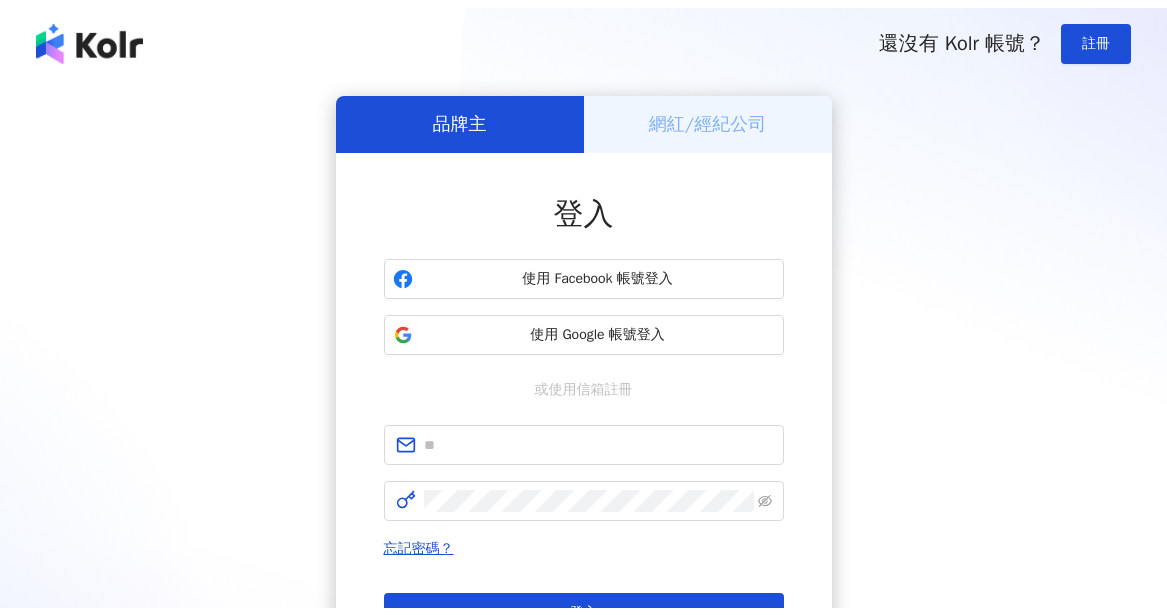 scroll, scrollTop: 0, scrollLeft: 0, axis: both 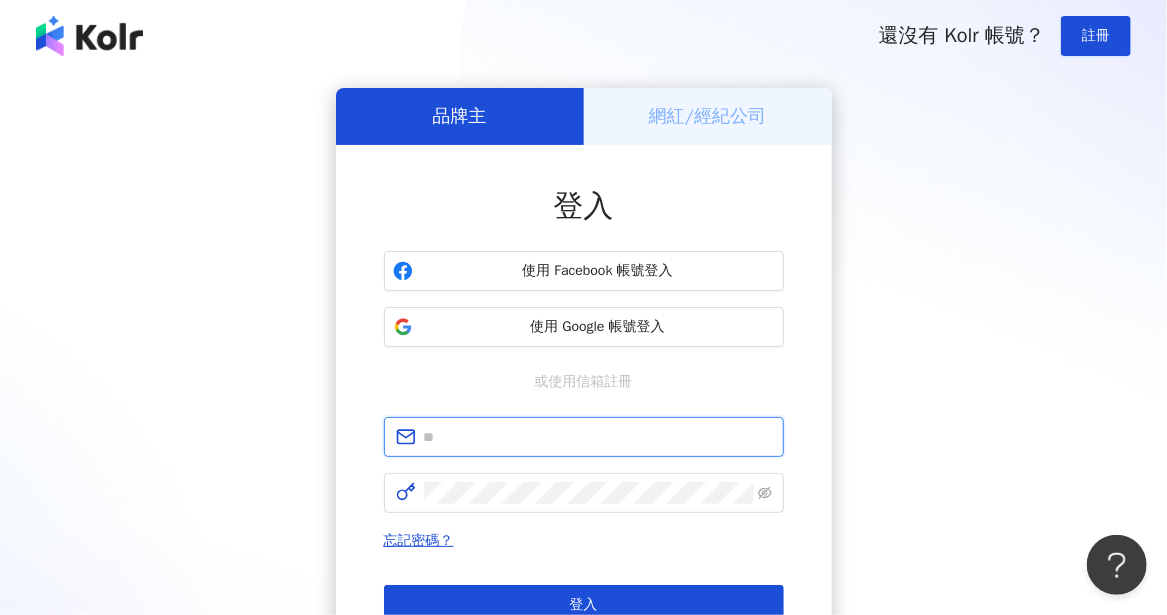 click at bounding box center (598, 437) 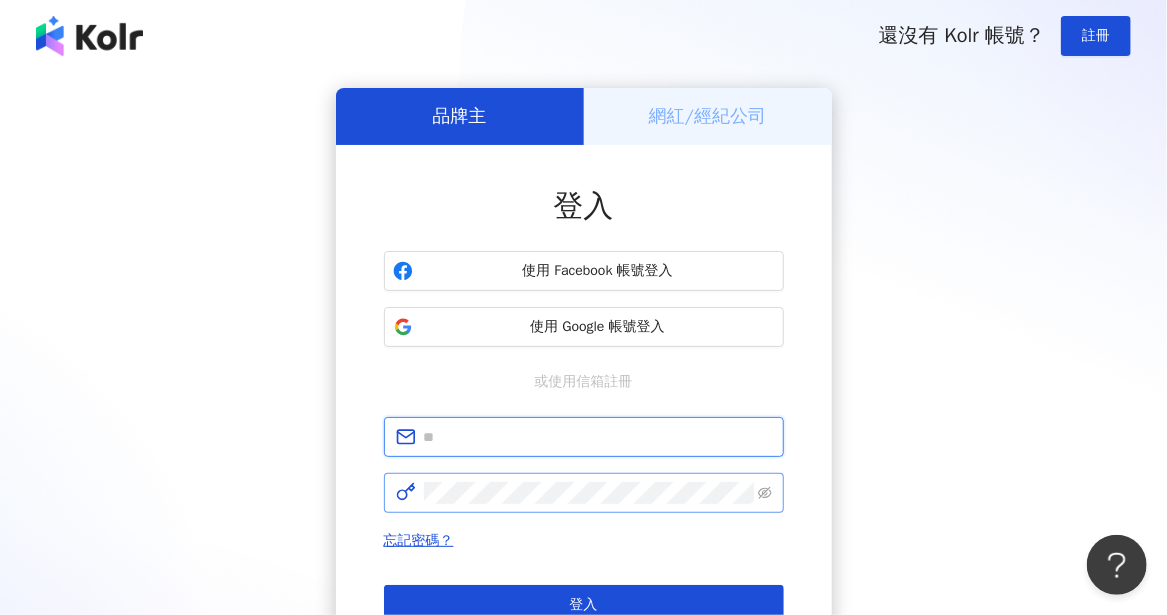 type on "**********" 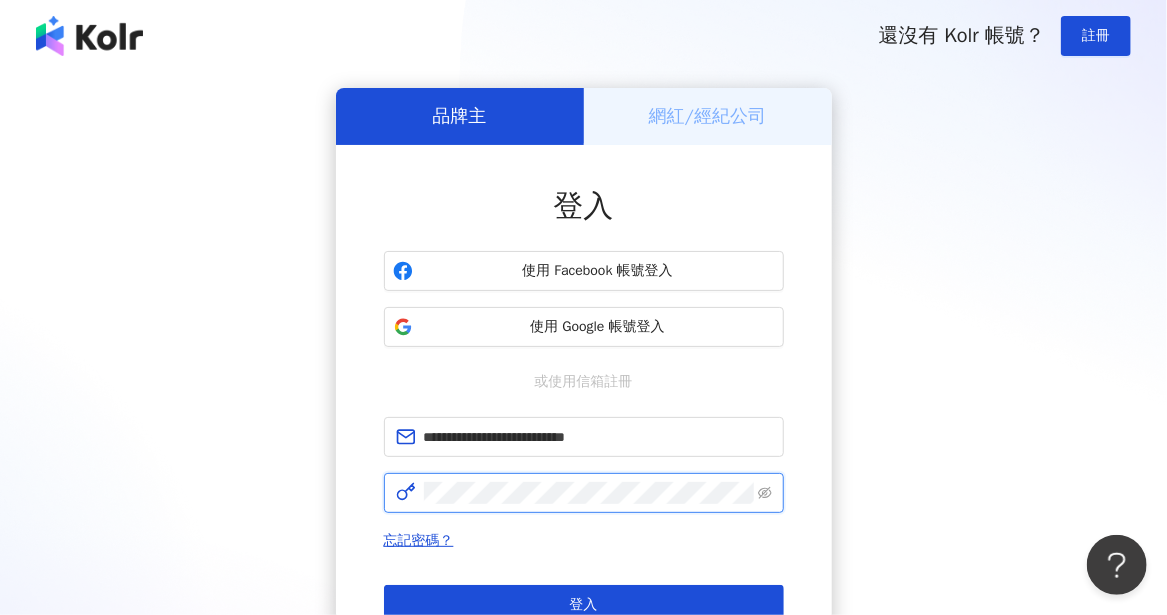 click on "登入" at bounding box center [584, 605] 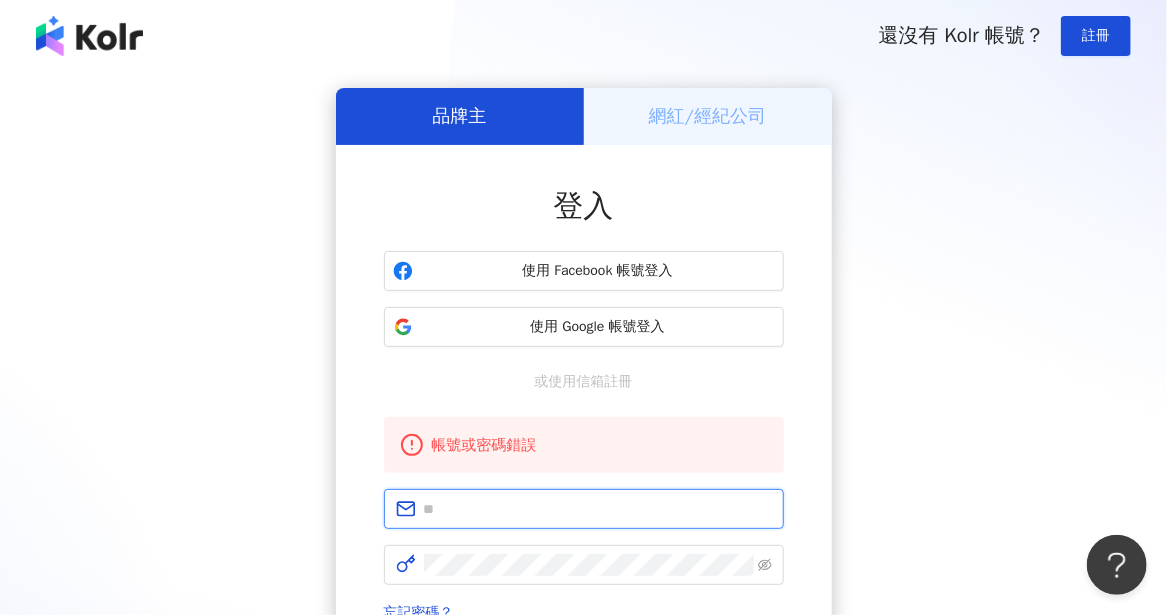 click at bounding box center [598, 509] 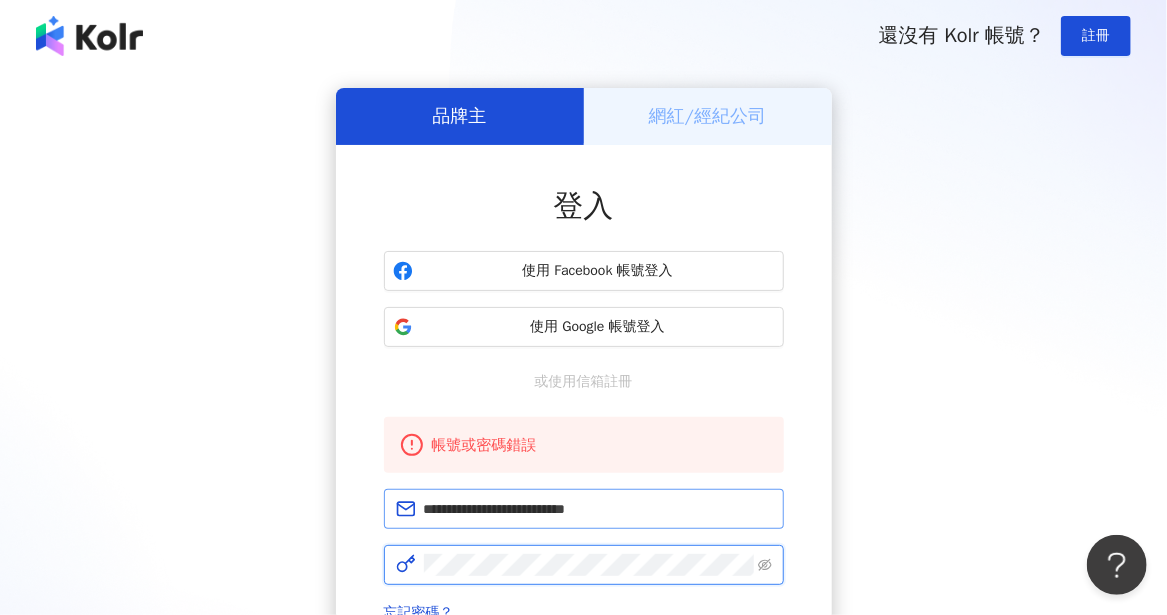 click on "登入" at bounding box center (584, 677) 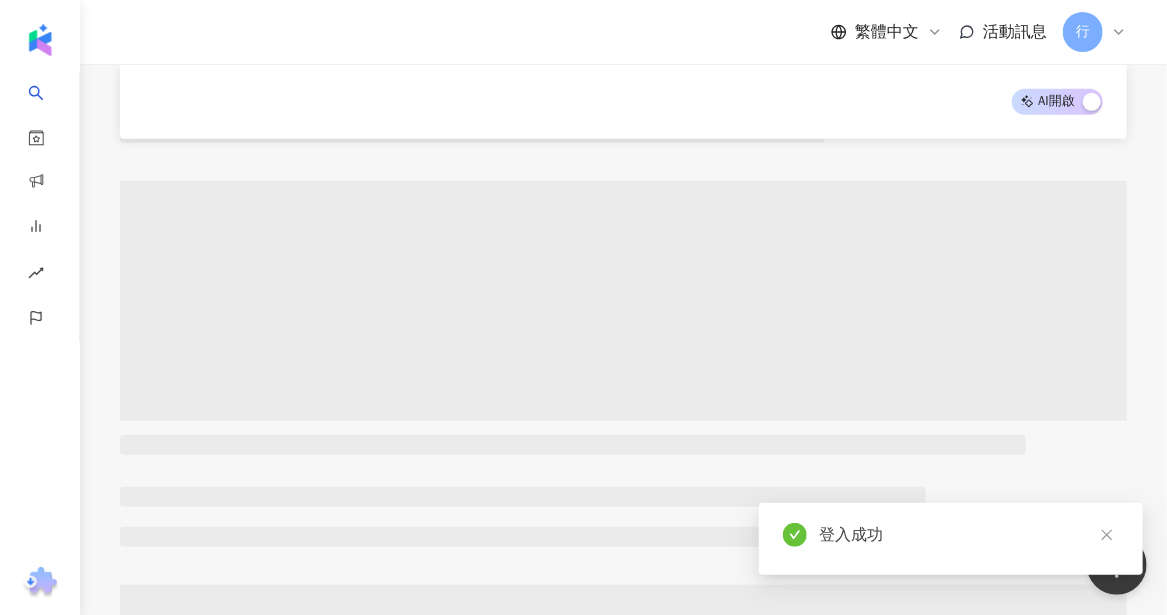 scroll, scrollTop: 594, scrollLeft: 0, axis: vertical 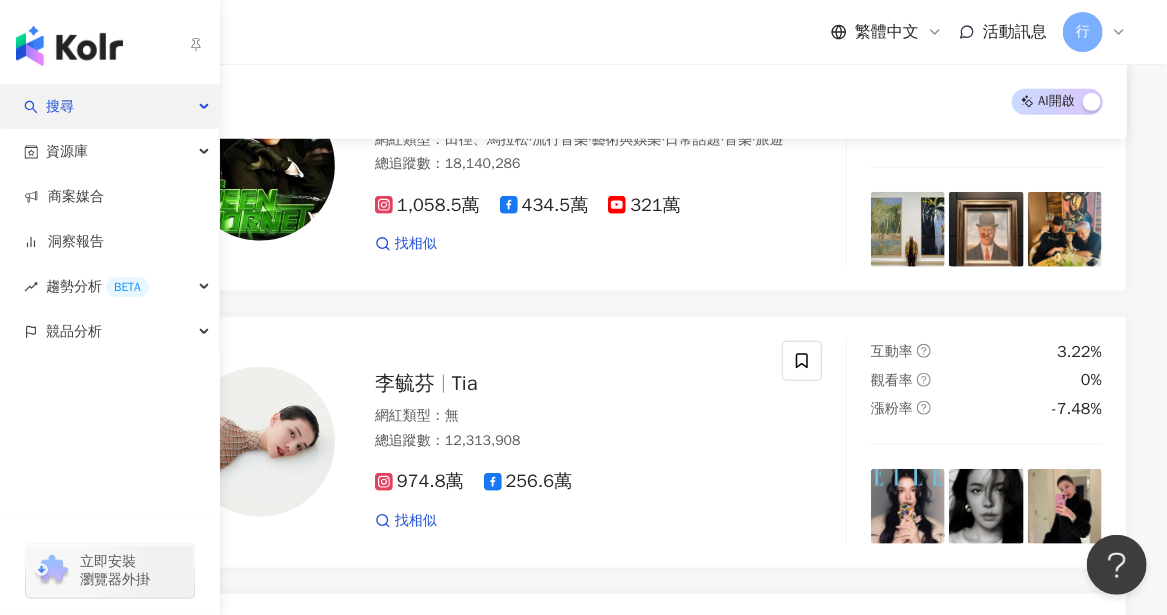 click 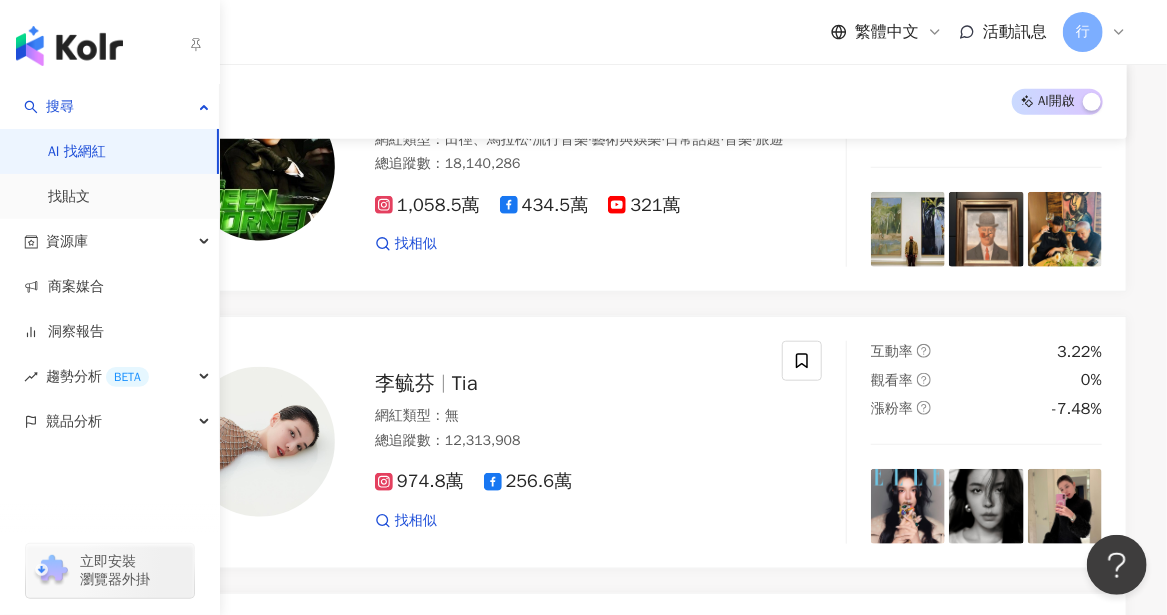 click on "AI 找網紅" at bounding box center (77, 152) 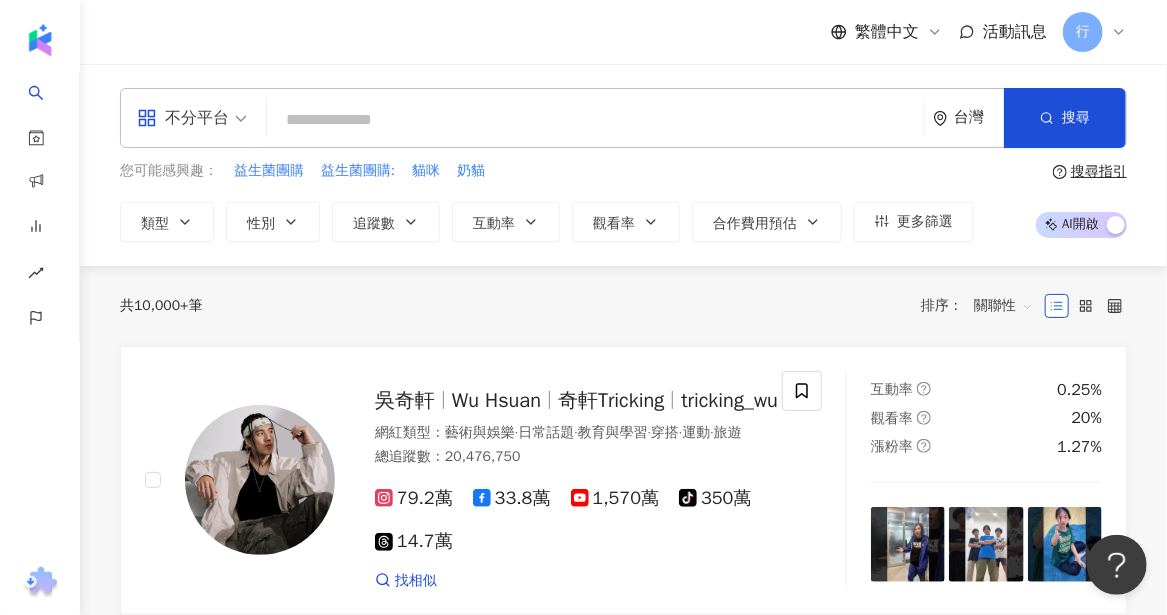 click at bounding box center [595, 120] 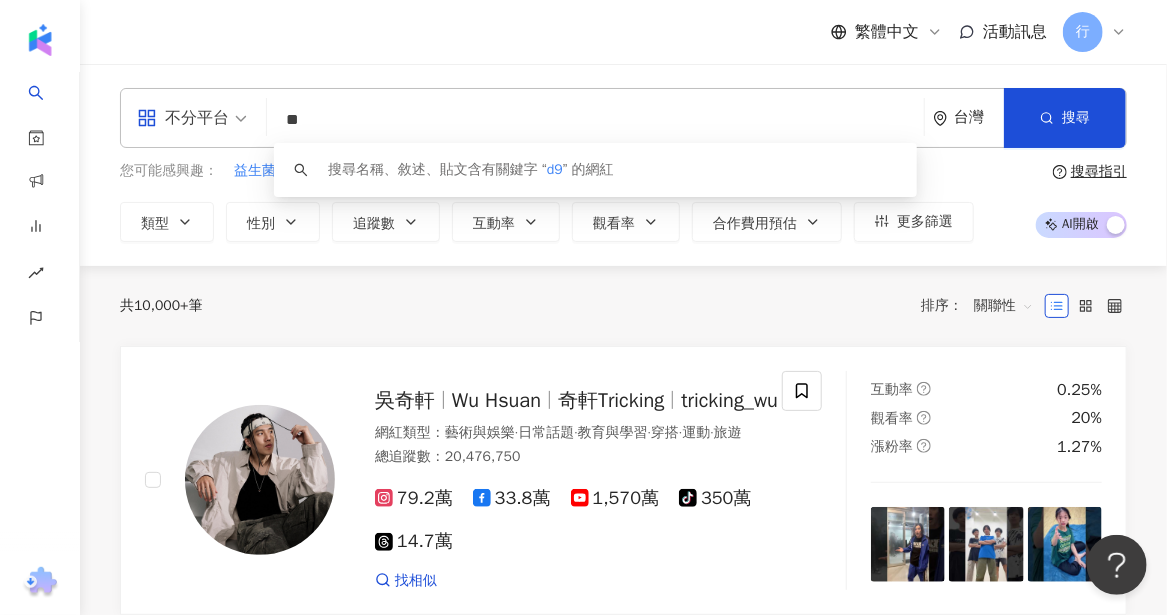 type on "*" 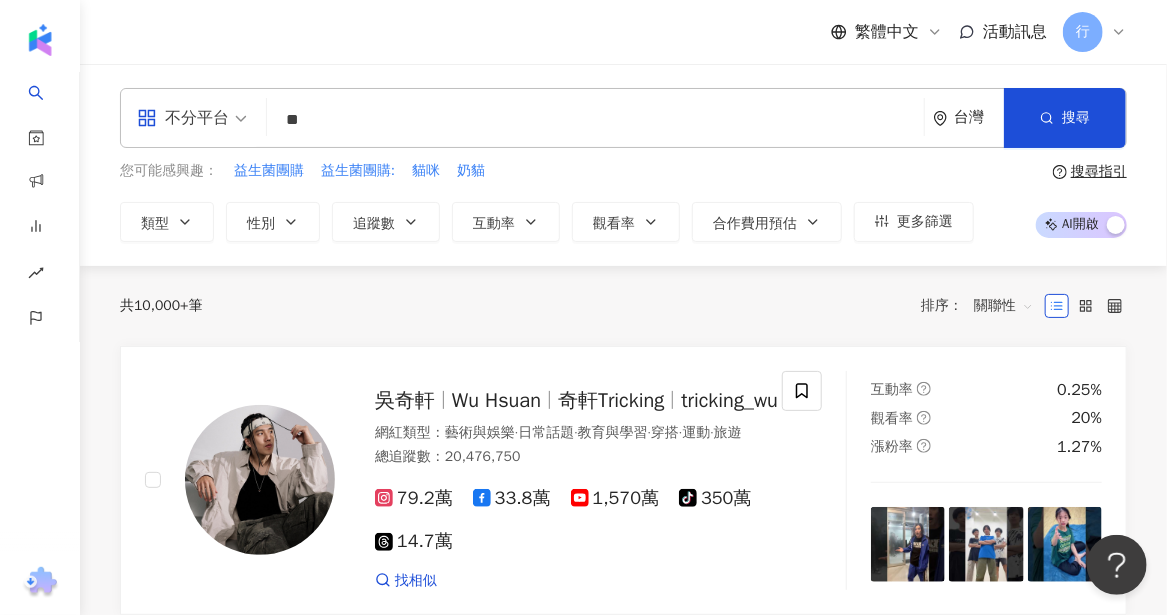 type on "*" 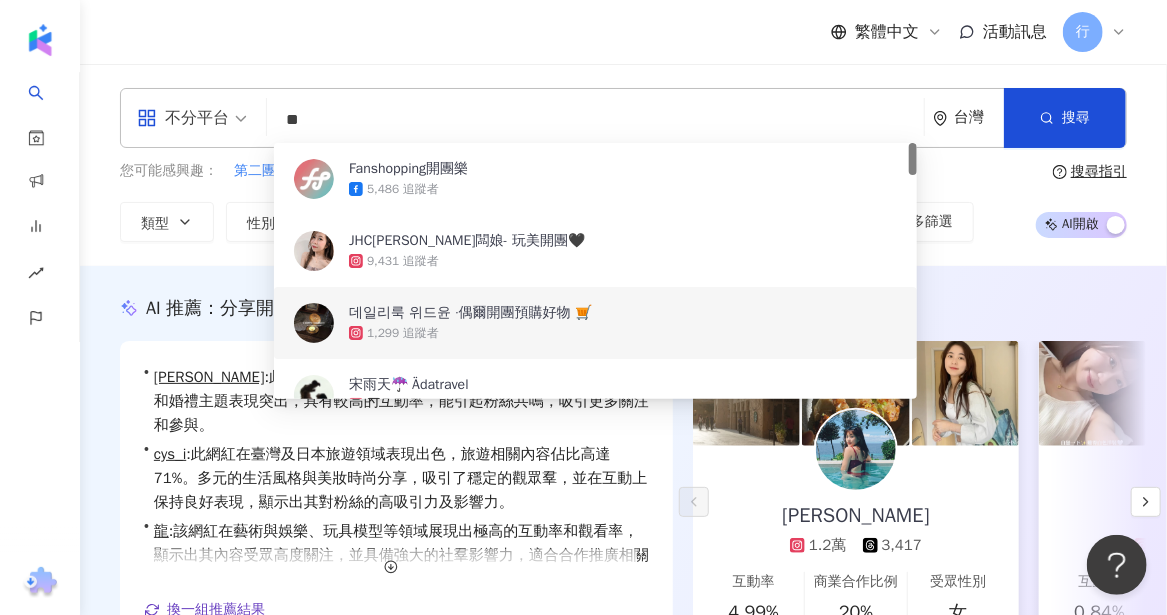 click on "AI 推薦 ： 分享開團經驗的網紅 • YUN HSUAN  :  此網紅擅長分享旅遊、美食及教育相關內容，特別在感情和婚禮主題表現突出，具有較高的互動率，能引起粉絲共鳴，吸引更多關注和參與。 • cys_i  :  此網紅在臺灣及日本旅遊領域表現出色，旅遊相關內容佔比高達71%。多元的生活風格與美妝時尚分享，吸引了穩定的觀眾羣，並在互動上保持良好表現，顯示出其對粉絲的高吸引力及影響力。 • 龍  :  該網紅在藝術與娛樂、玩具模型等領域展現出極高的互動率和觀看率，顯示出其內容受眾高度關注，並具備強大的社羣影響力，適合合作推廣相關品牌。 換一組推薦結果 對您有幫助嗎？ YUN HSUAN 1.2萬 3,417 互動率 4.99% 商業合作比例 20% 受眾性別 女 cys_i 9,052 2,628 互動率 0.84% 商業合作比例 25% 受眾性別 男 龍 3萬 9,878 互動率 23.5% 商業合作比例 58.3% 受眾性別 女 分享開團活動" at bounding box center [623, 509] 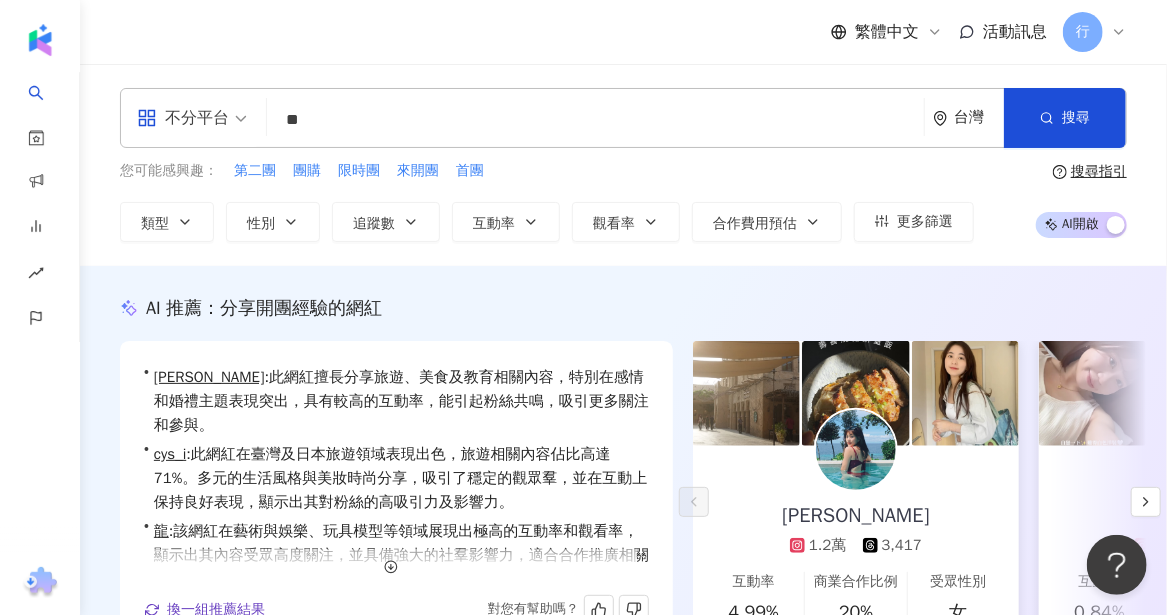 scroll, scrollTop: 48, scrollLeft: 0, axis: vertical 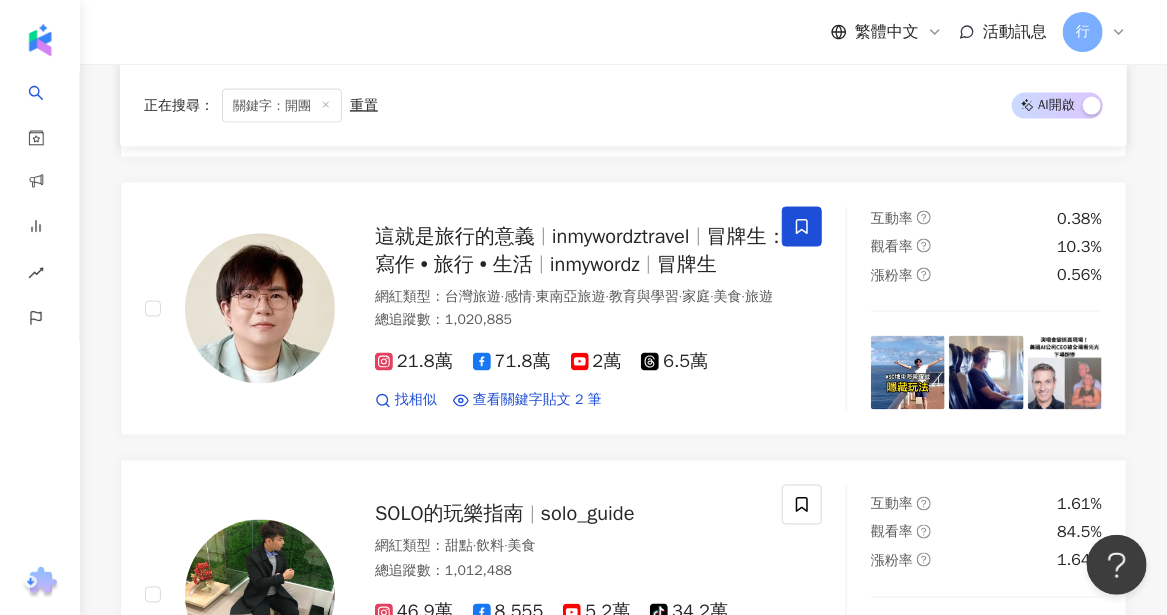 click on "希維亞 sylvia 國光女神 網紅類型 ： 醫美  ·  藝術與娛樂  ·  日常話題  ·  命理占卜  ·  遊戲  ·  美髮 總追蹤數 ： 3,167,441 88.9萬 218.9萬 8.9萬 找相似 查看關鍵字貼文 1 筆 互動率 0.06% 觀看率 0.86% 漲粉率 -1% 努拉-米寶-Ez 網紅類型 ： 日常話題  ·  教育與學習  ·  家庭  ·  美食  ·  命理占卜  ·  節慶  ·  旅遊 總追蹤數 ： 305,392 23.3萬 1.2萬 6萬 找相似 查看關鍵字貼文 1 筆 互動率 8.54% 觀看率 367% 漲粉率 15.8% 這就是旅行的意義 inmywordztravel 冒牌生：寫作 • 旅行 • 生活 inmywordz 冒牌生 網紅類型 ： 台灣旅遊  ·  感情  ·  東南亞旅遊  ·  教育與學習  ·  家庭  ·  美食  ·  旅遊 總追蹤數 ： 1,020,885 21.8萬 71.8萬 2萬 6.5萬 找相似 查看關鍵字貼文 2 筆 互動率 0.38% 觀看率 10.3% 漲粉率 0.56% SOLO的玩樂指南 solo_guide 網紅類型 ： 甜點  ·  飲料  ·  美食 總追蹤數 ： 1,012,488 46.9萬 8,555 5.2萬" at bounding box center [623, 1330] 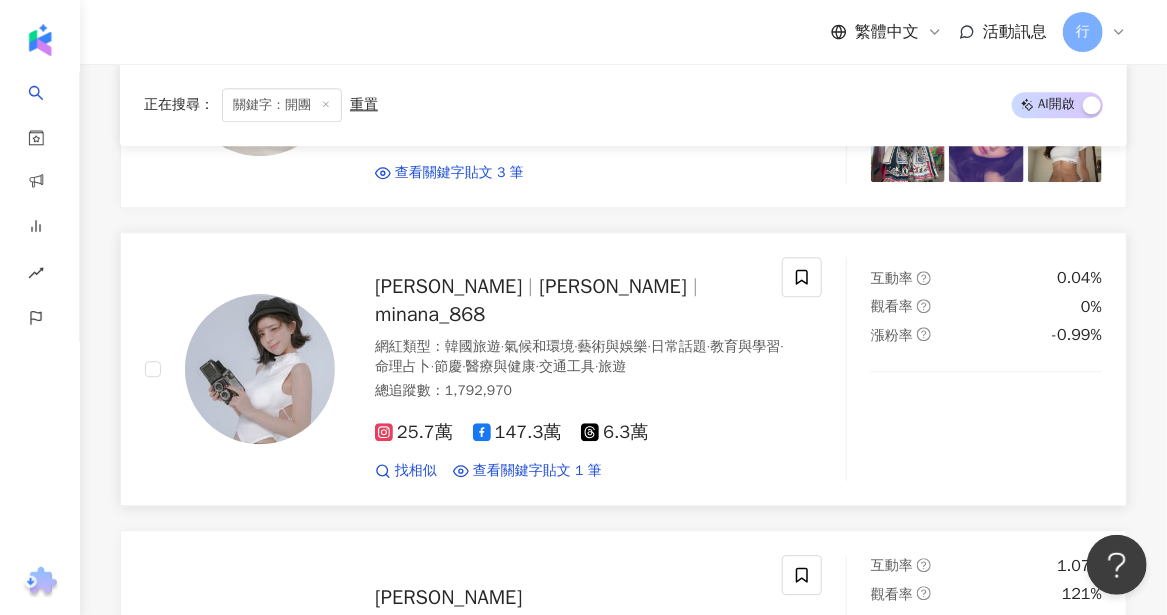 scroll, scrollTop: 2400, scrollLeft: 0, axis: vertical 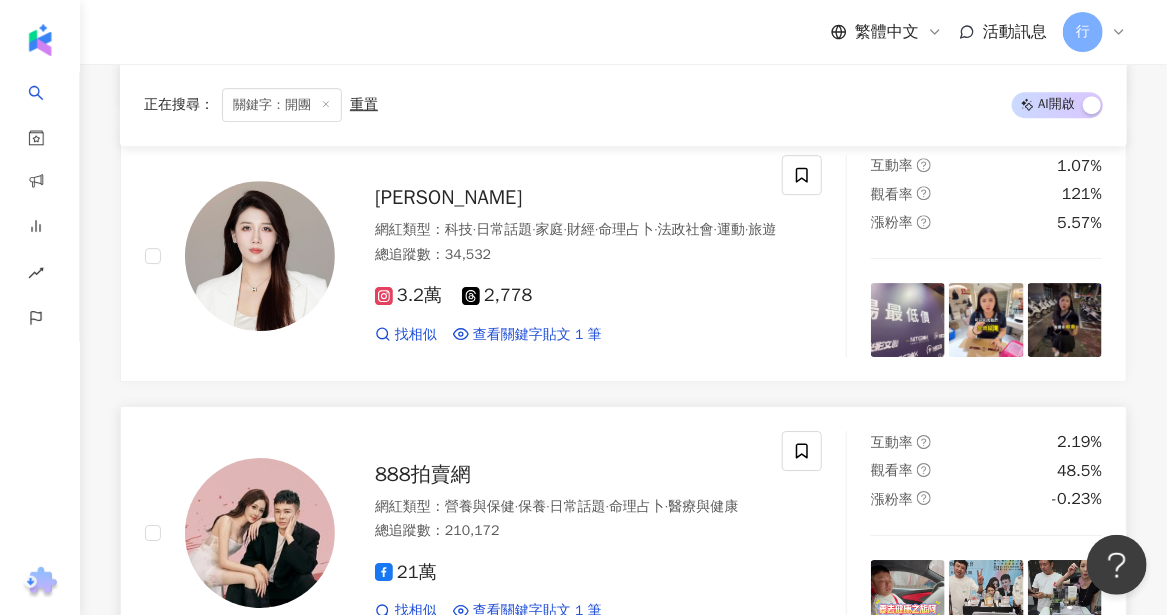 click on "888拍賣網" at bounding box center [423, 474] 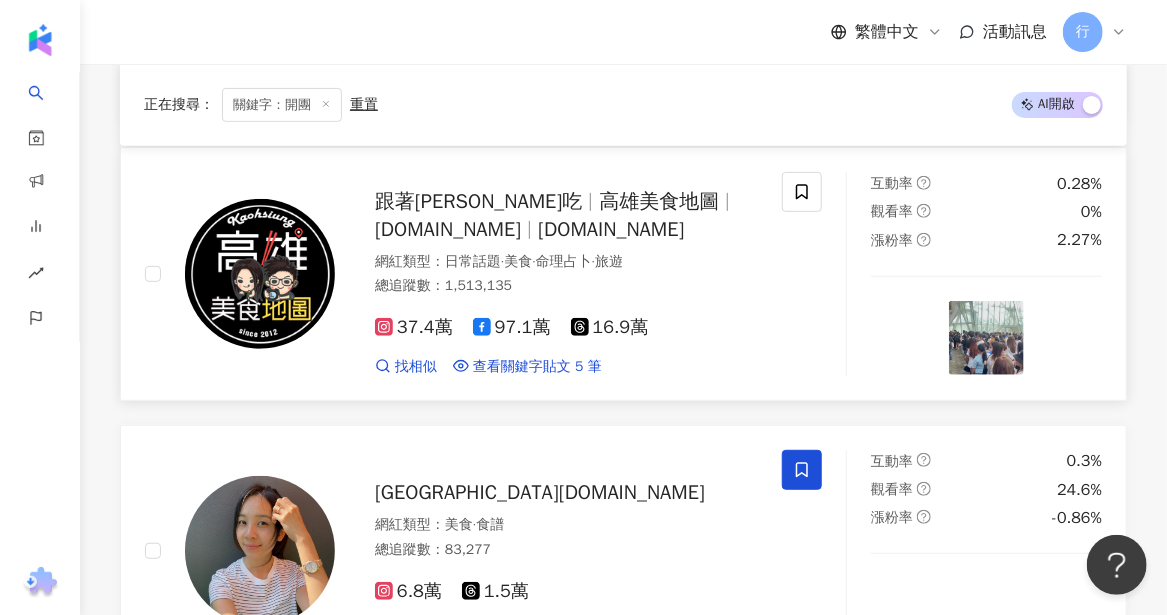scroll, scrollTop: 3500, scrollLeft: 0, axis: vertical 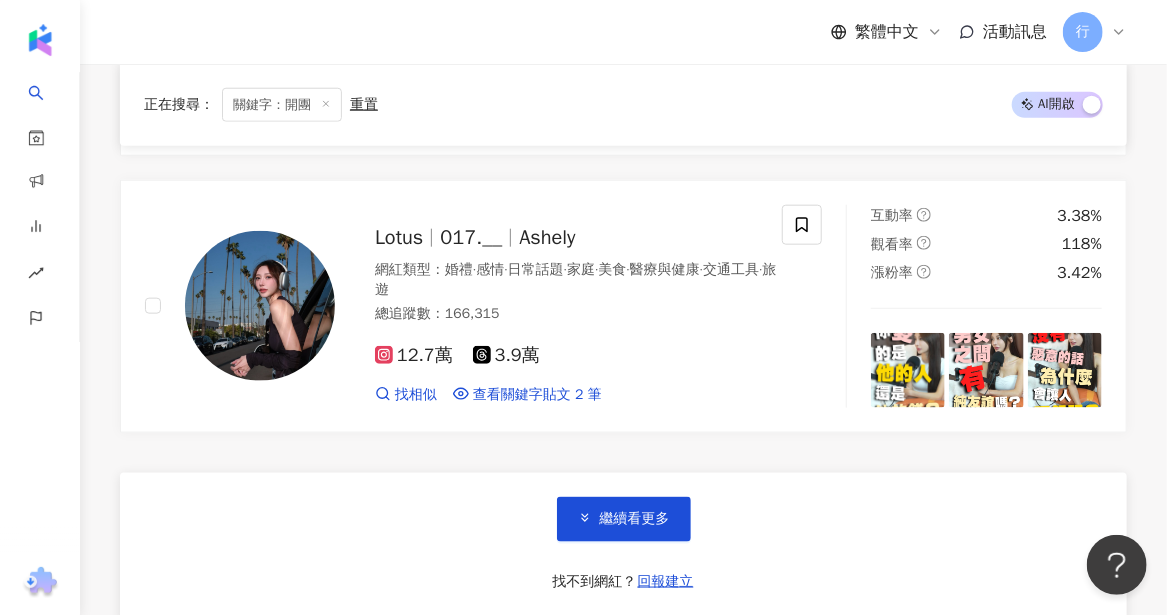 click on "繼續看更多 找不到網紅？ 回報建立" at bounding box center (623, 547) 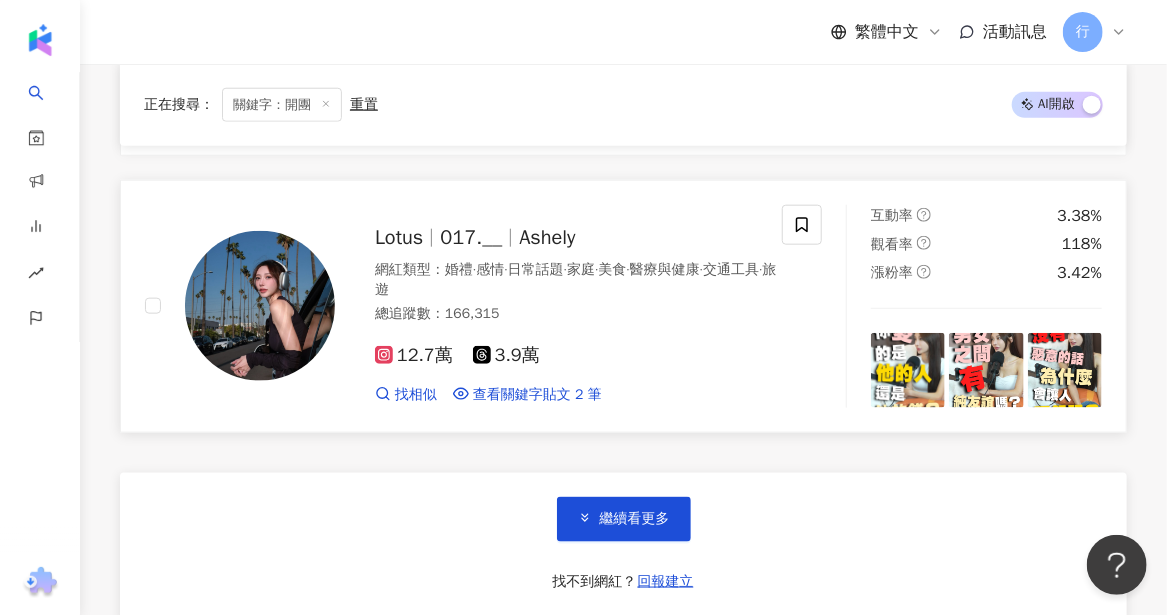 click on "Lotus" at bounding box center (399, 237) 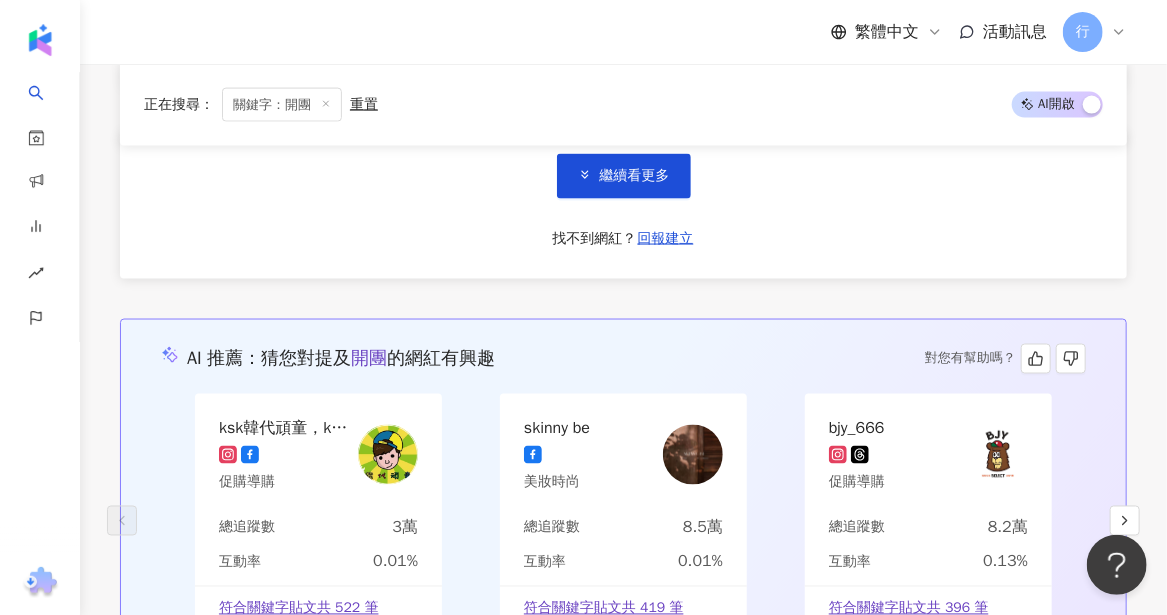 scroll, scrollTop: 4100, scrollLeft: 0, axis: vertical 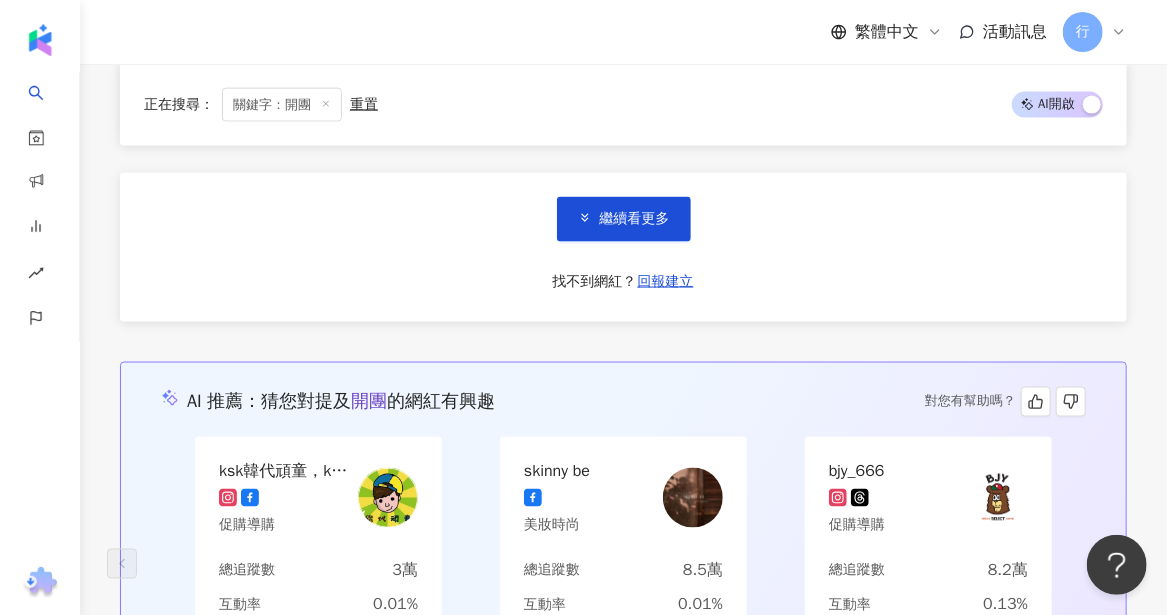 click at bounding box center [693, 498] 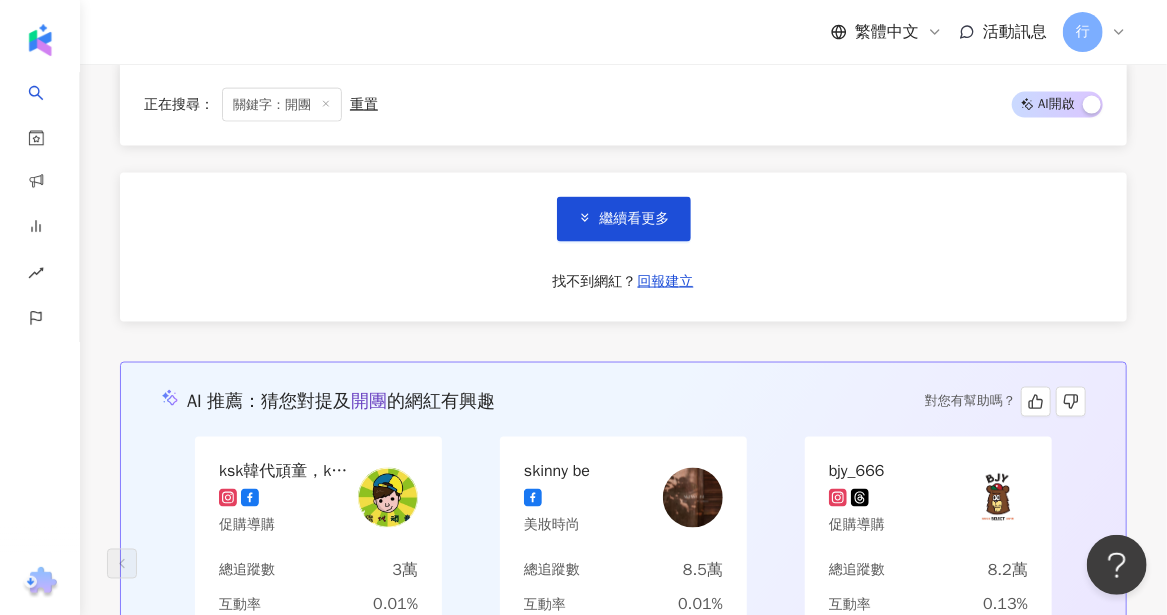 scroll, scrollTop: 4300, scrollLeft: 0, axis: vertical 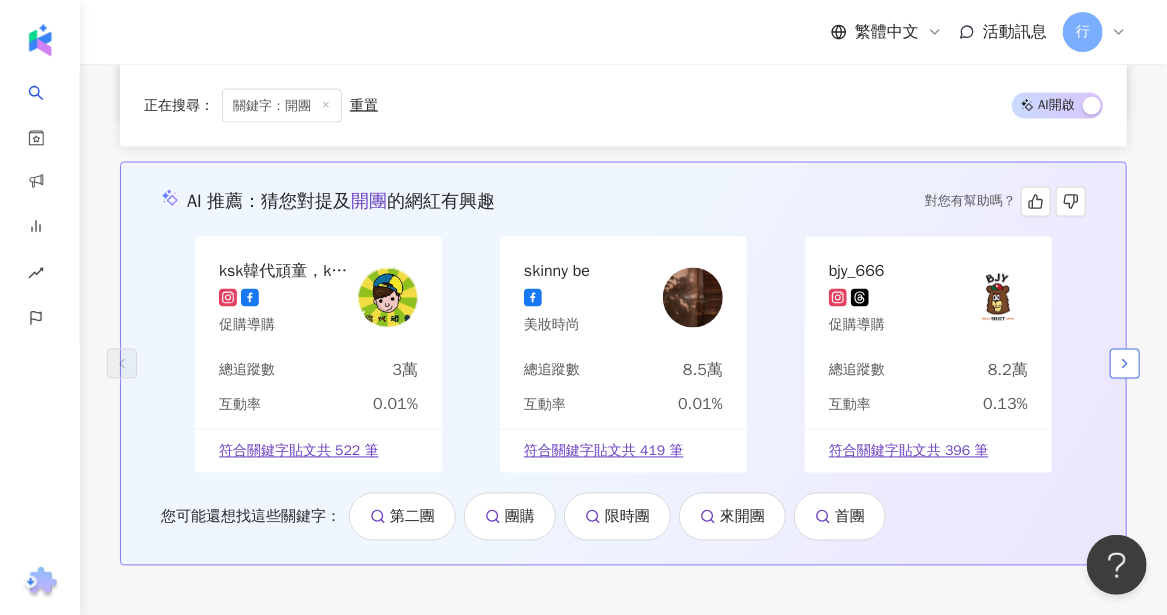 click at bounding box center (1125, 364) 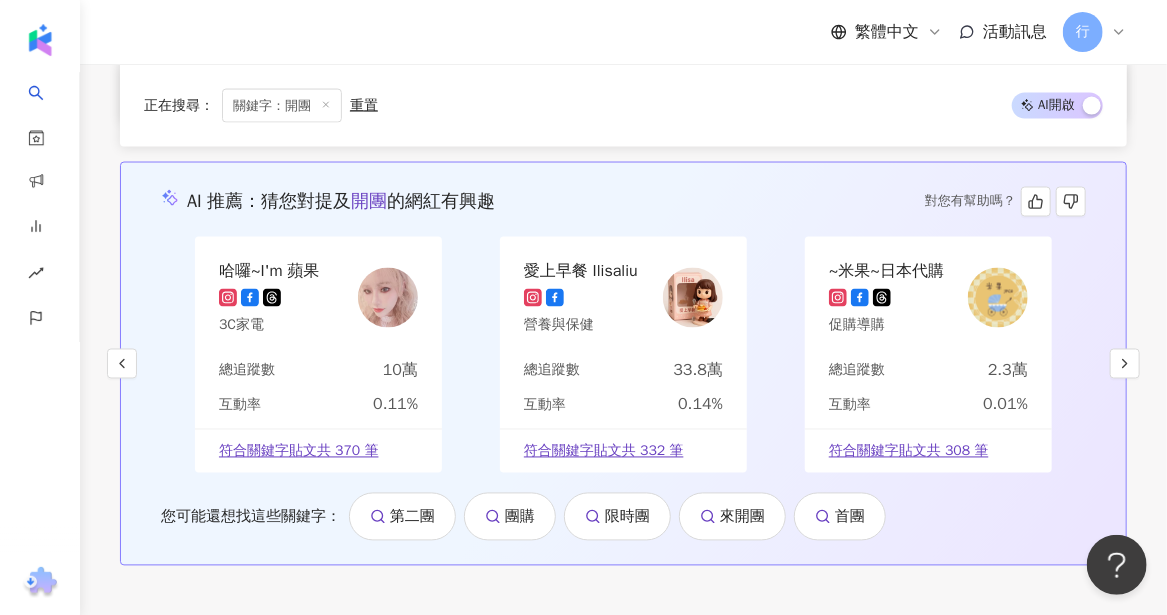 click on "愛上早餐 Ilisaliu" at bounding box center [581, 271] 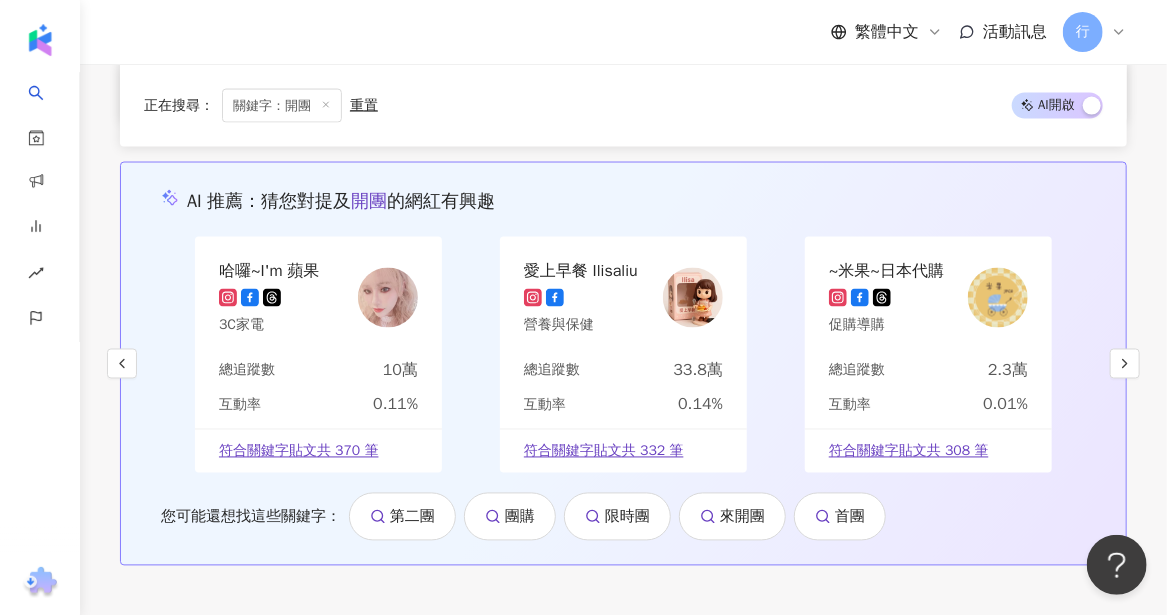 click 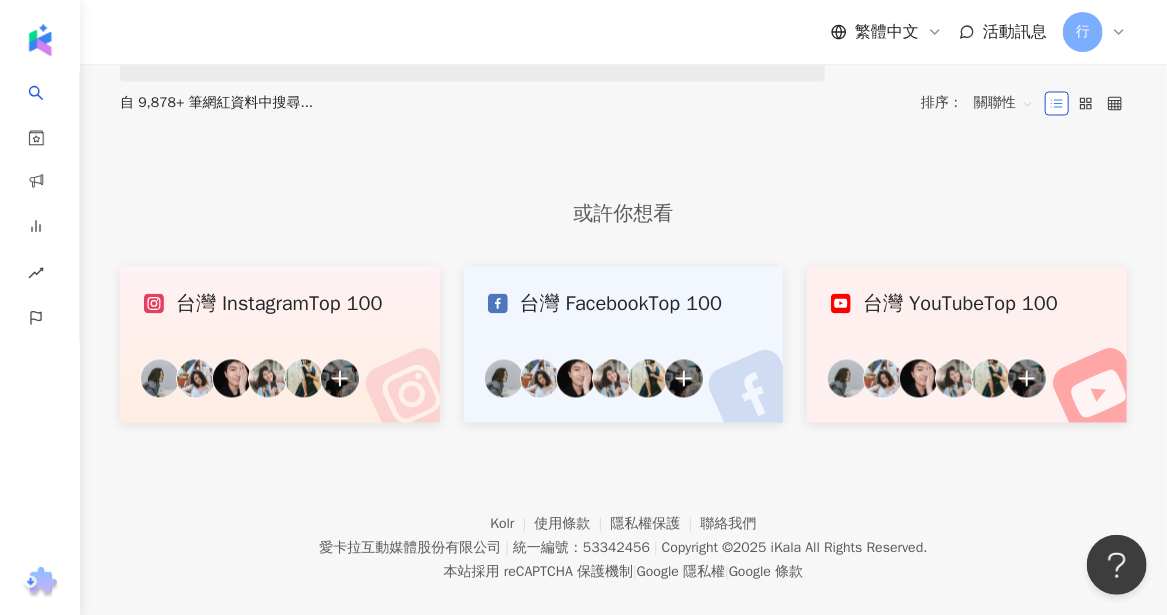 scroll, scrollTop: 0, scrollLeft: 0, axis: both 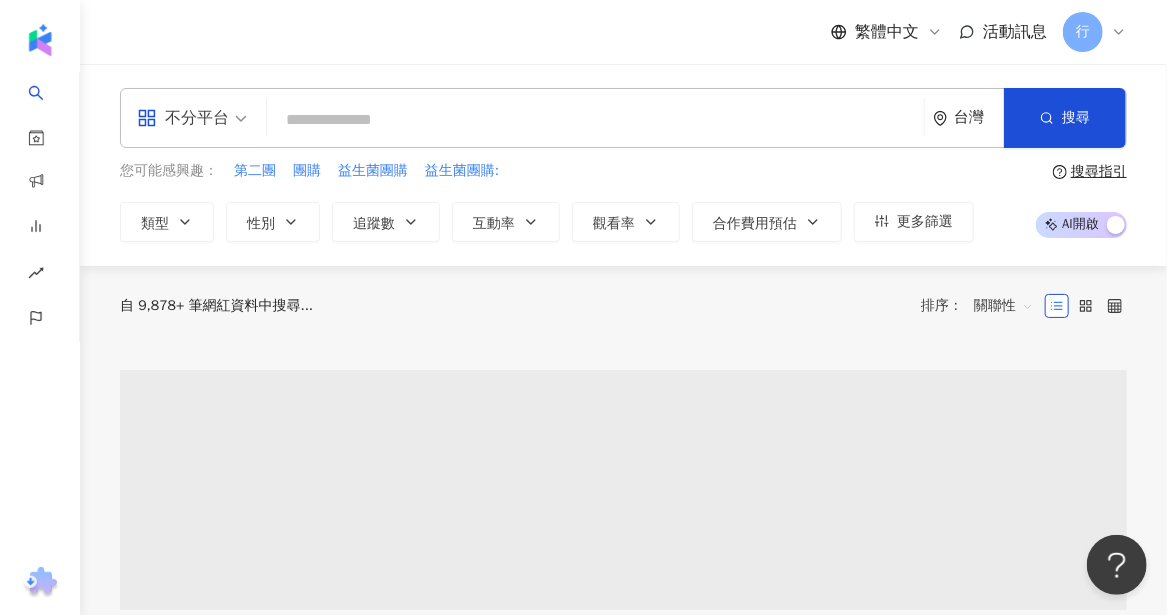 click at bounding box center (595, 120) 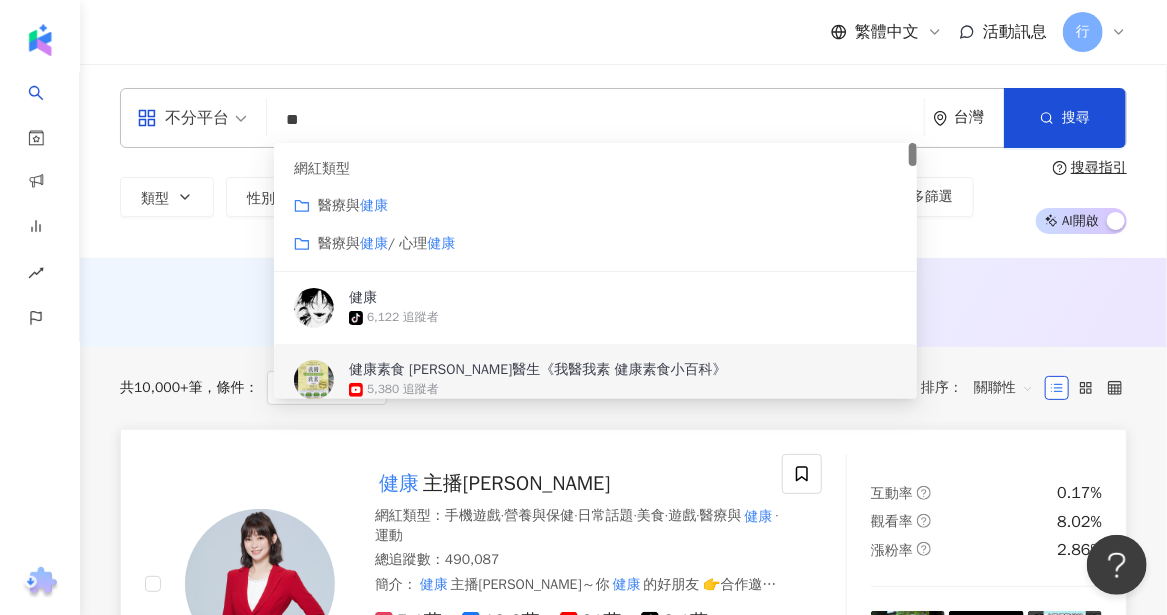 type on "**" 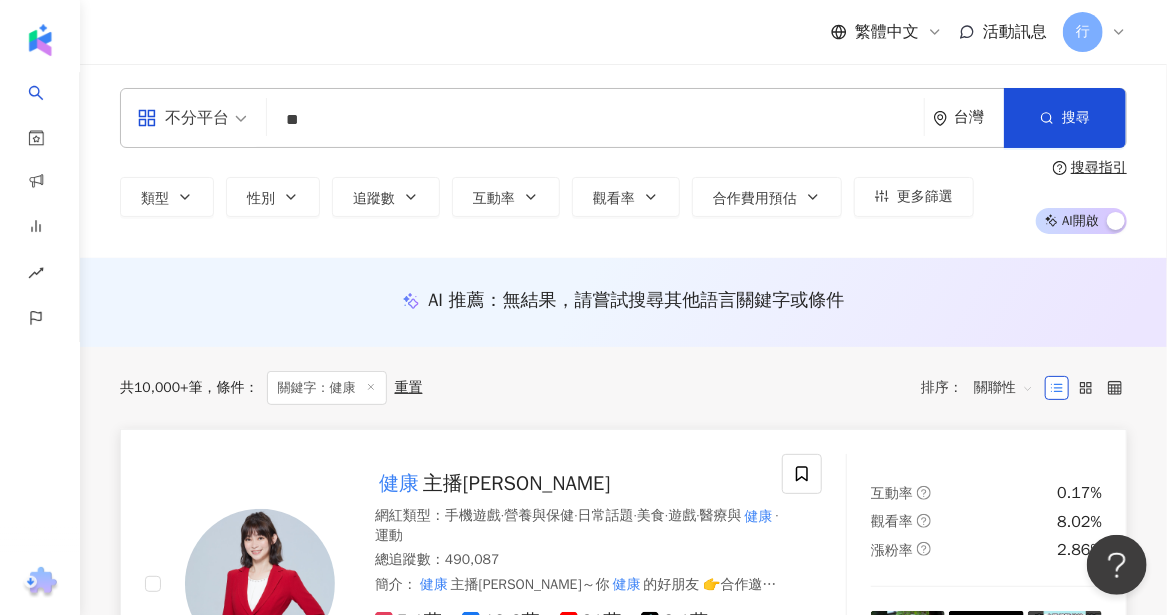 click on "健康 主播鄭凱云 網紅類型 ： 手機遊戲  ·  營養與保健  ·  日常話題  ·  美食  ·  遊戲  ·  醫療與 健康  ·  運動 總追蹤數 ： 490,087 簡介 ： 健康 主播鄭凱云～你 健康 的好朋友 👉合作邀約請聯絡: yunbaby1017@gmail.com 5.1萬 19.2萬 21萬 tiktok-icon 2.1萬 1.5萬 查看關鍵字貼文 618 筆" at bounding box center [561, 583] 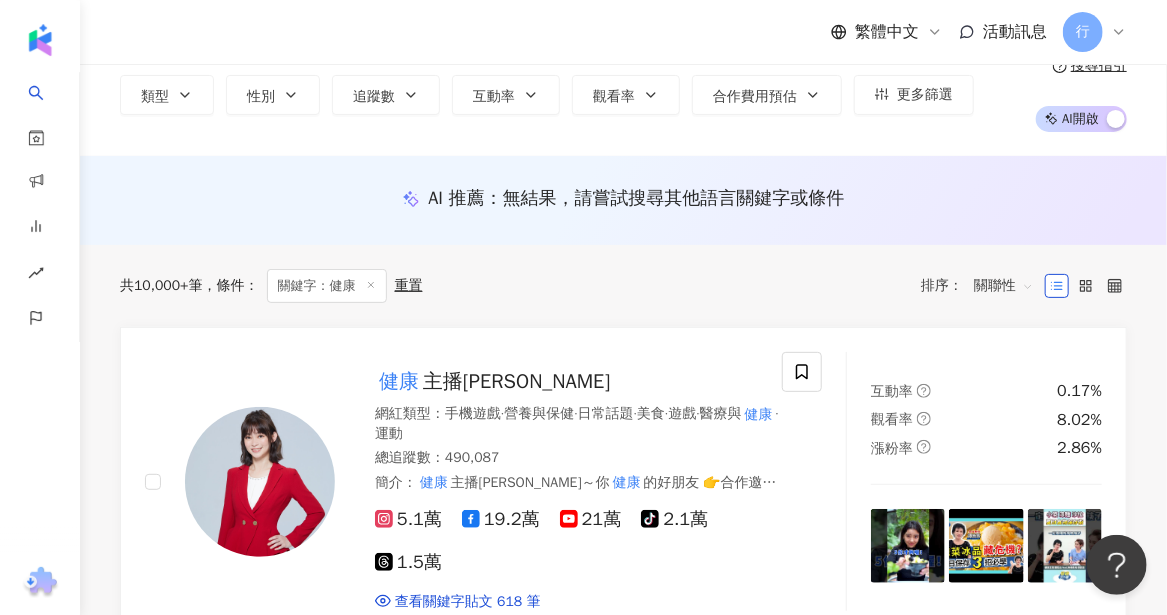 scroll, scrollTop: 100, scrollLeft: 0, axis: vertical 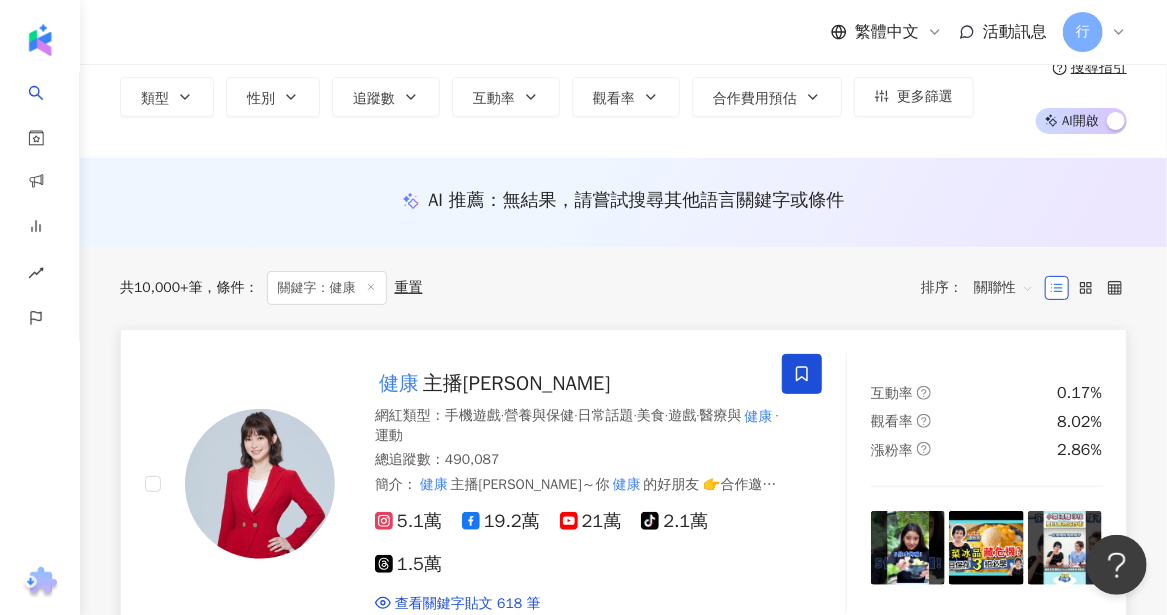 click 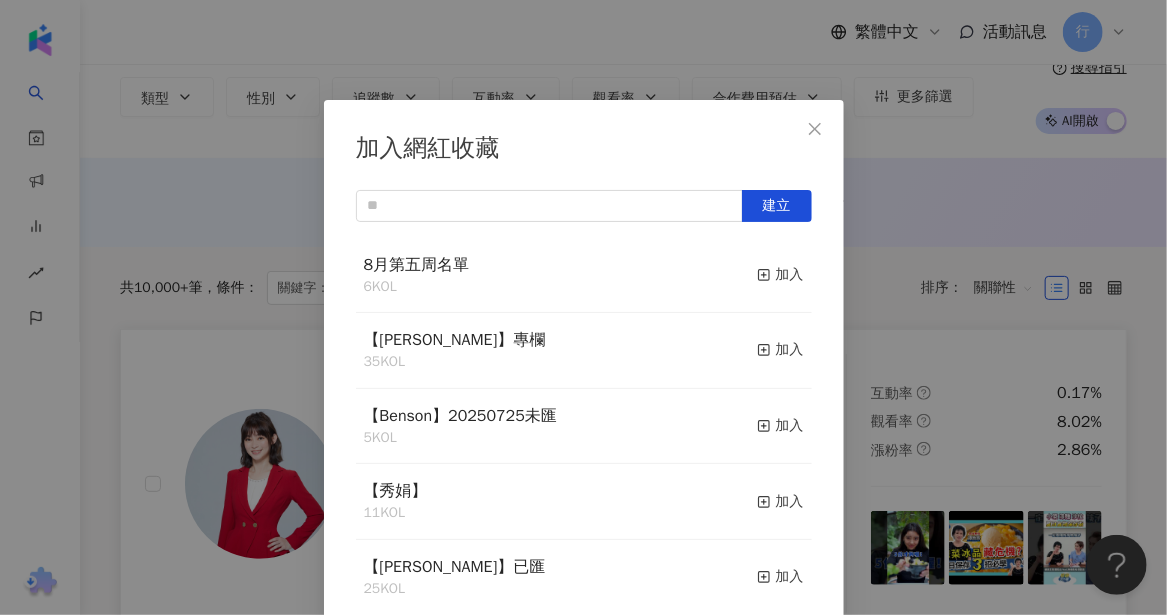 scroll, scrollTop: 6, scrollLeft: 0, axis: vertical 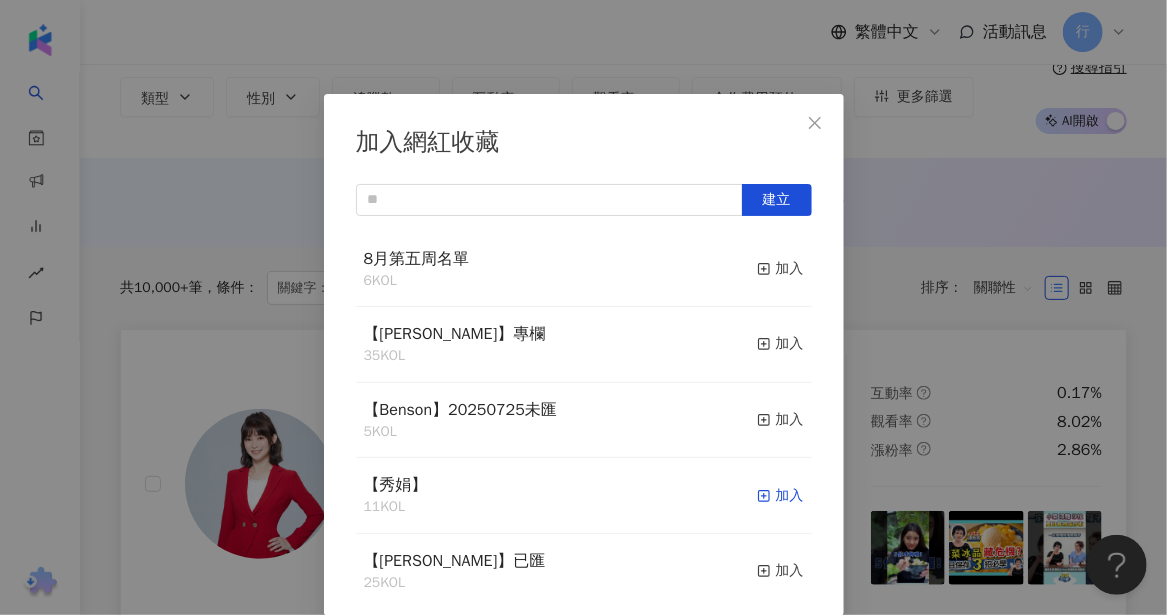 click on "加入" at bounding box center (780, 496) 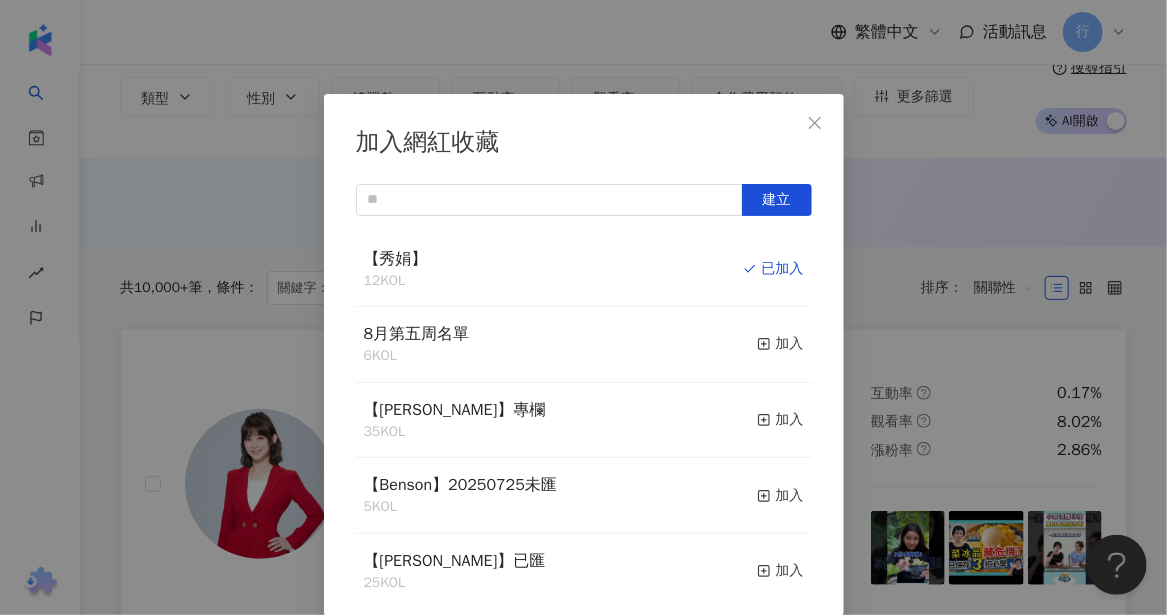 click 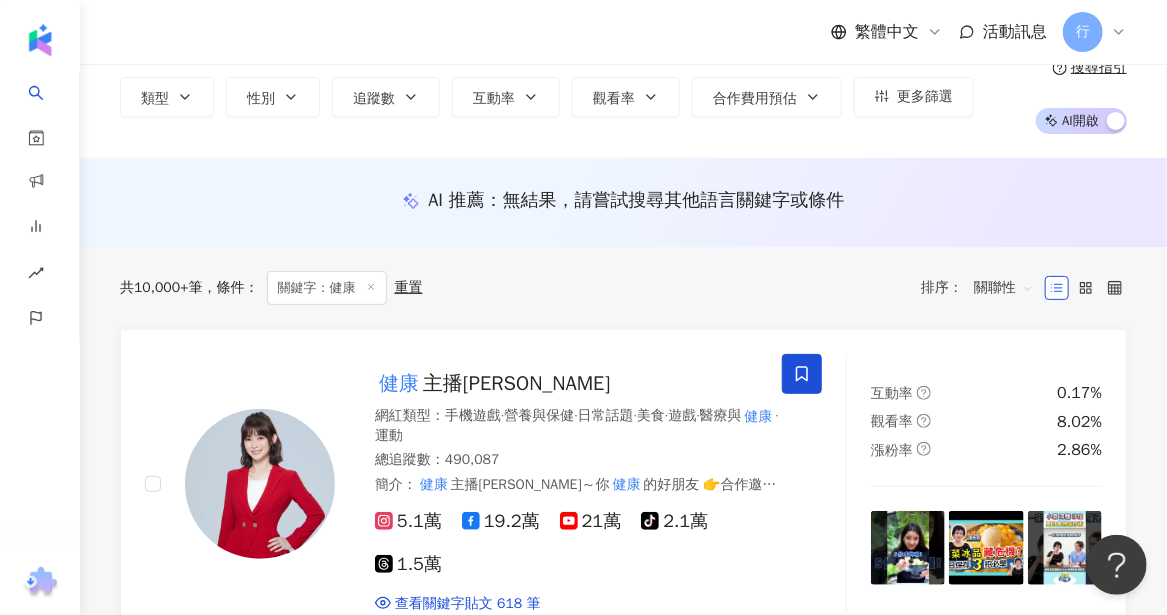scroll, scrollTop: 0, scrollLeft: 0, axis: both 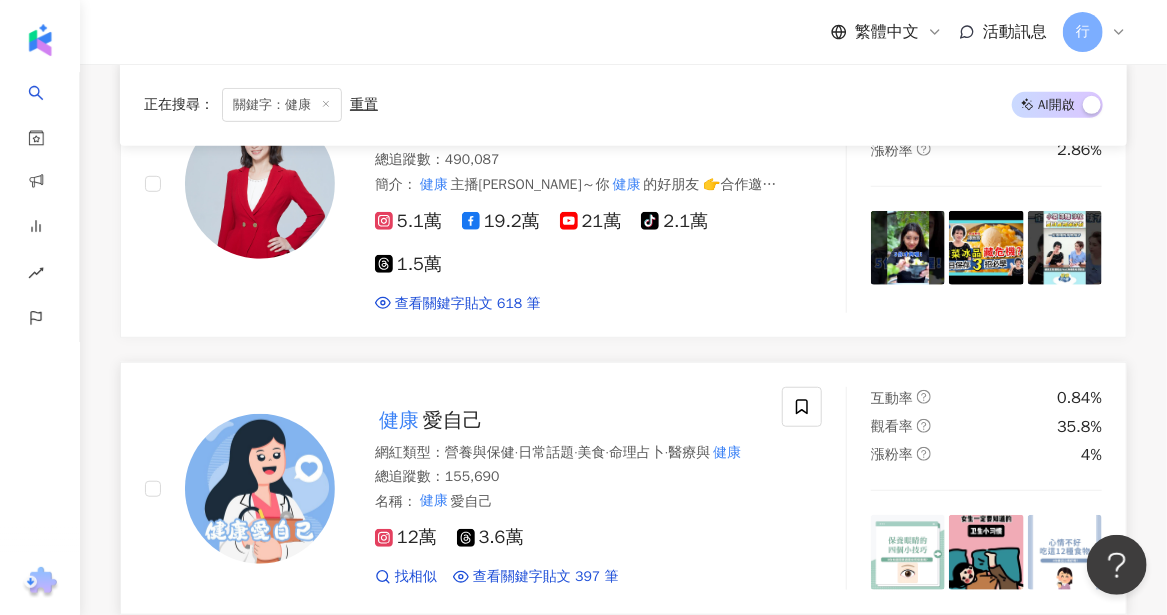 click on "愛自己" at bounding box center [453, 420] 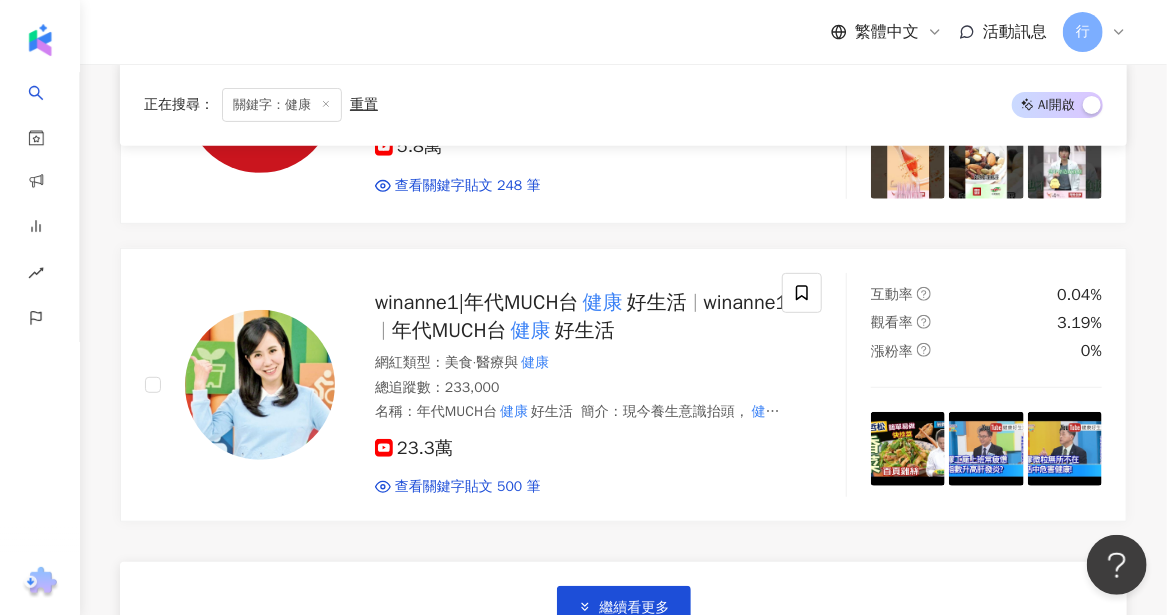 scroll, scrollTop: 3300, scrollLeft: 0, axis: vertical 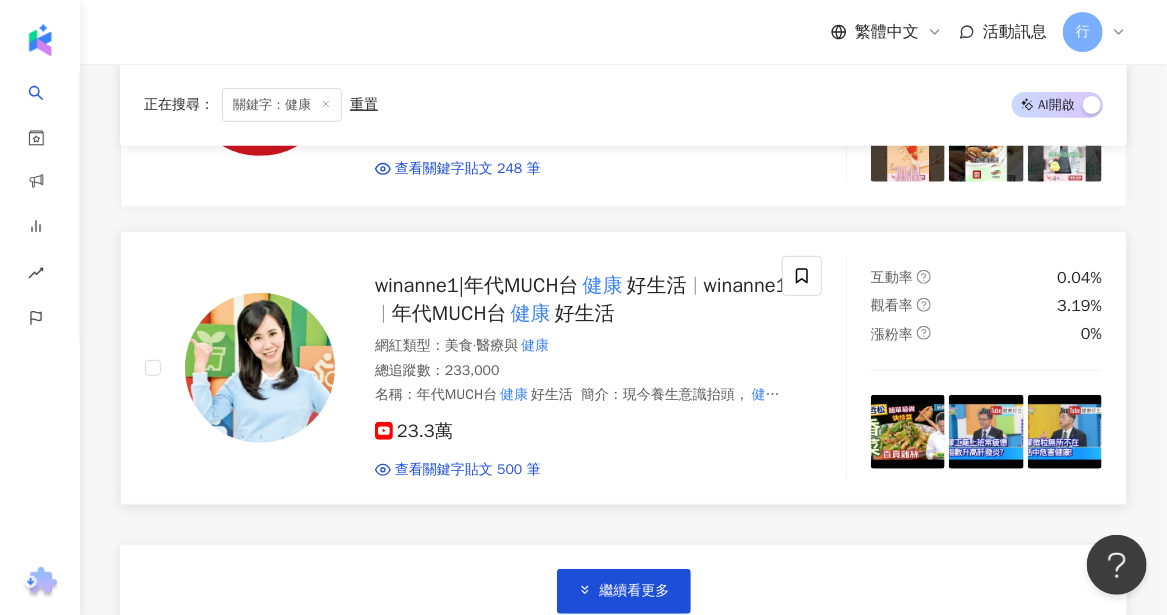 click on "winanne1" at bounding box center [746, 285] 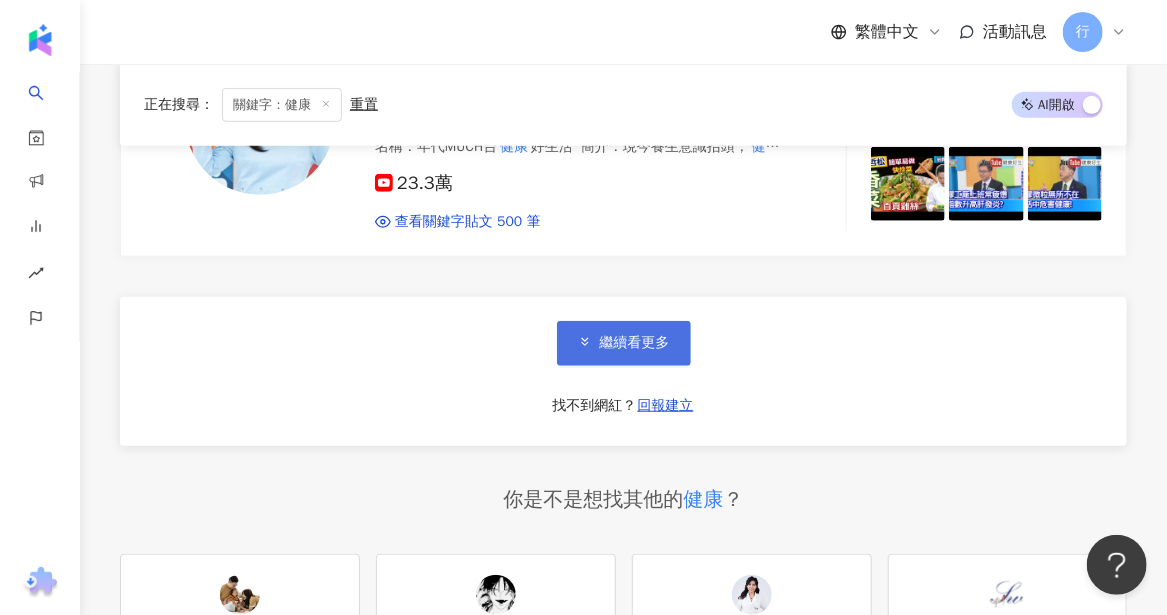 scroll, scrollTop: 3700, scrollLeft: 0, axis: vertical 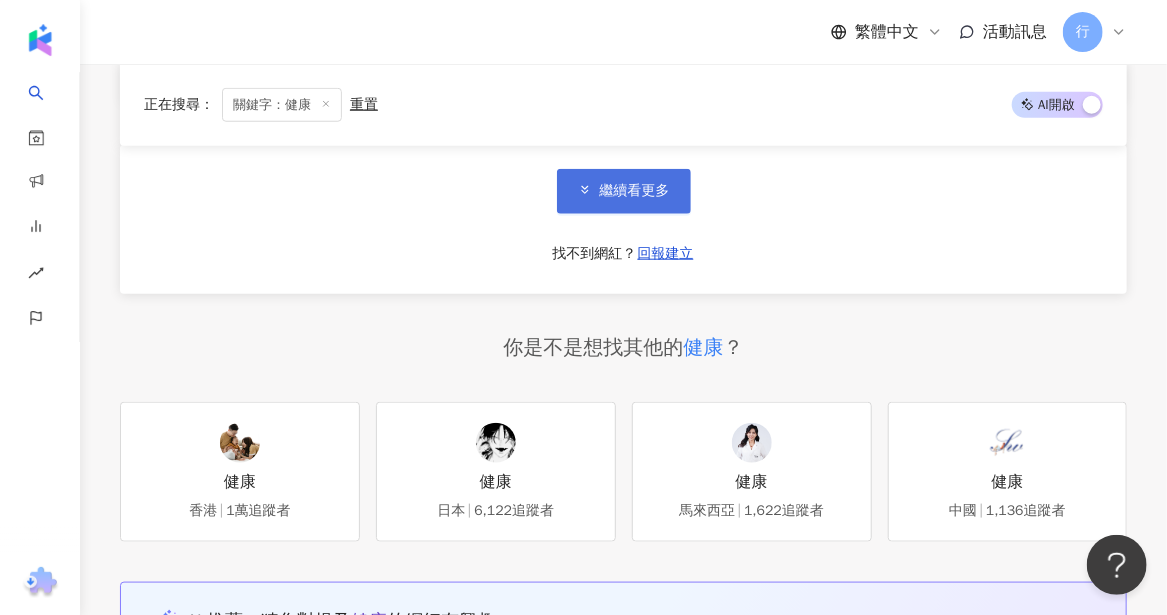 click on "繼續看更多" at bounding box center (635, 191) 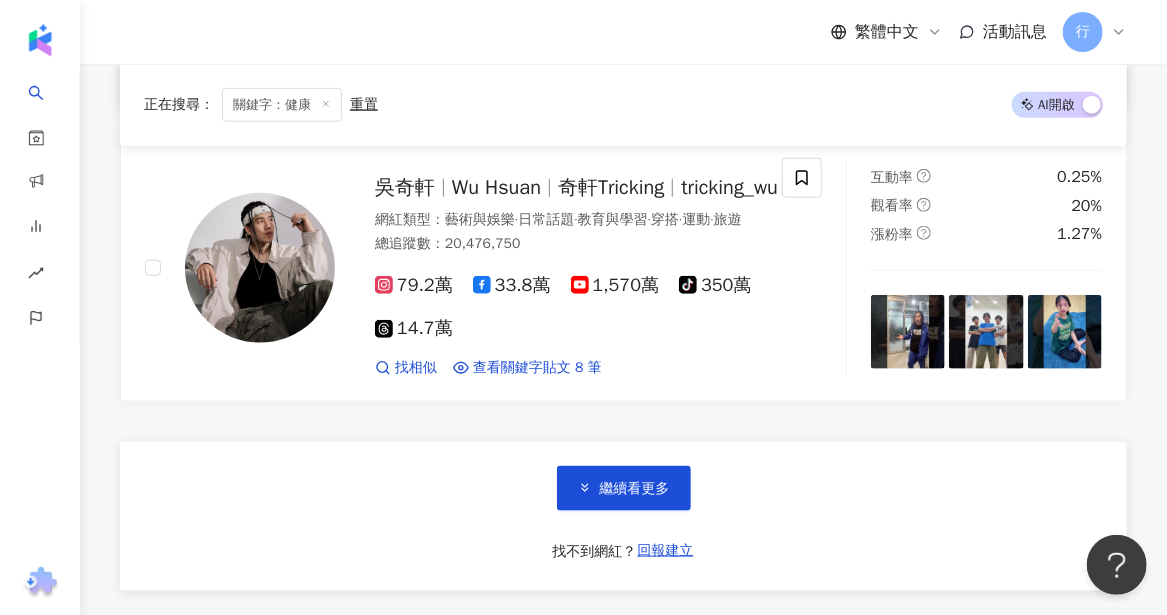 scroll, scrollTop: 6900, scrollLeft: 0, axis: vertical 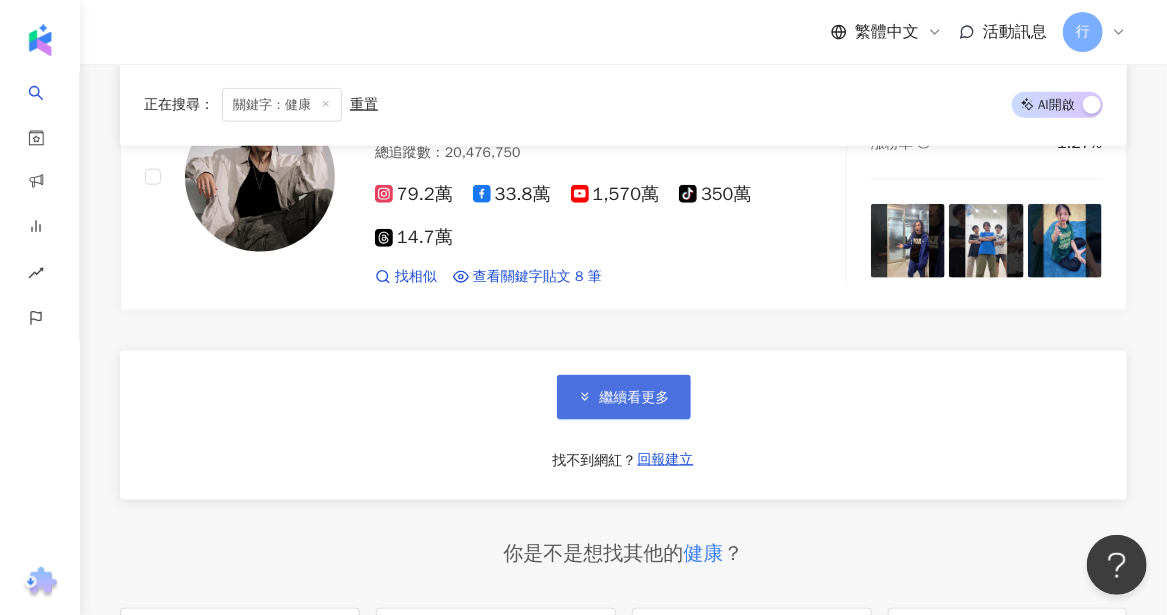 click on "繼續看更多" at bounding box center (624, 397) 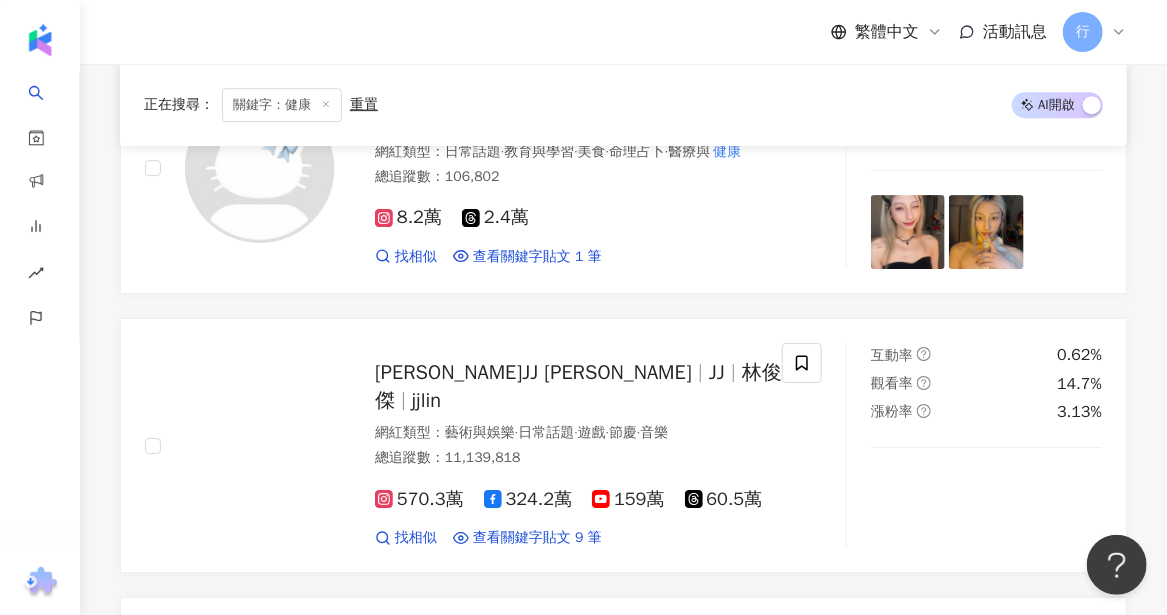 scroll, scrollTop: 8900, scrollLeft: 0, axis: vertical 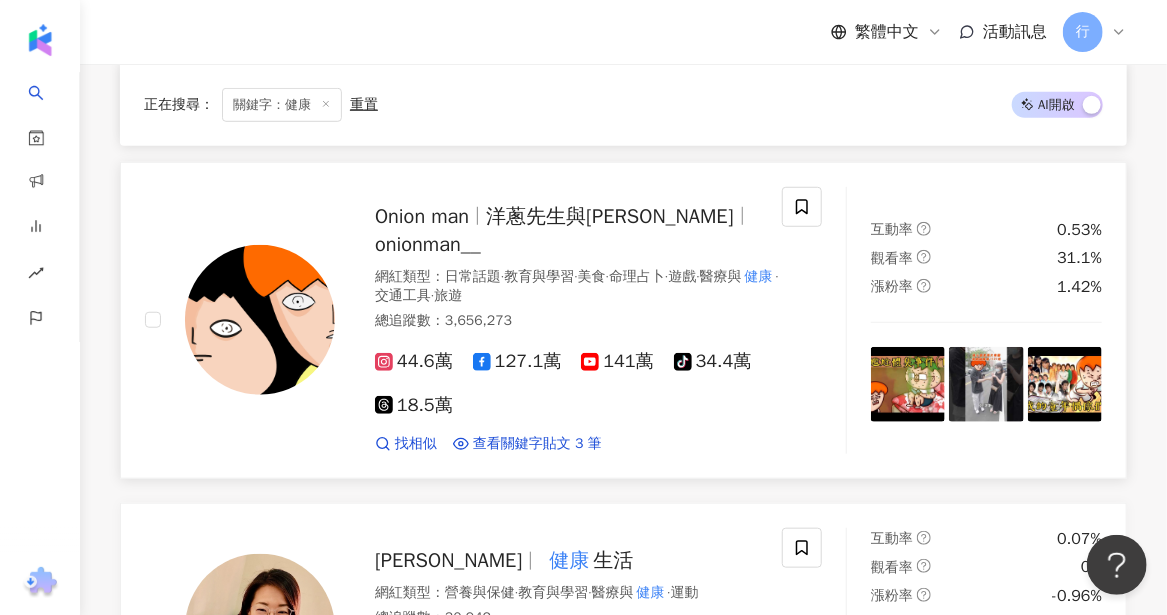 click on "onionman__" at bounding box center (428, 244) 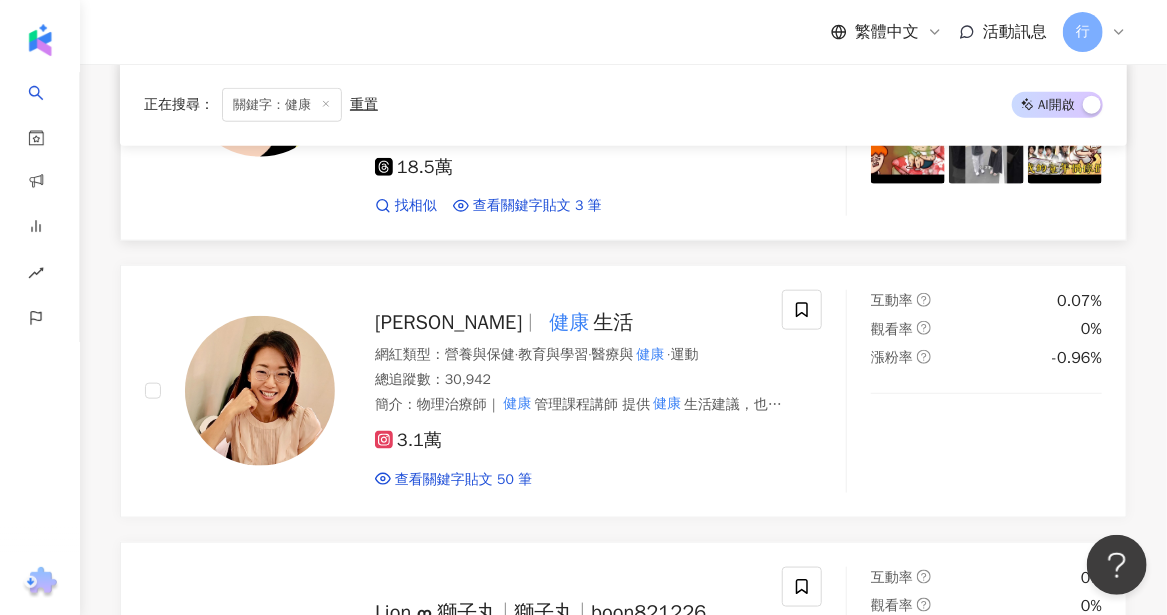 scroll, scrollTop: 9890, scrollLeft: 0, axis: vertical 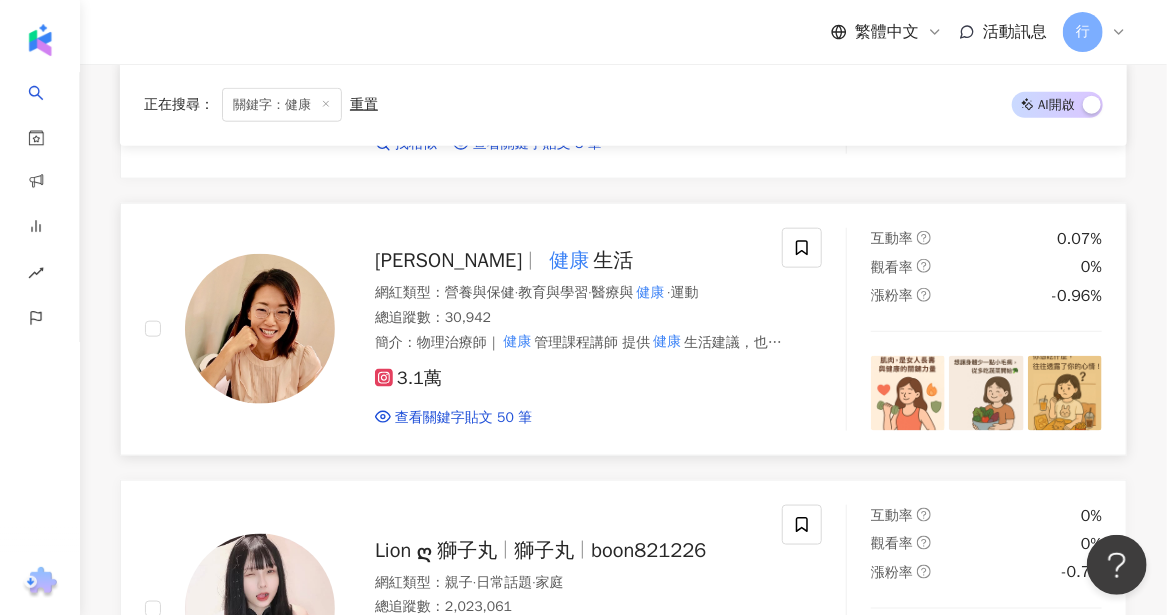 click on "米雪mich" at bounding box center [448, 260] 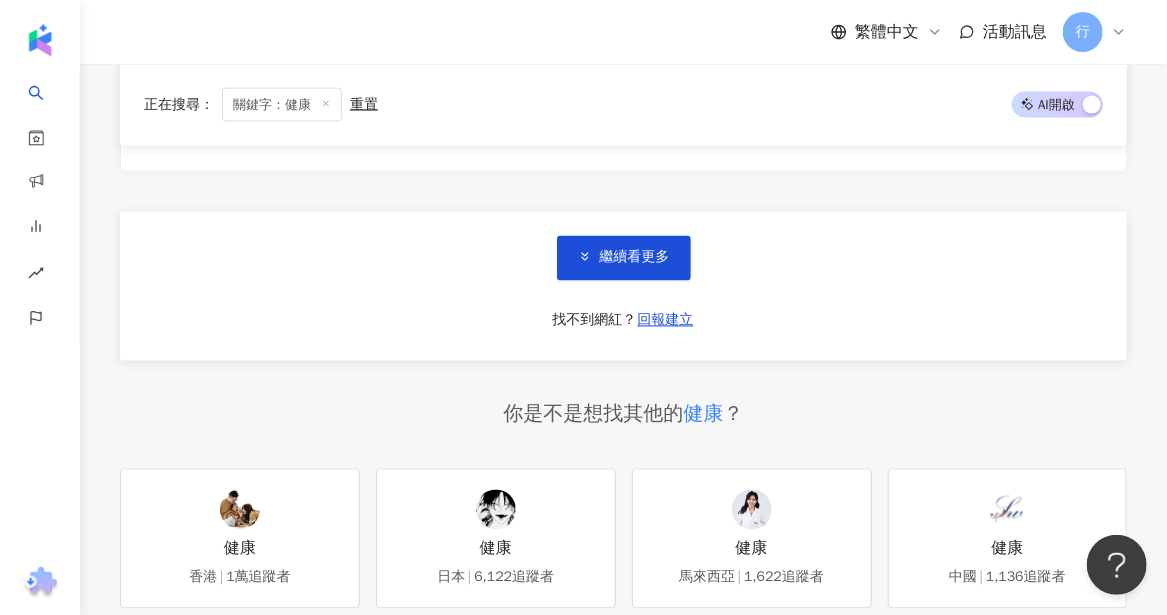 scroll, scrollTop: 10490, scrollLeft: 0, axis: vertical 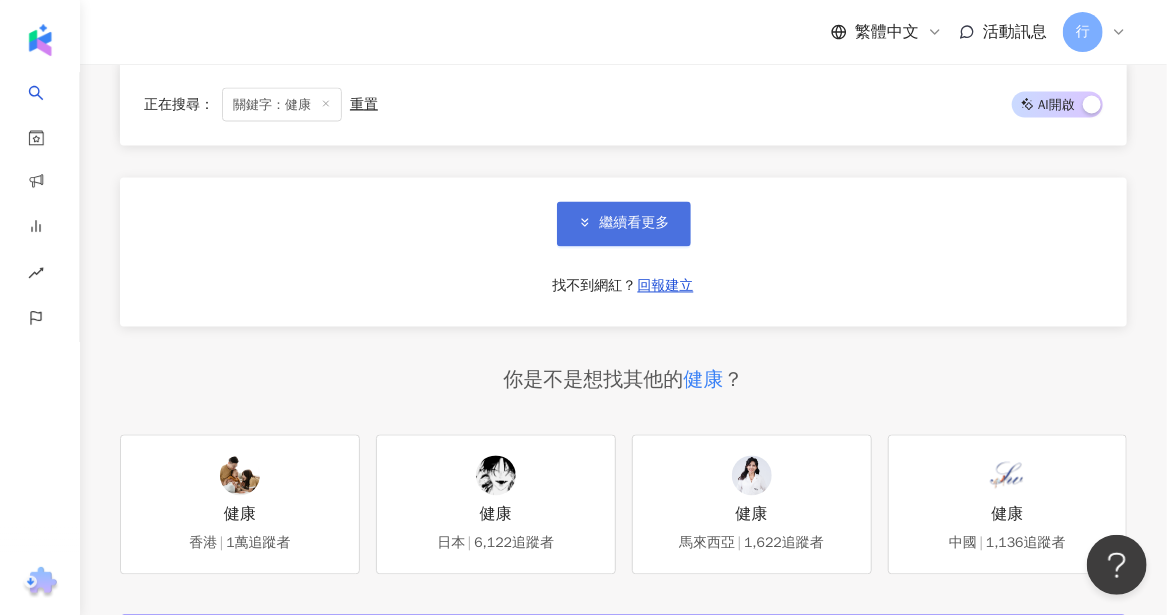 click on "繼續看更多" at bounding box center (624, 224) 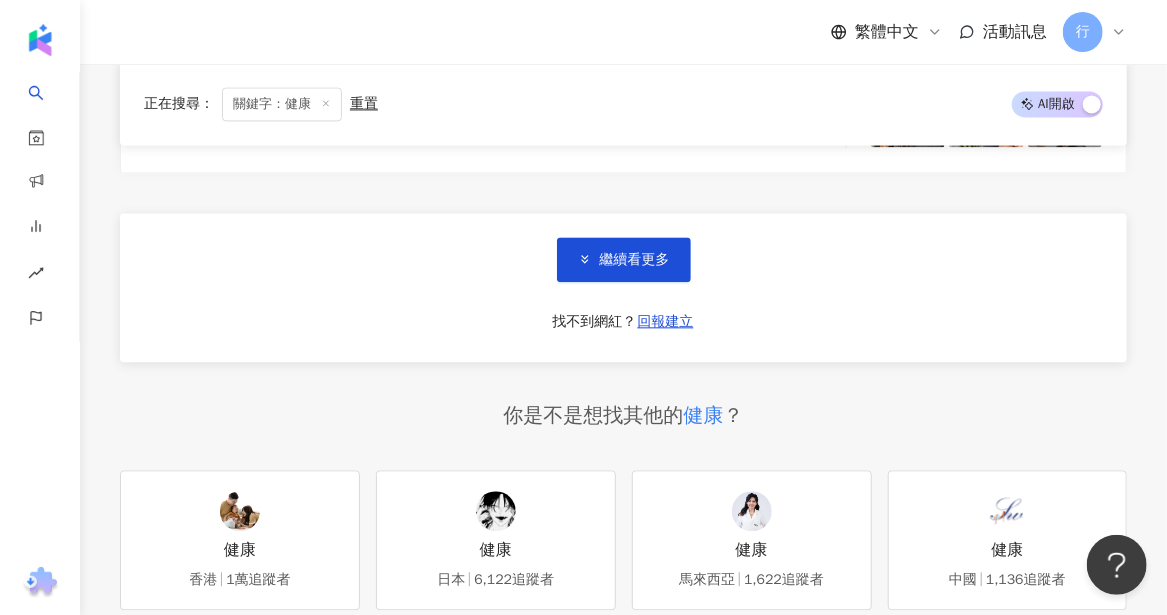 scroll, scrollTop: 13790, scrollLeft: 0, axis: vertical 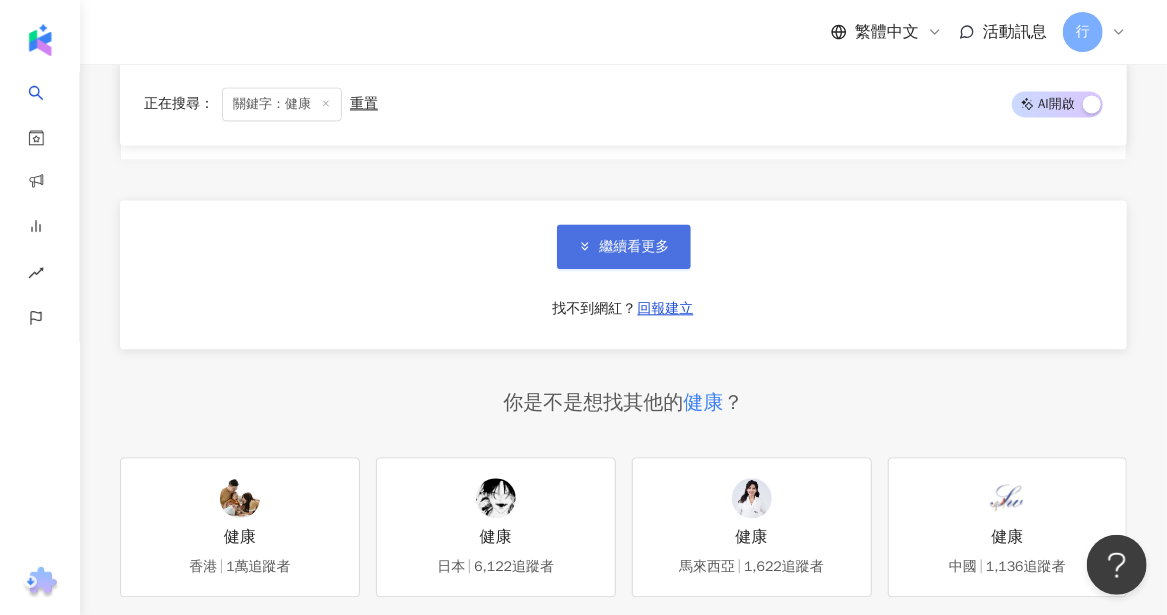 click on "繼續看更多" at bounding box center (624, 246) 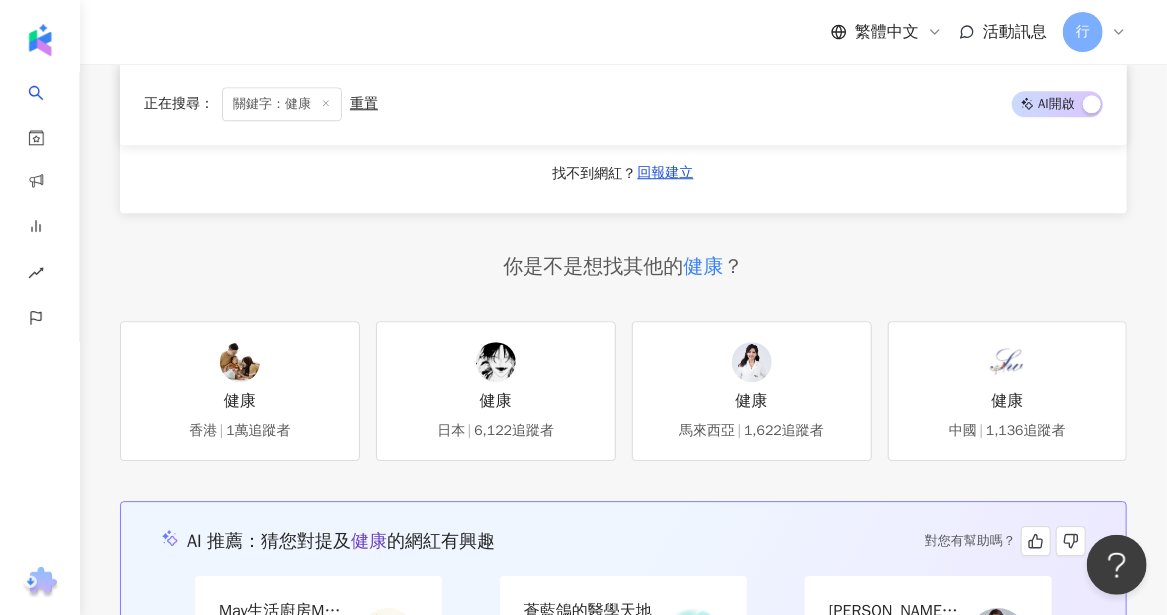 scroll, scrollTop: 17285, scrollLeft: 0, axis: vertical 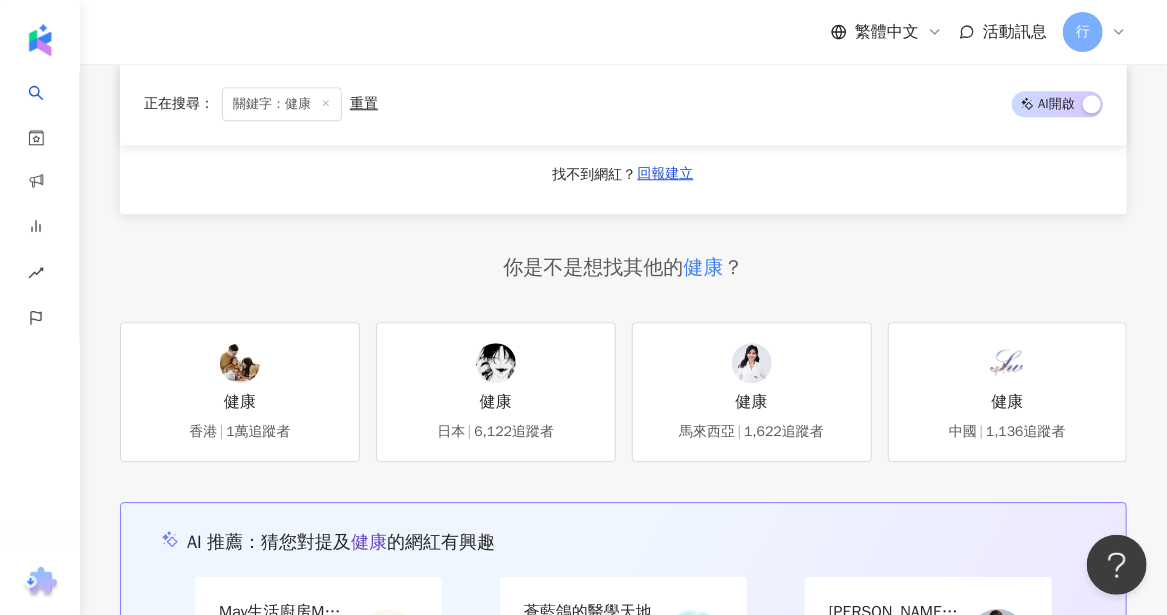 click on "你是不是想找其他的  健康 ？ 健康 香港 1萬追蹤者 健康 日本 6,122追蹤者 健康 馬來西亞 1,622追蹤者 健康 中國 1,136追蹤者" at bounding box center [623, 358] 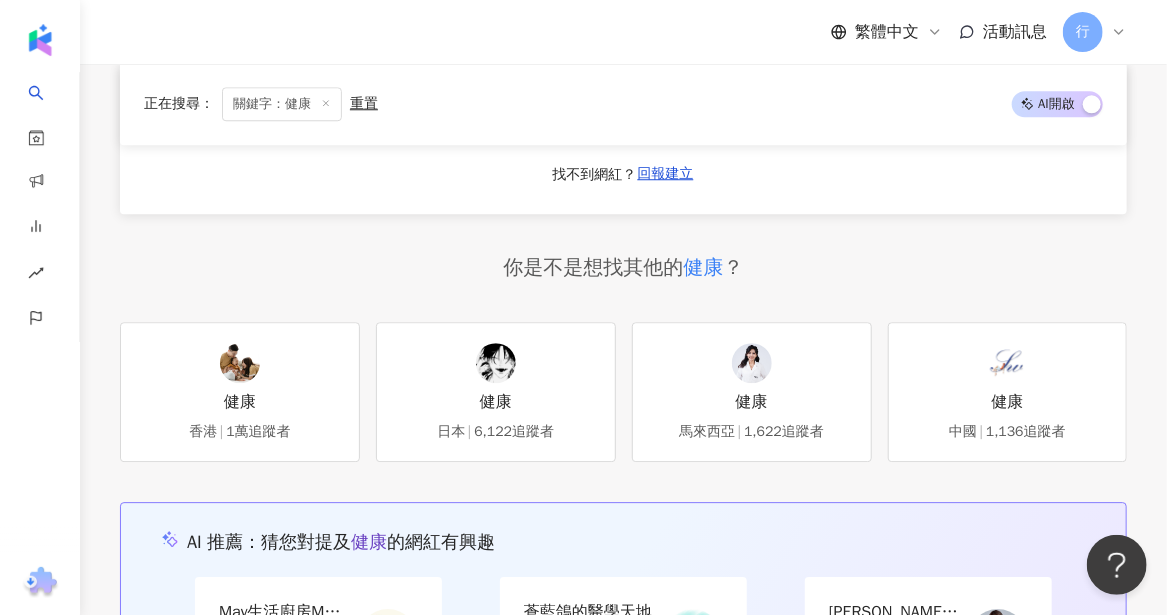 scroll, scrollTop: 17585, scrollLeft: 0, axis: vertical 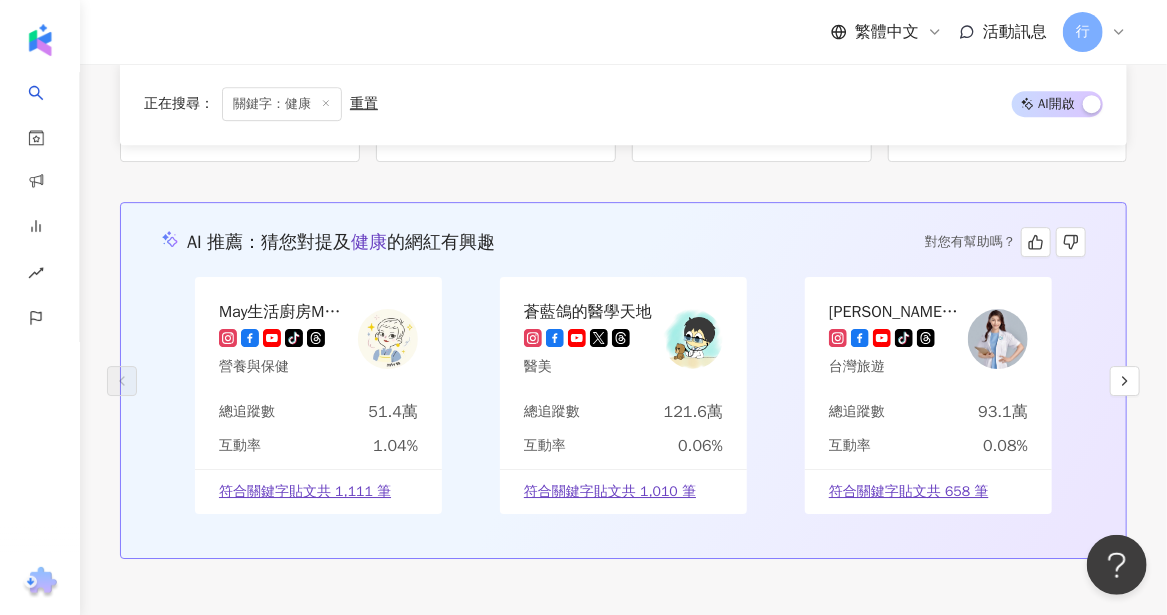 click on "May生活廚房May's living kitchen" at bounding box center [284, 311] 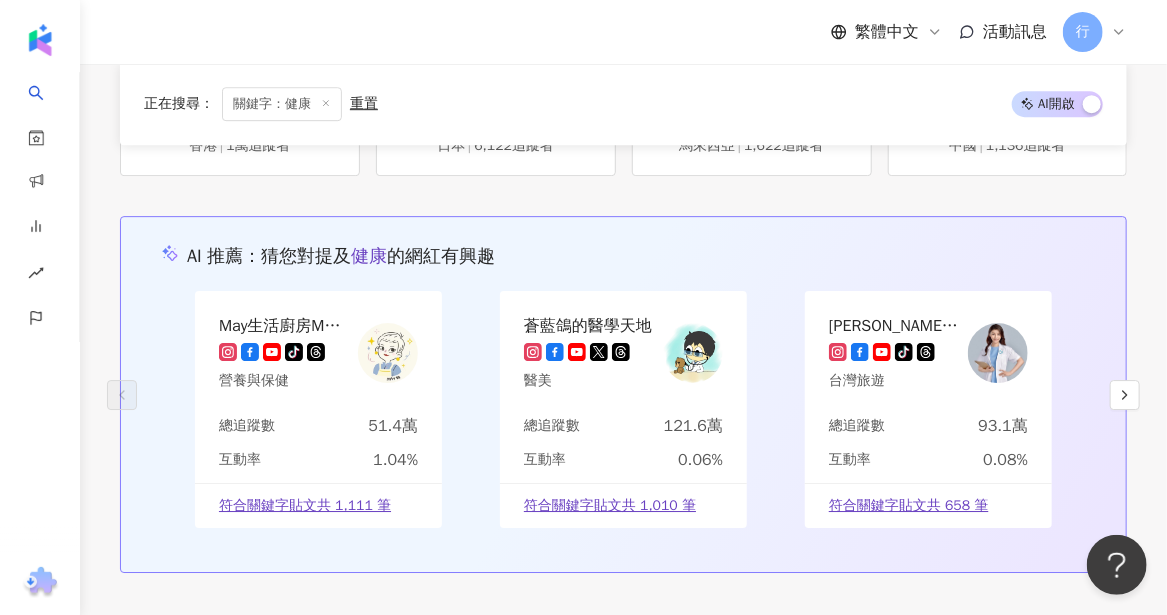 scroll, scrollTop: 17485, scrollLeft: 0, axis: vertical 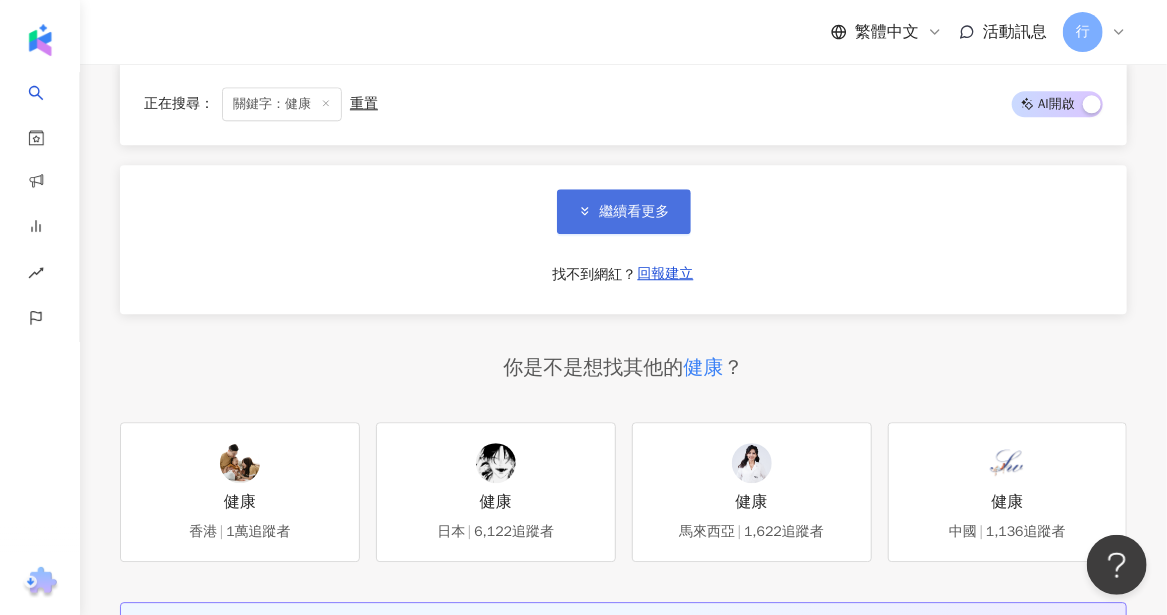 click on "繼續看更多" at bounding box center [624, 211] 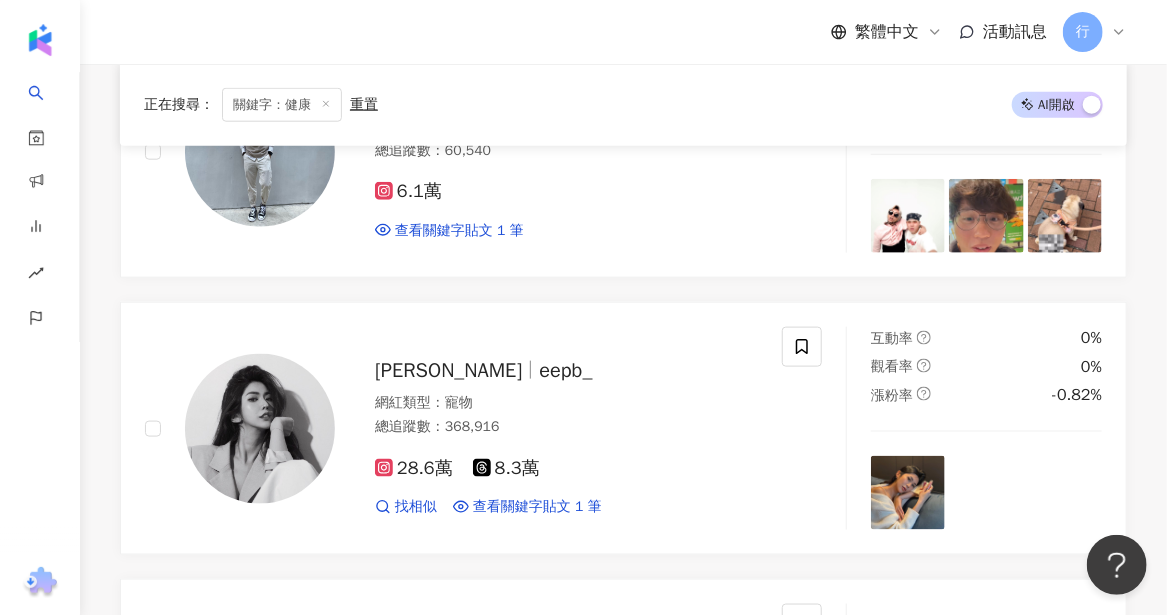 scroll, scrollTop: 19385, scrollLeft: 0, axis: vertical 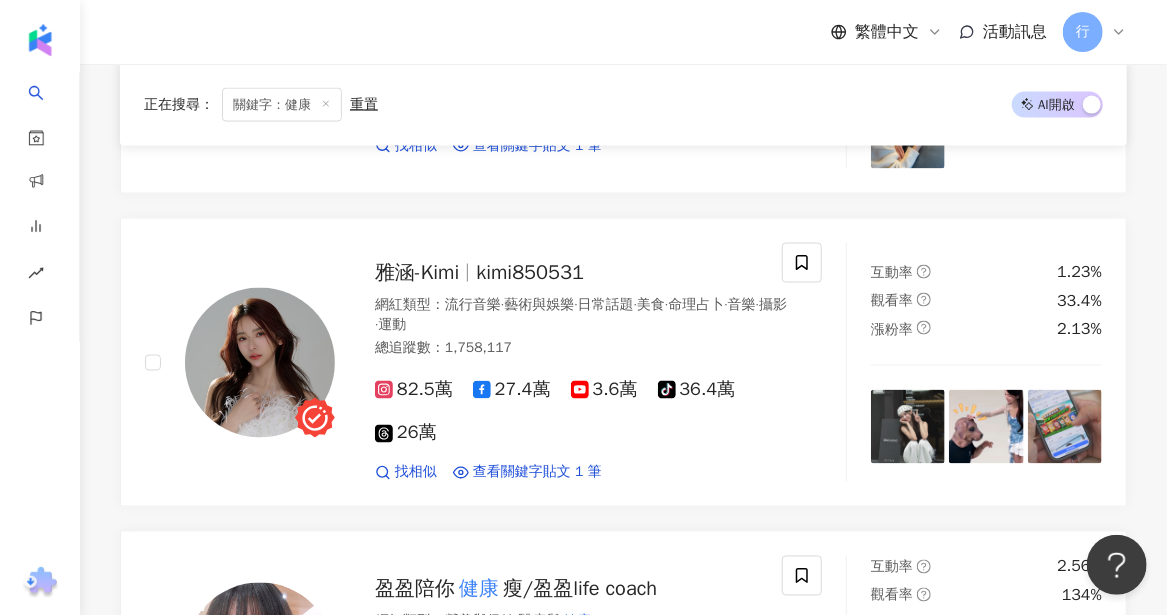 click on "重置" at bounding box center (364, 105) 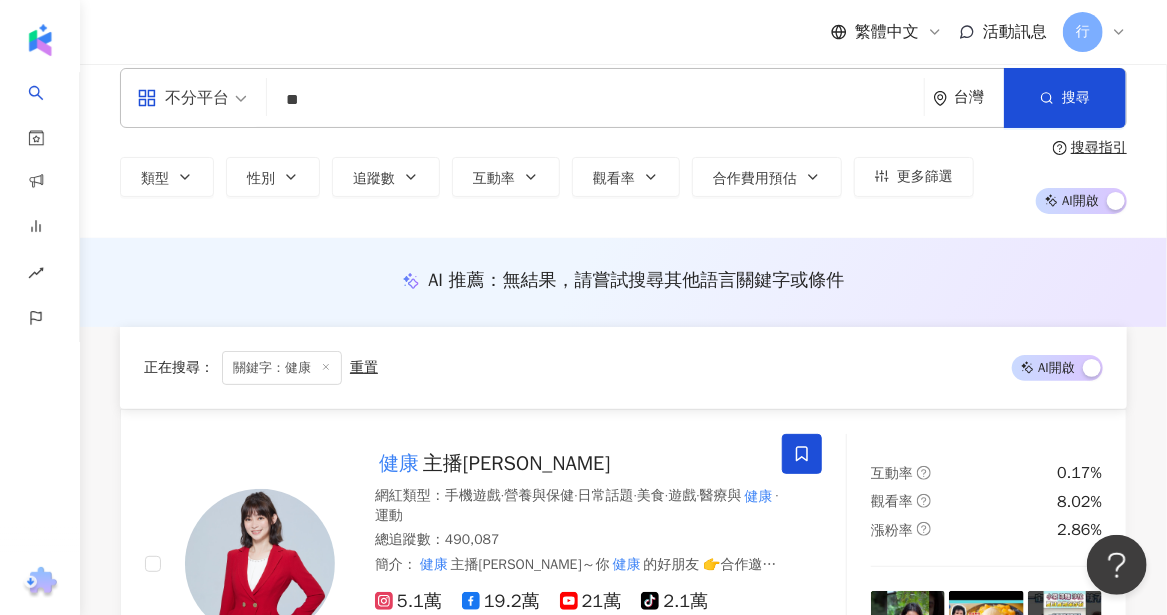 scroll, scrollTop: 0, scrollLeft: 0, axis: both 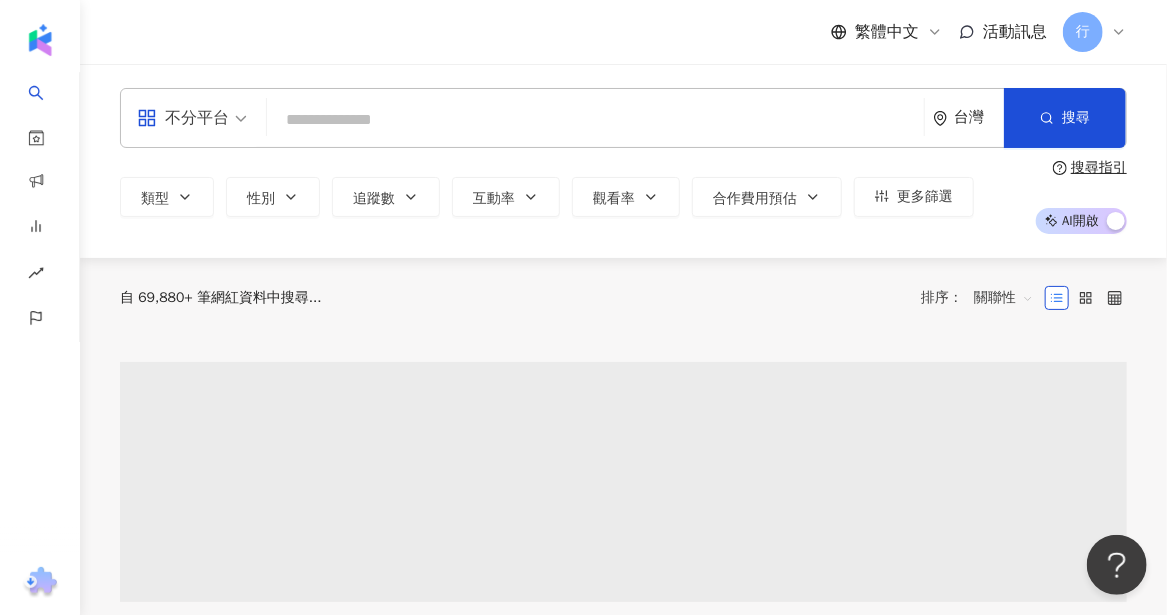 drag, startPoint x: 340, startPoint y: 117, endPoint x: 228, endPoint y: 105, distance: 112.64102 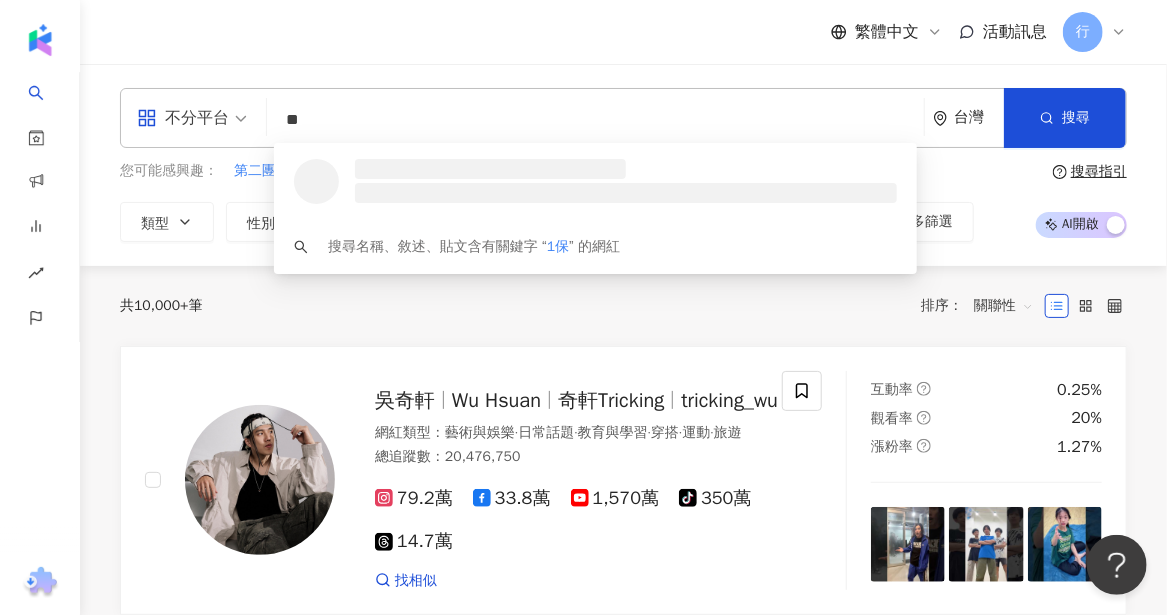 type on "*" 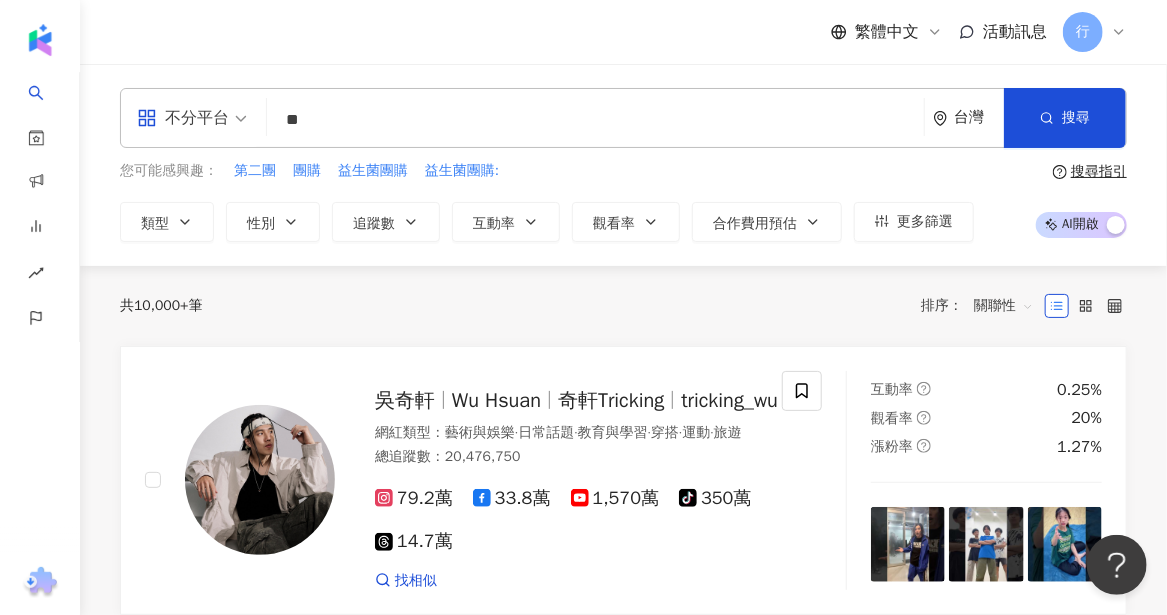 type on "**" 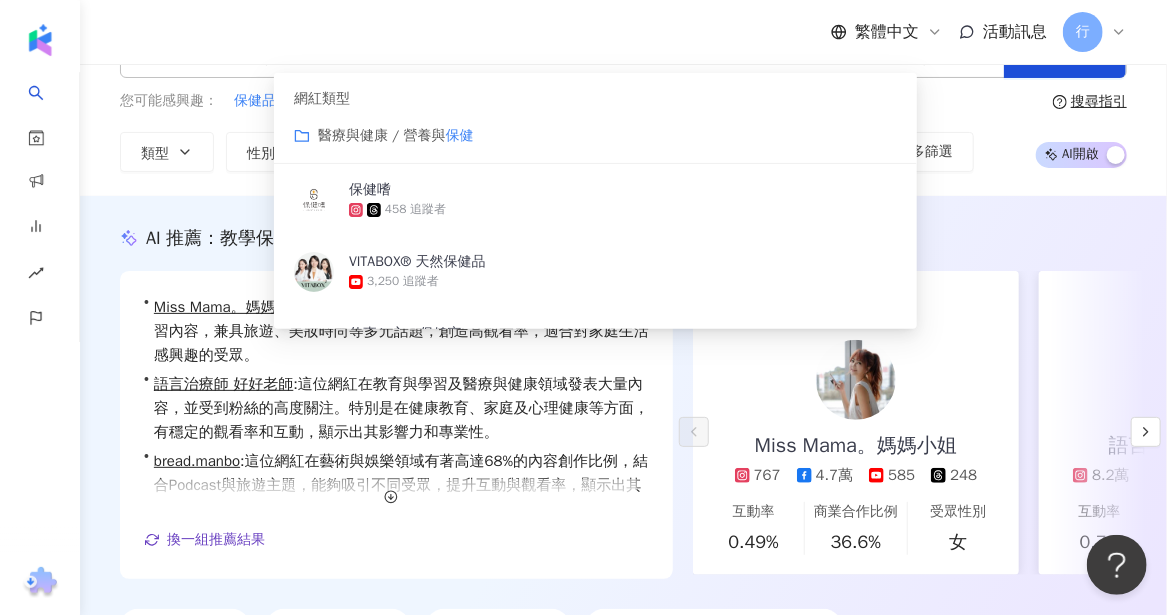 scroll, scrollTop: 100, scrollLeft: 0, axis: vertical 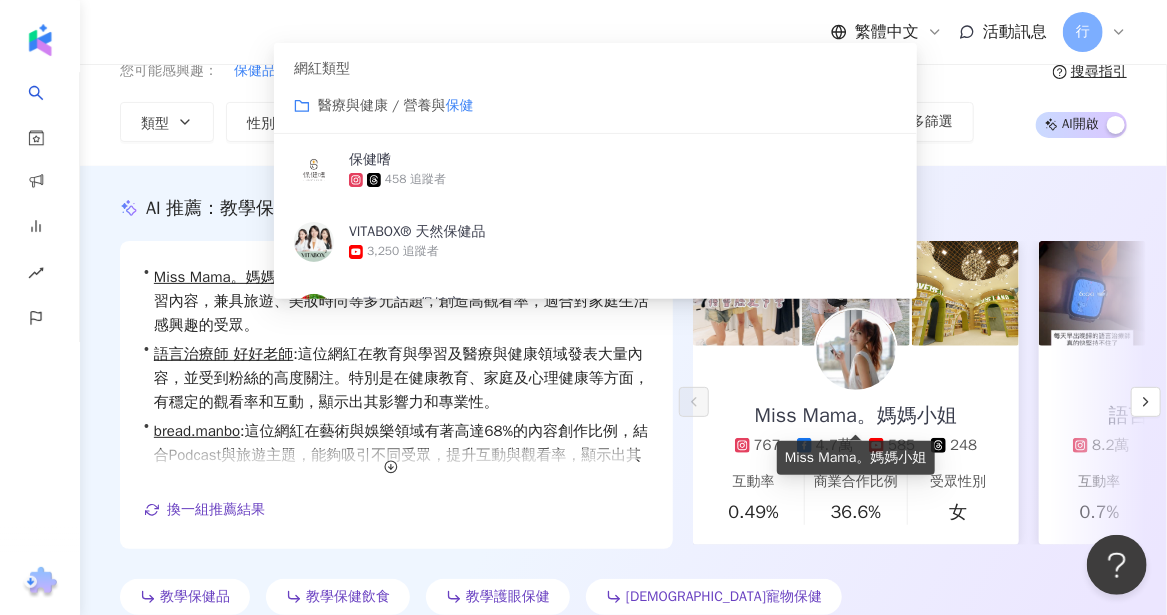 click on "Miss Mama。媽媽小姐" at bounding box center [856, 416] 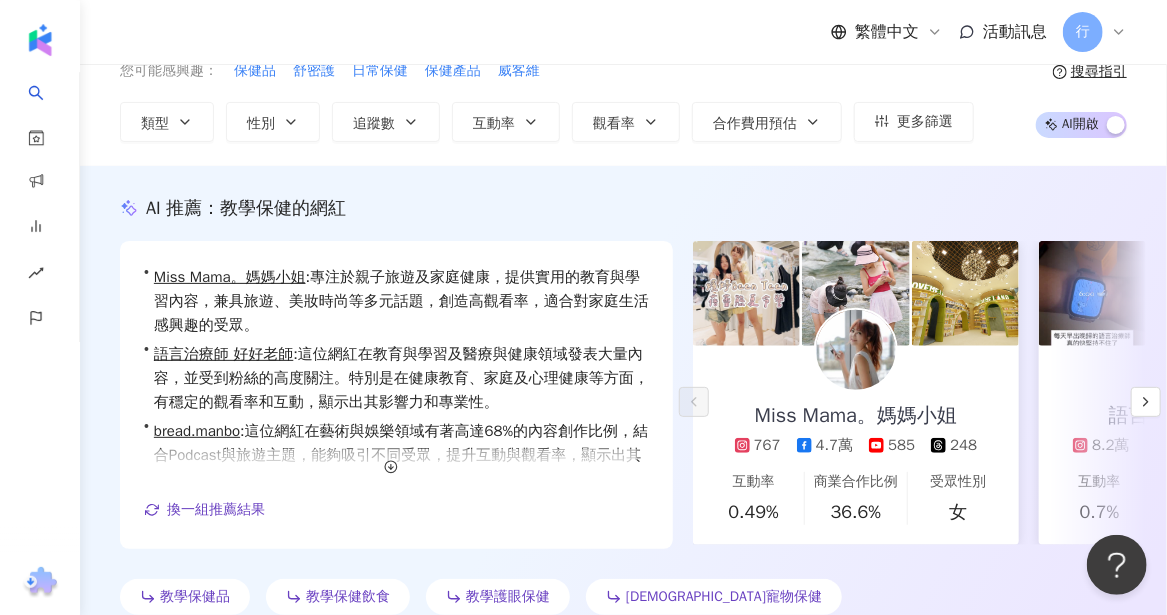 click on "4.7萬" at bounding box center [835, 445] 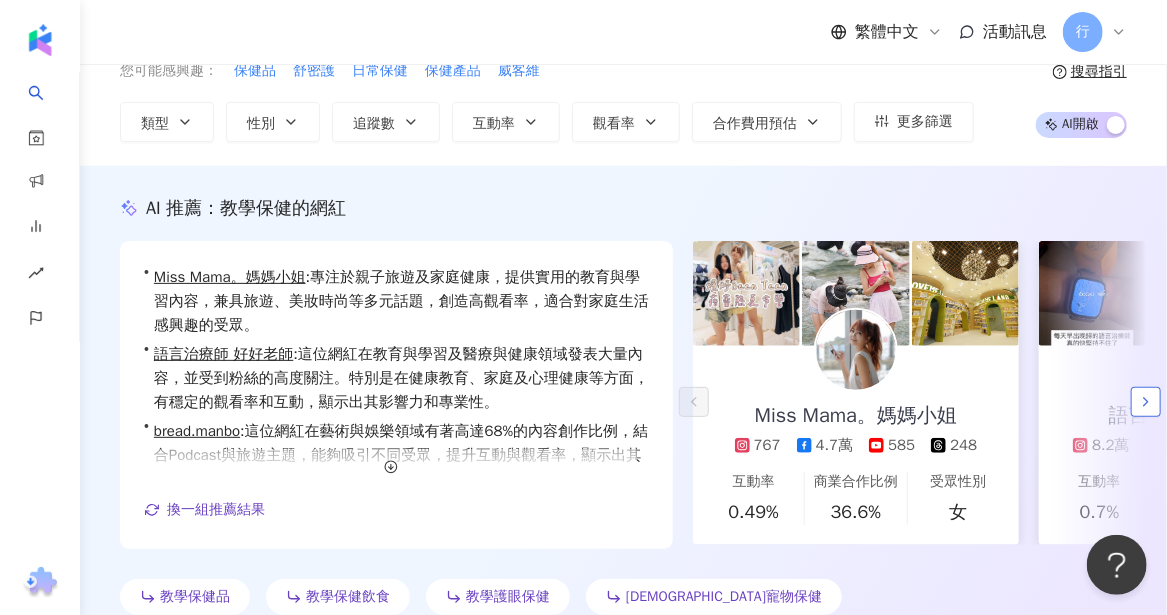 click at bounding box center [1146, 402] 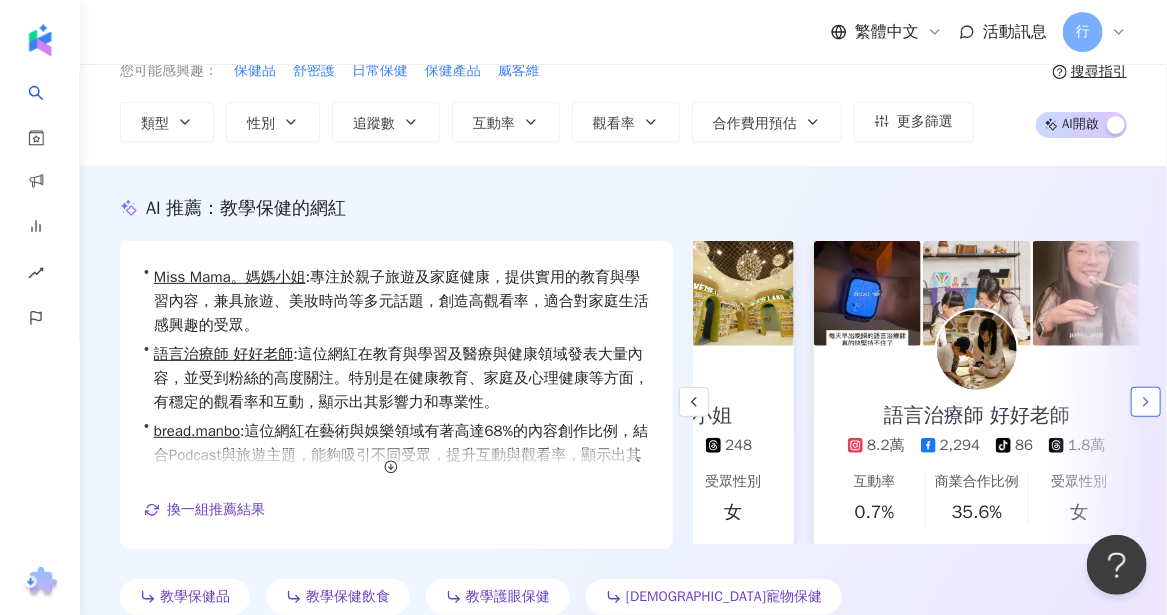 scroll, scrollTop: 0, scrollLeft: 345, axis: horizontal 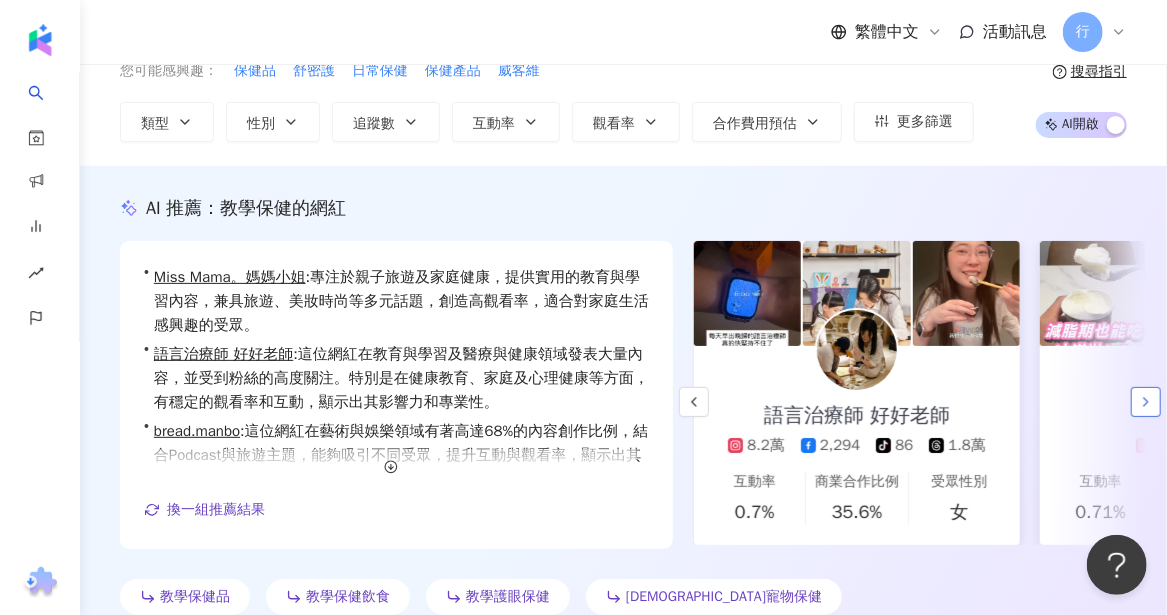 click at bounding box center [1146, 402] 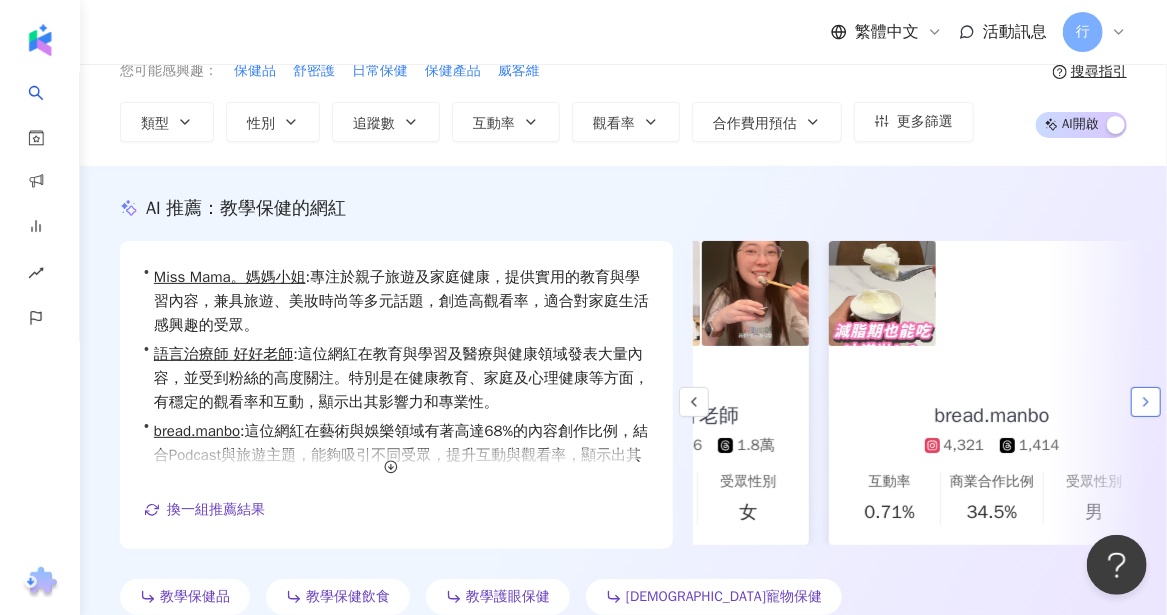 scroll, scrollTop: 0, scrollLeft: 623, axis: horizontal 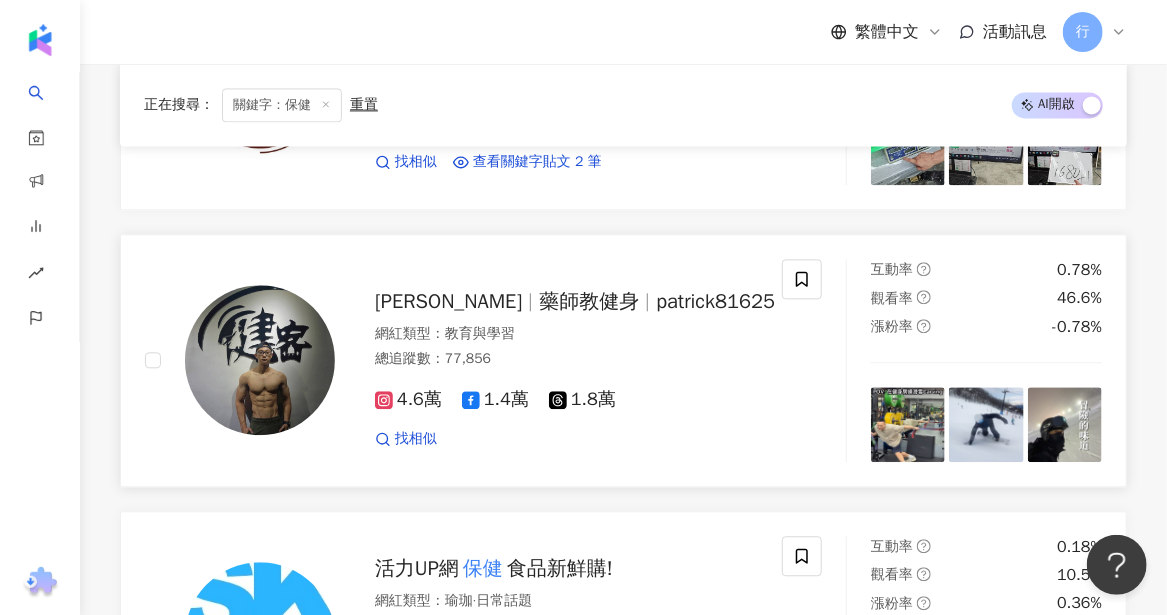 click on "蔡藥師" at bounding box center (448, 301) 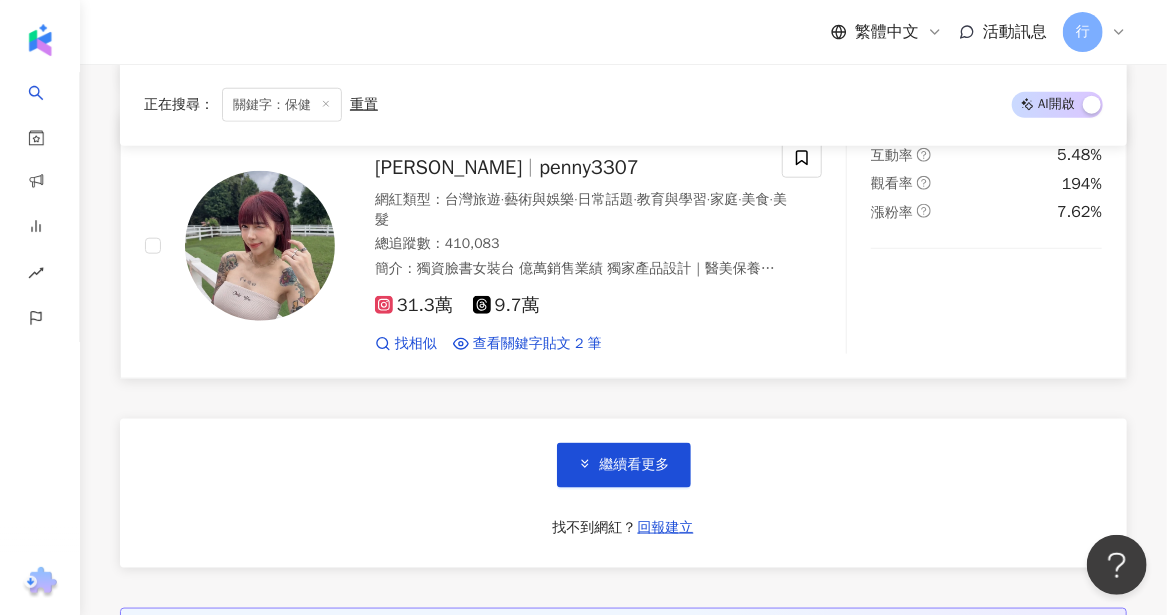 scroll, scrollTop: 3700, scrollLeft: 0, axis: vertical 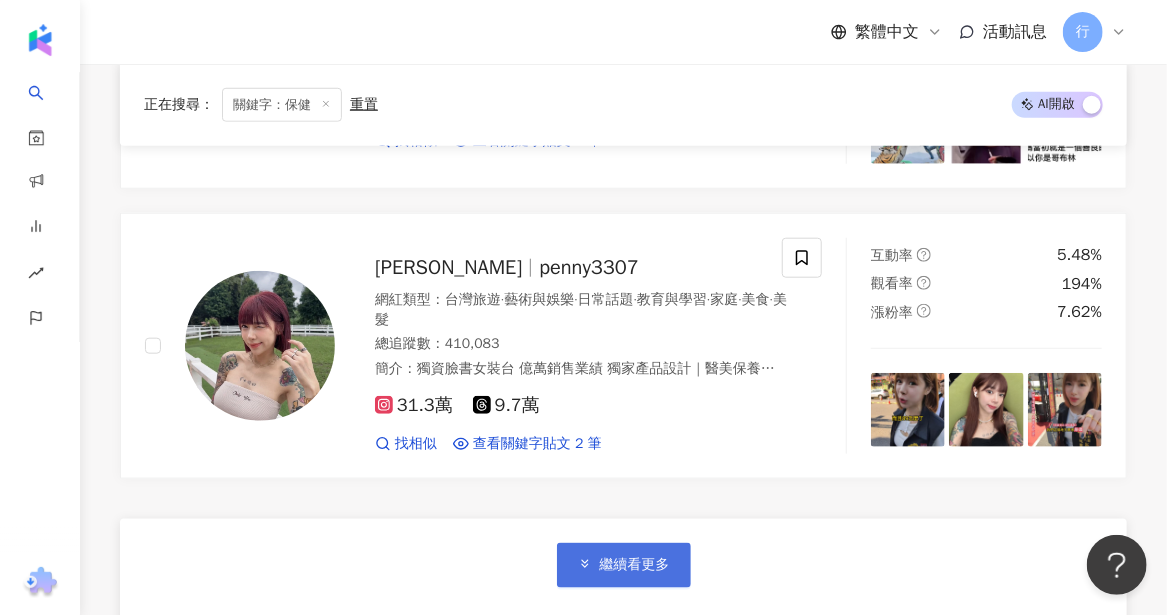 click on "繼續看更多" at bounding box center [624, 565] 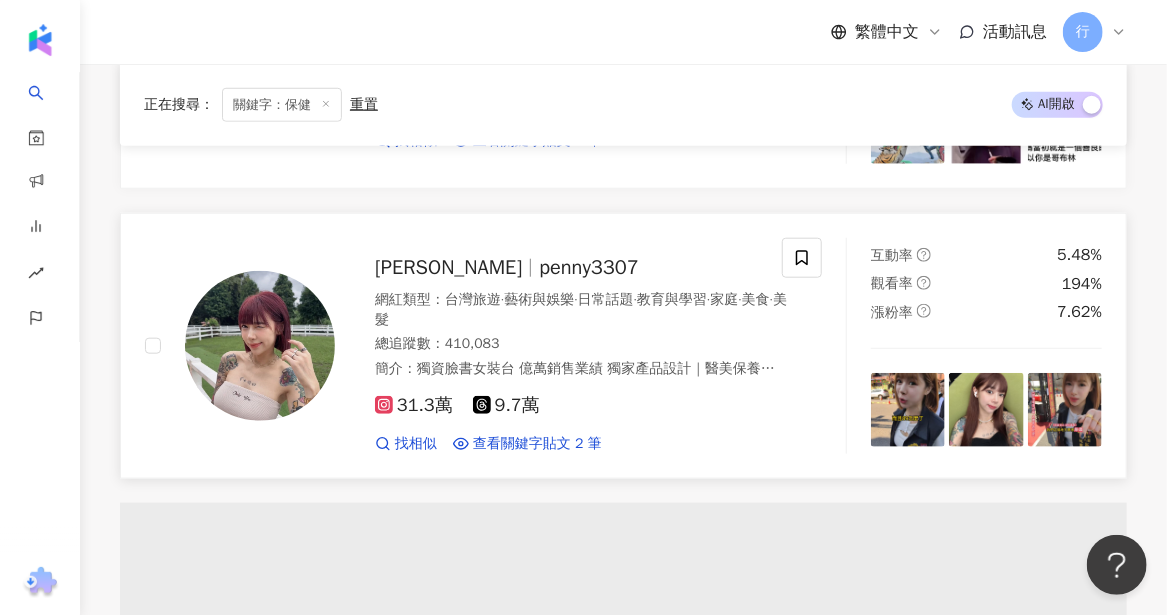scroll, scrollTop: 0, scrollLeft: 0, axis: both 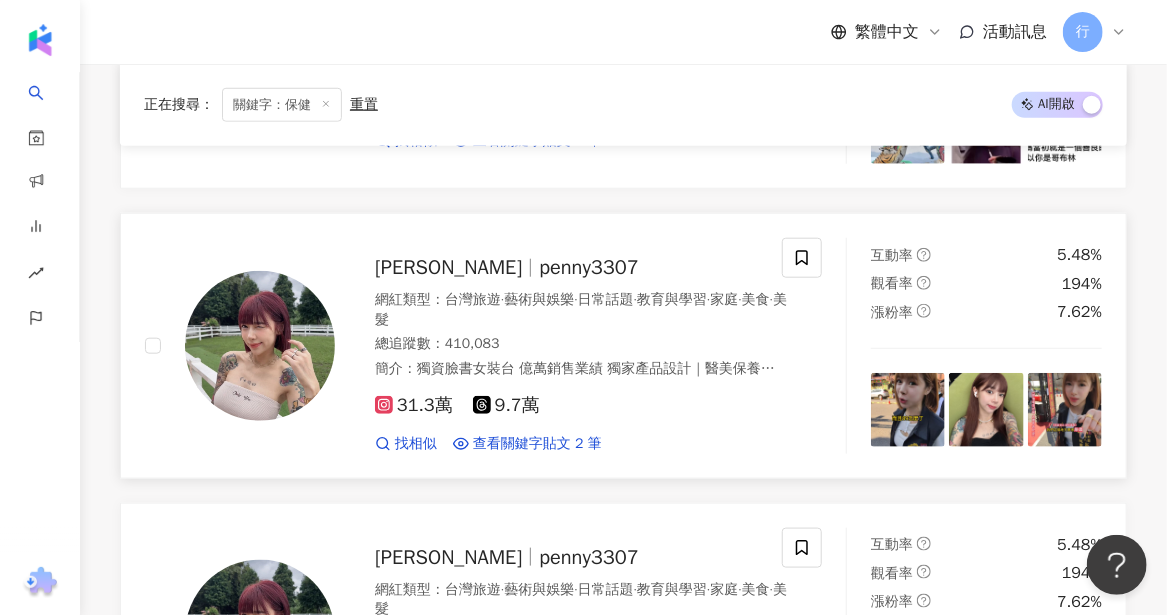 drag, startPoint x: 248, startPoint y: 456, endPoint x: 210, endPoint y: 199, distance: 259.79416 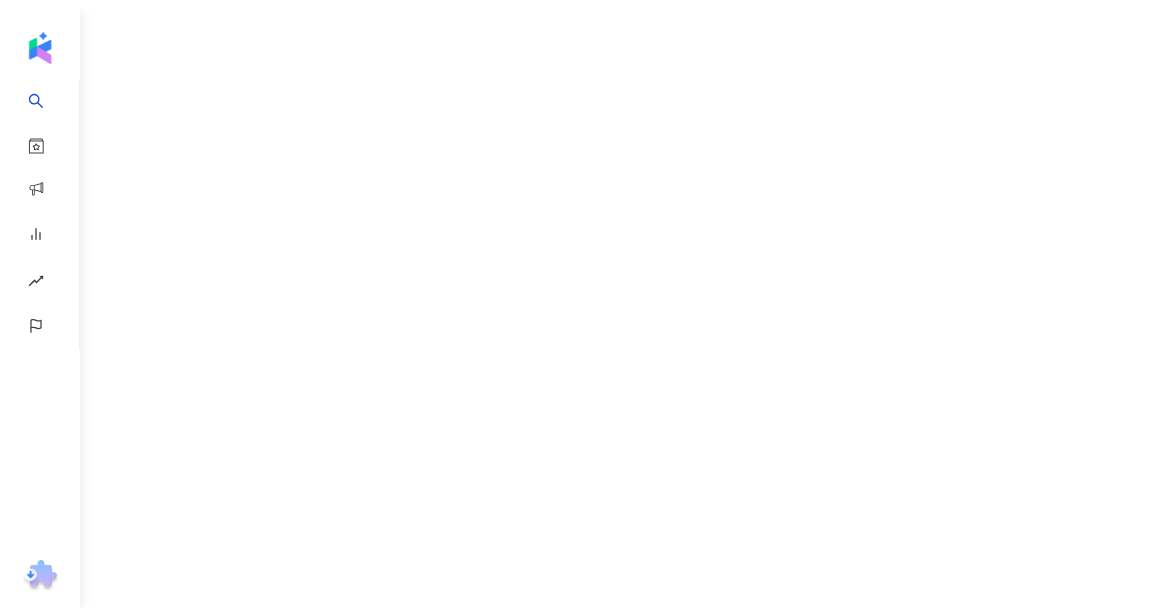 scroll, scrollTop: 0, scrollLeft: 0, axis: both 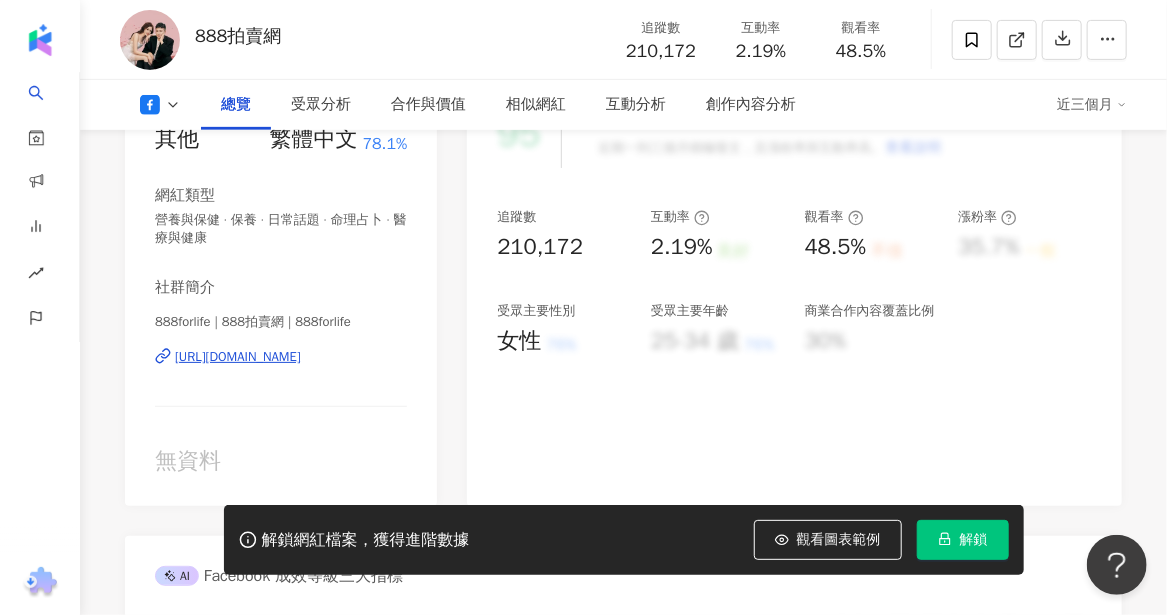 click on "888forlife | 888拍賣網 | 888forlife https://www.facebook.com/290180644734660" at bounding box center [281, 371] 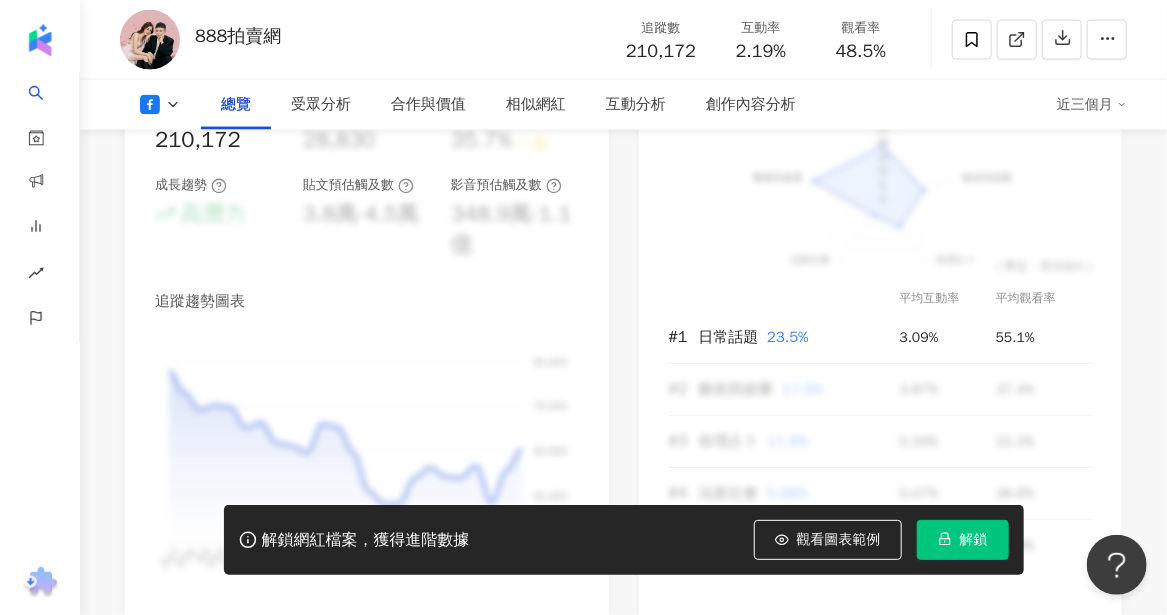 scroll, scrollTop: 1200, scrollLeft: 0, axis: vertical 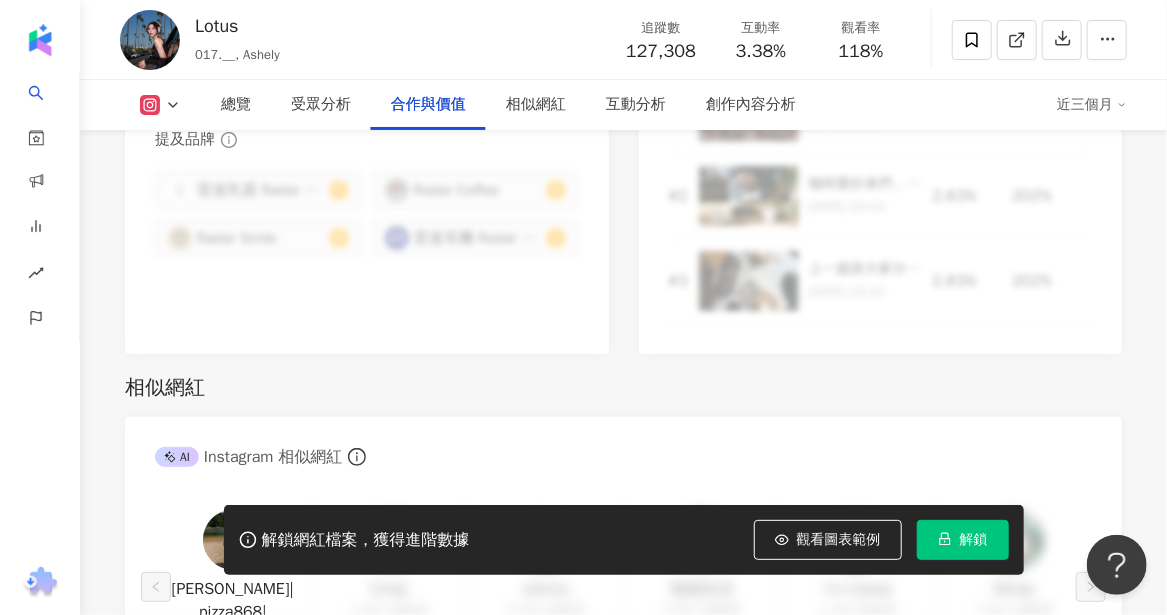 click 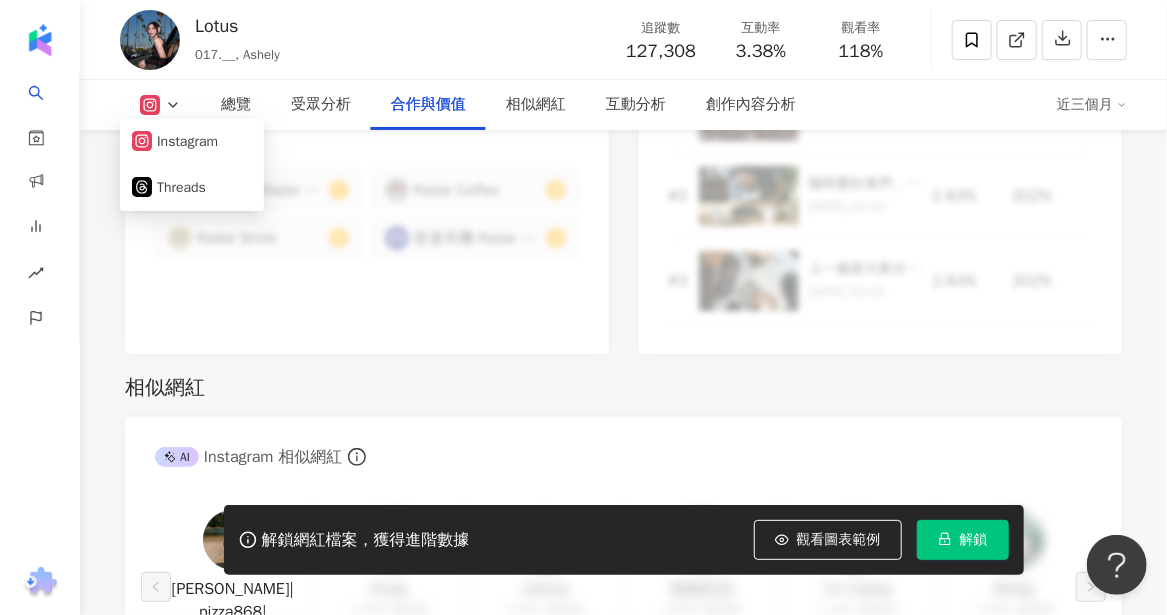 click 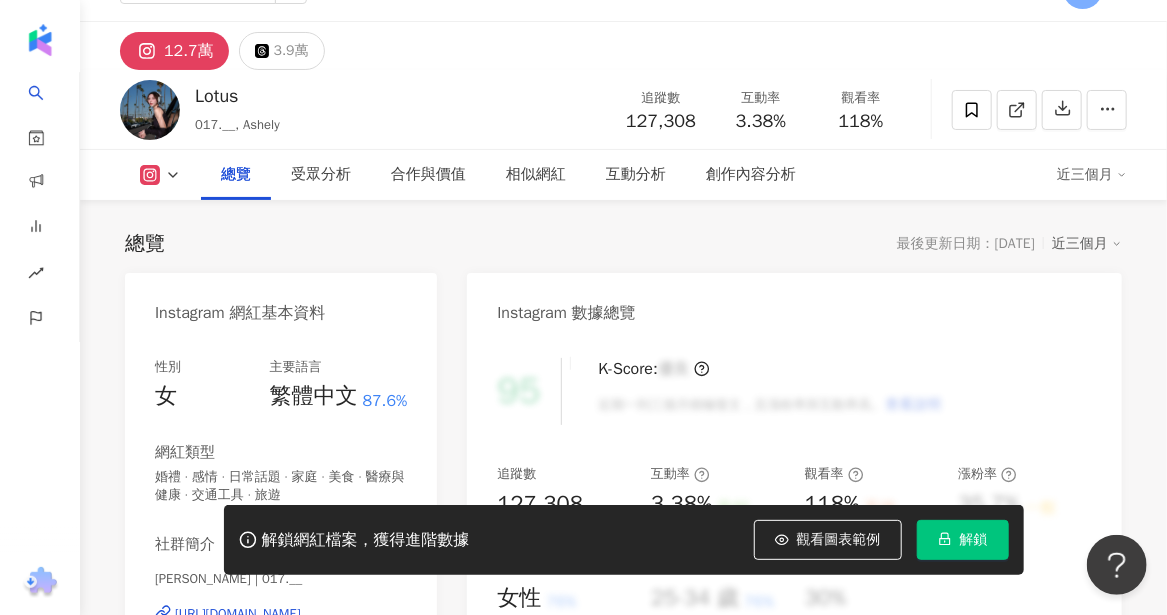 scroll, scrollTop: 0, scrollLeft: 0, axis: both 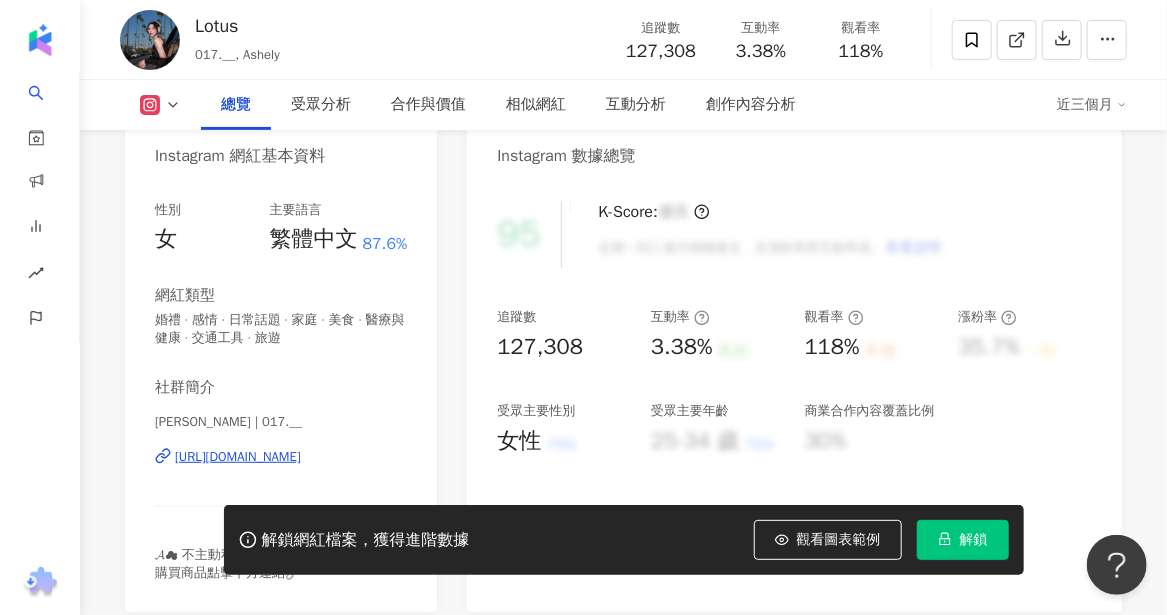 click on "https://www.instagram.com/017.__/" at bounding box center [238, 457] 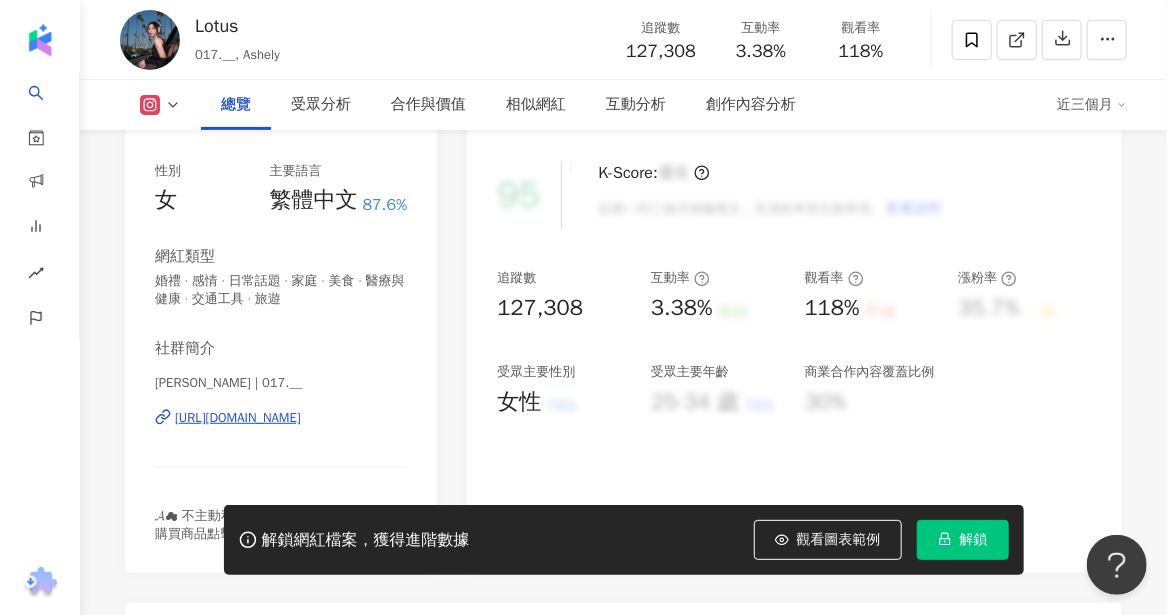 scroll, scrollTop: 200, scrollLeft: 0, axis: vertical 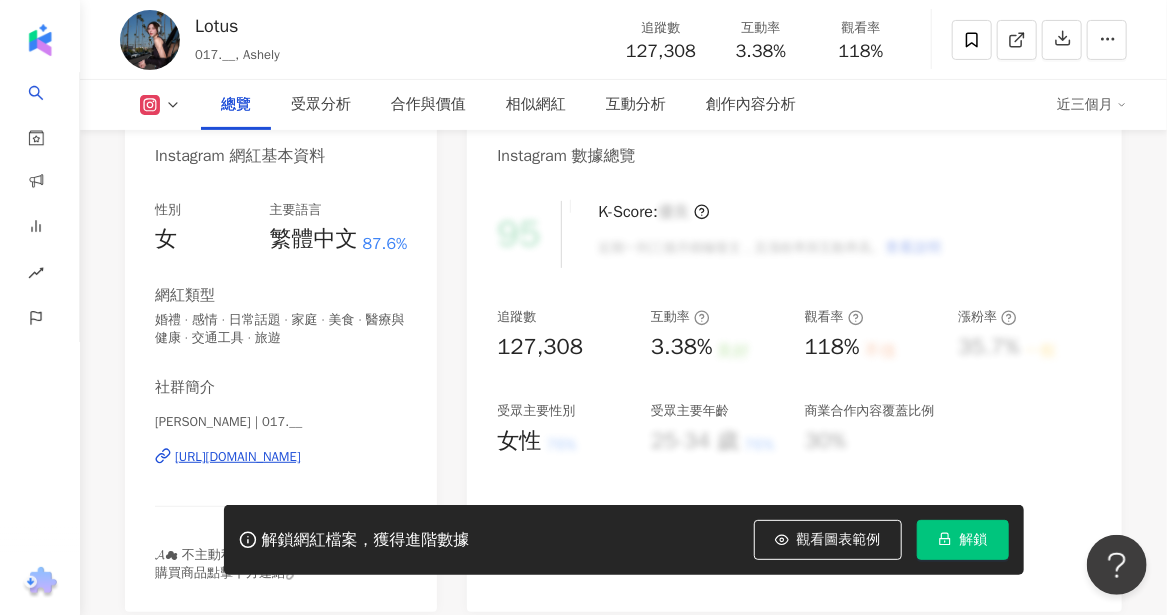 click on "https://www.instagram.com/017.__/" at bounding box center [238, 457] 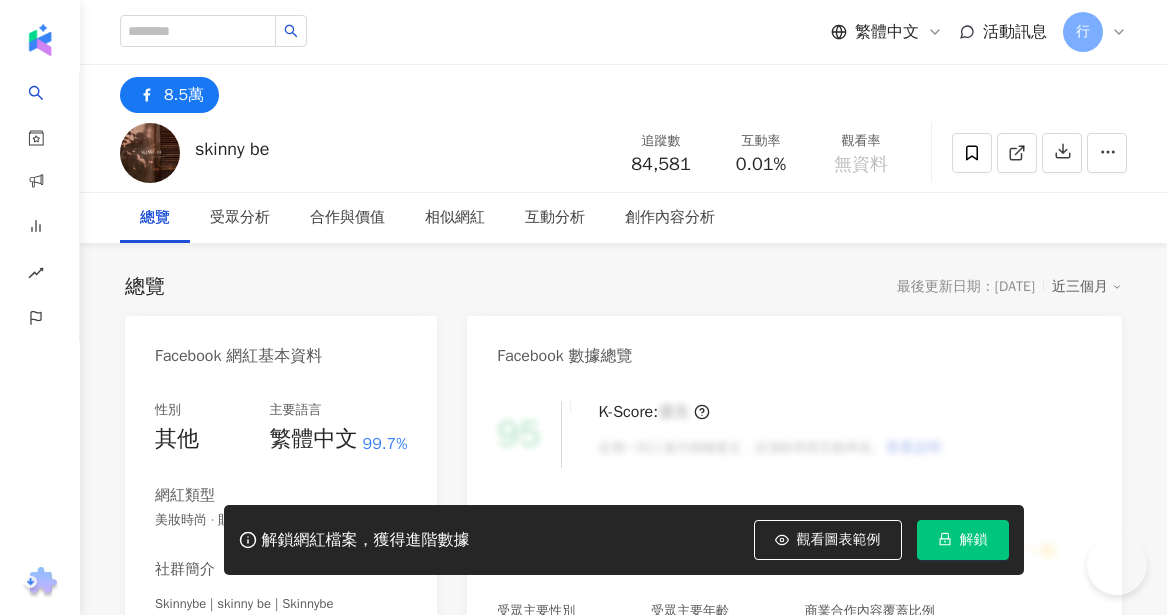 scroll, scrollTop: 0, scrollLeft: 0, axis: both 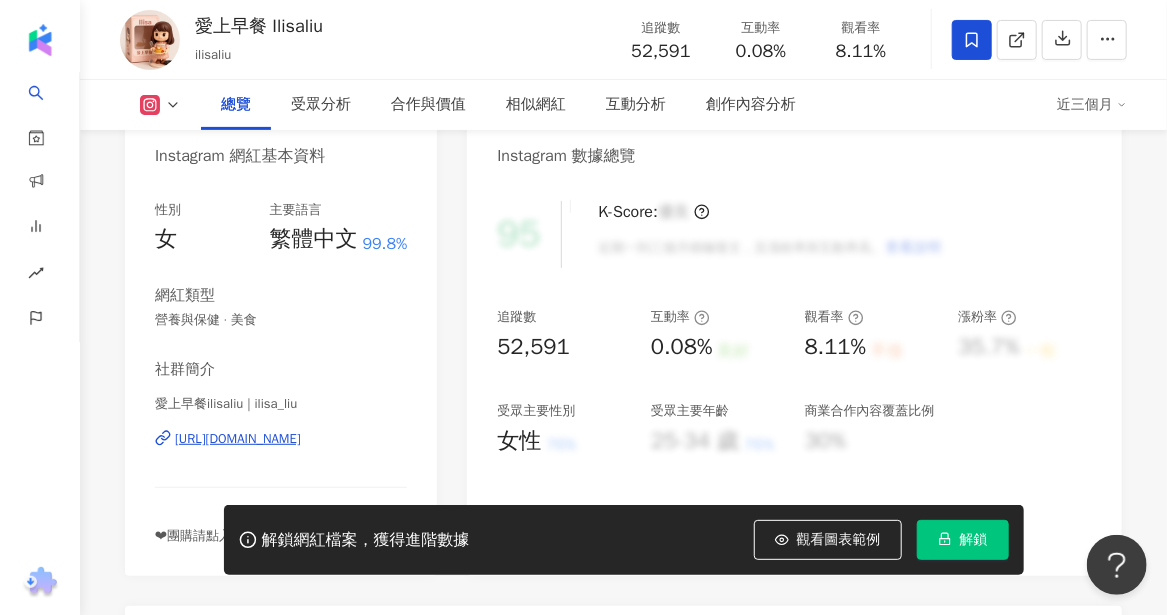 click on "[URL][DOMAIN_NAME]" at bounding box center [238, 439] 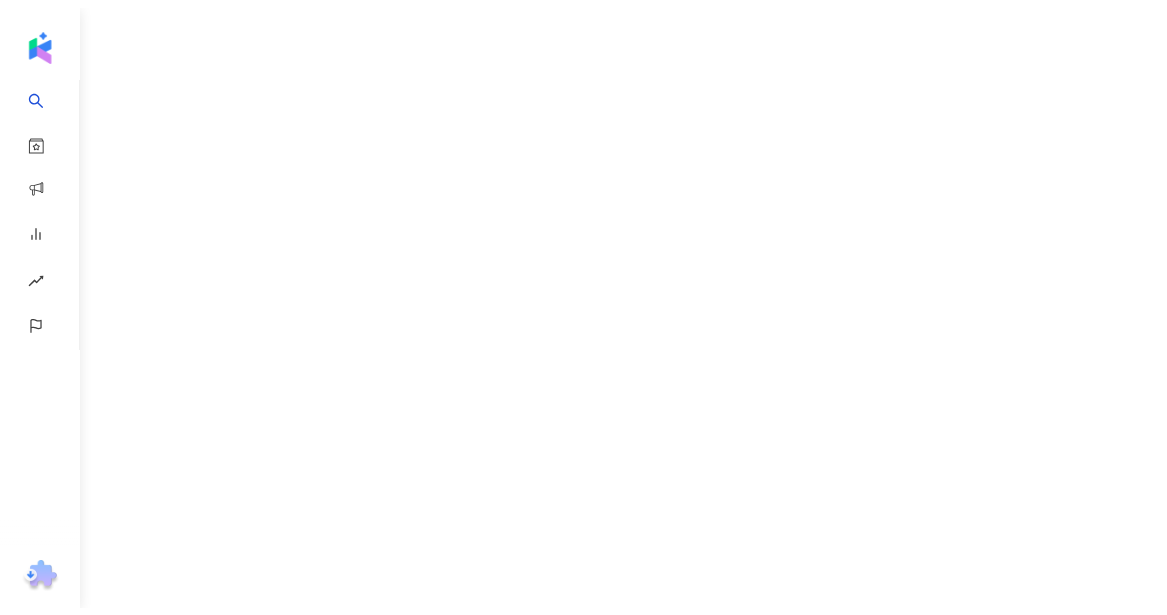 scroll, scrollTop: 0, scrollLeft: 0, axis: both 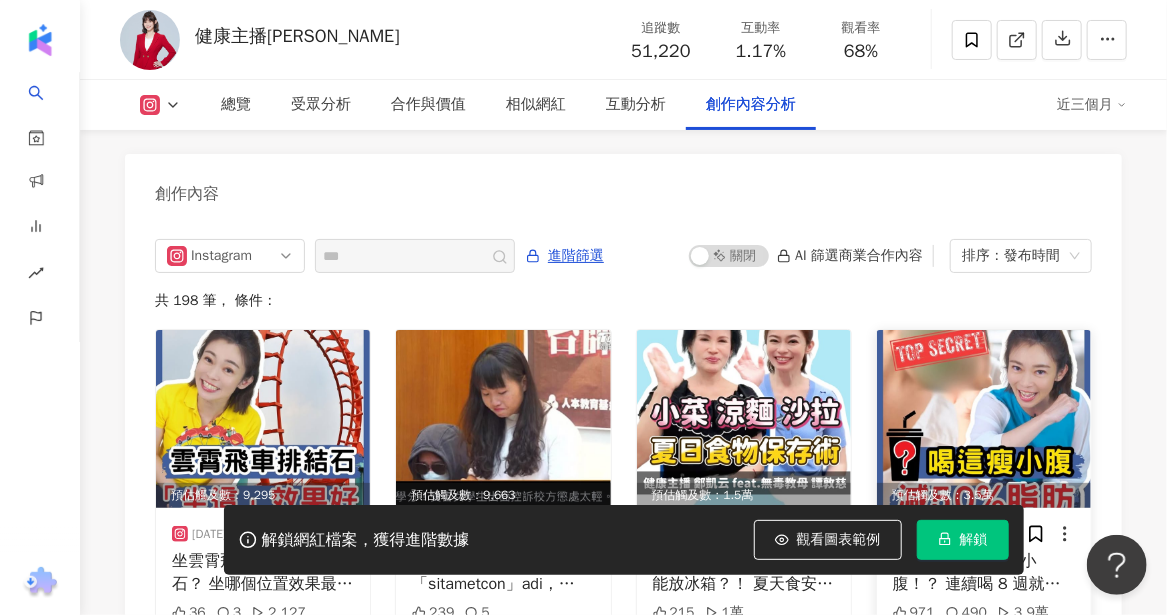 click at bounding box center (984, 419) 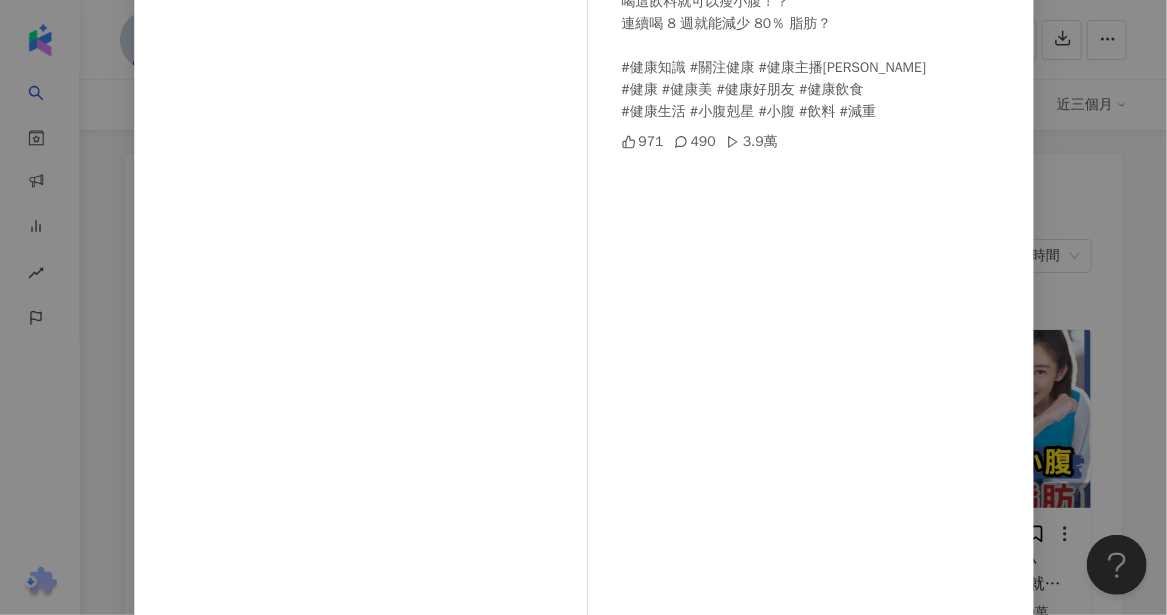 scroll, scrollTop: 282, scrollLeft: 0, axis: vertical 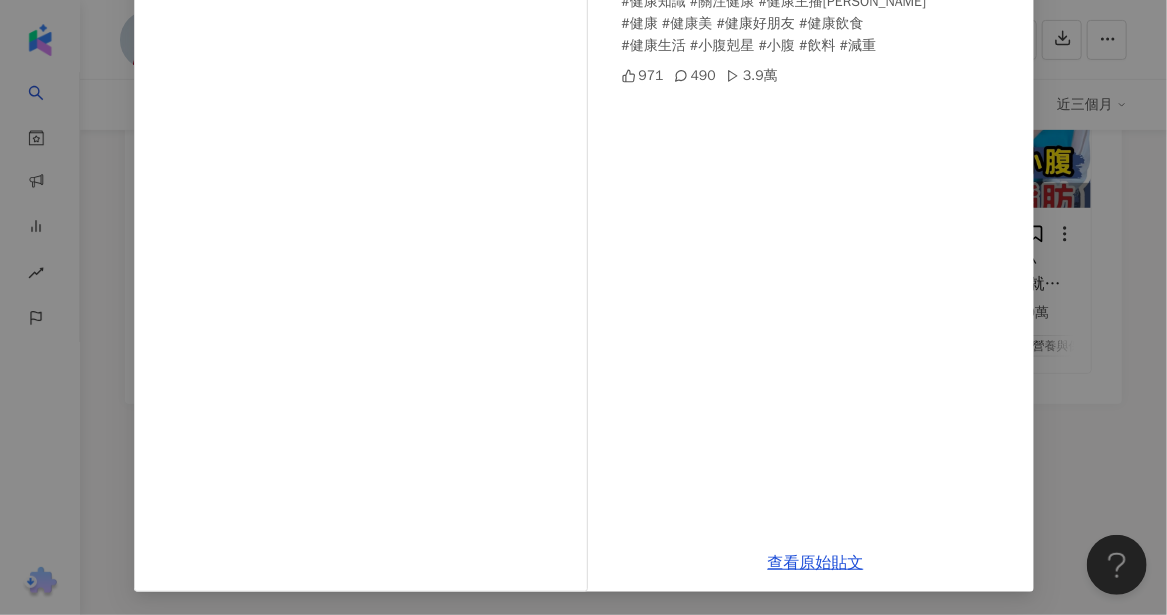 click on "健康主播鄭凱云 2025/7/9 喝這飲料就可以瘦小腹！？
連續喝 8 週就能減少 80％ 脂肪？
#健康知識 #關注健康 #健康主播鄭凱云
#健康  #健康美 #健康好朋友 #健康飲食
#健康生活 #小腹剋星  #小腹 #飲料 #減重 971 490 3.9萬 查看原始貼文" at bounding box center [583, 307] 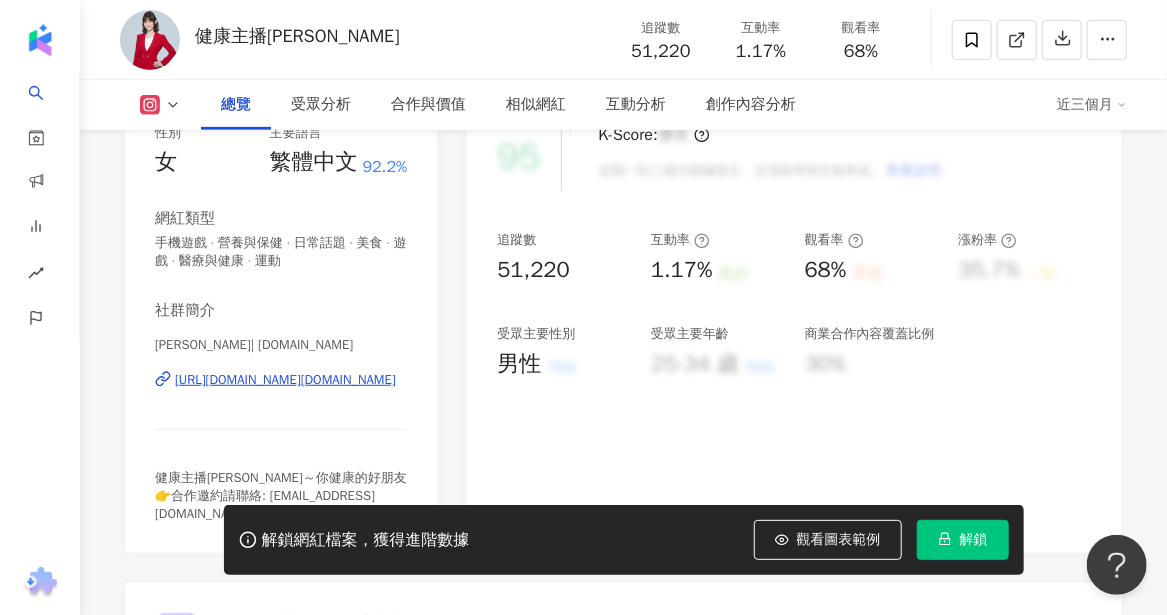 scroll, scrollTop: 400, scrollLeft: 0, axis: vertical 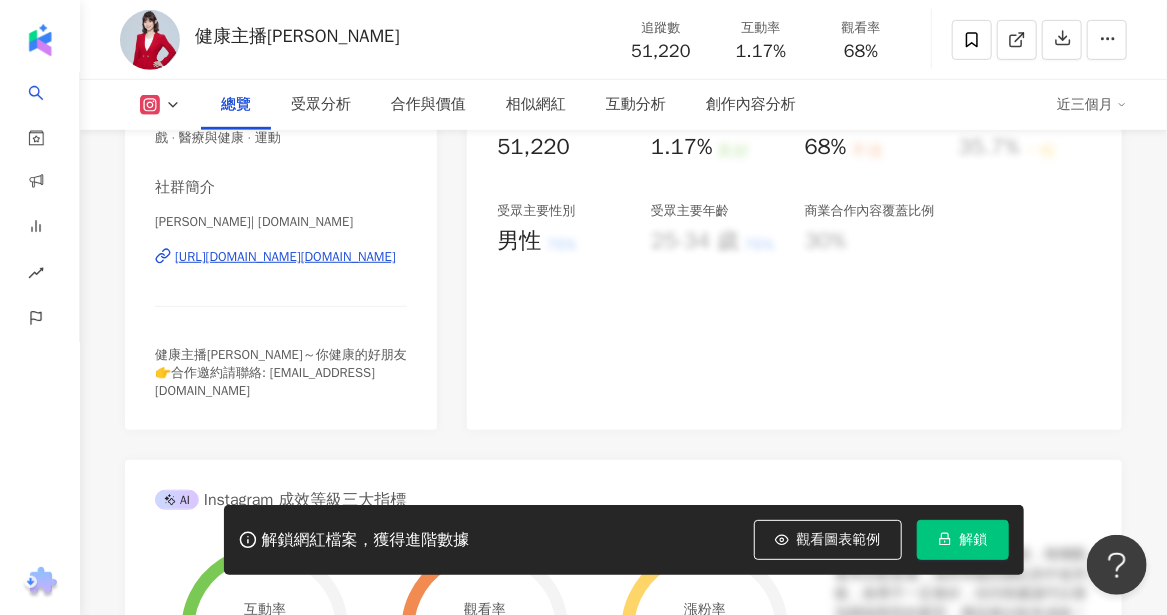 click on "https://www.instagram.com/anchor.host/" at bounding box center (285, 257) 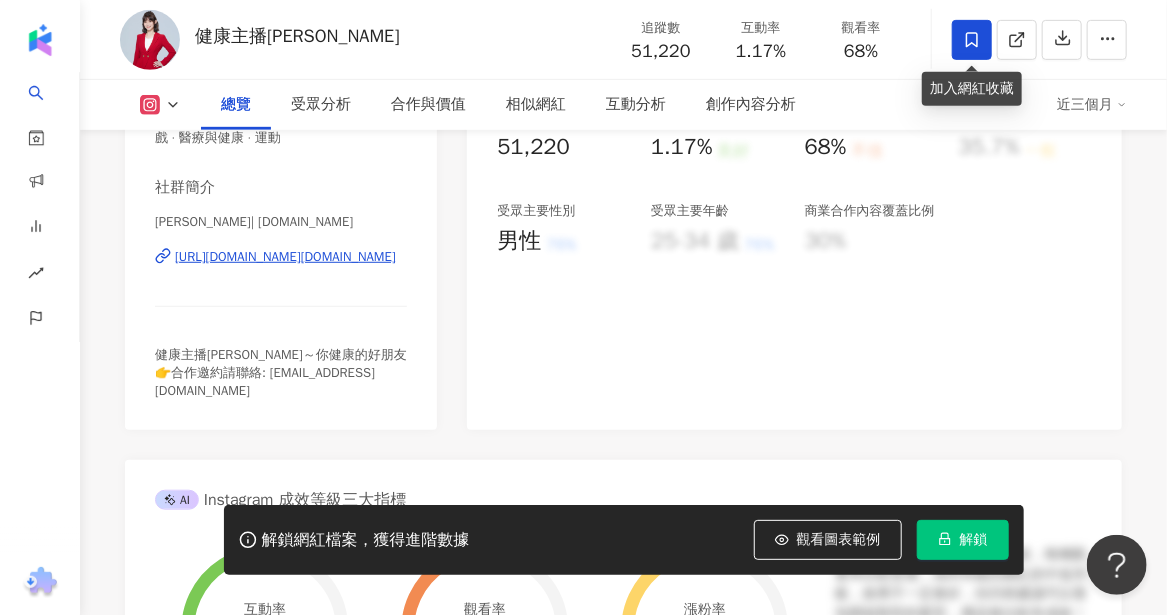 click 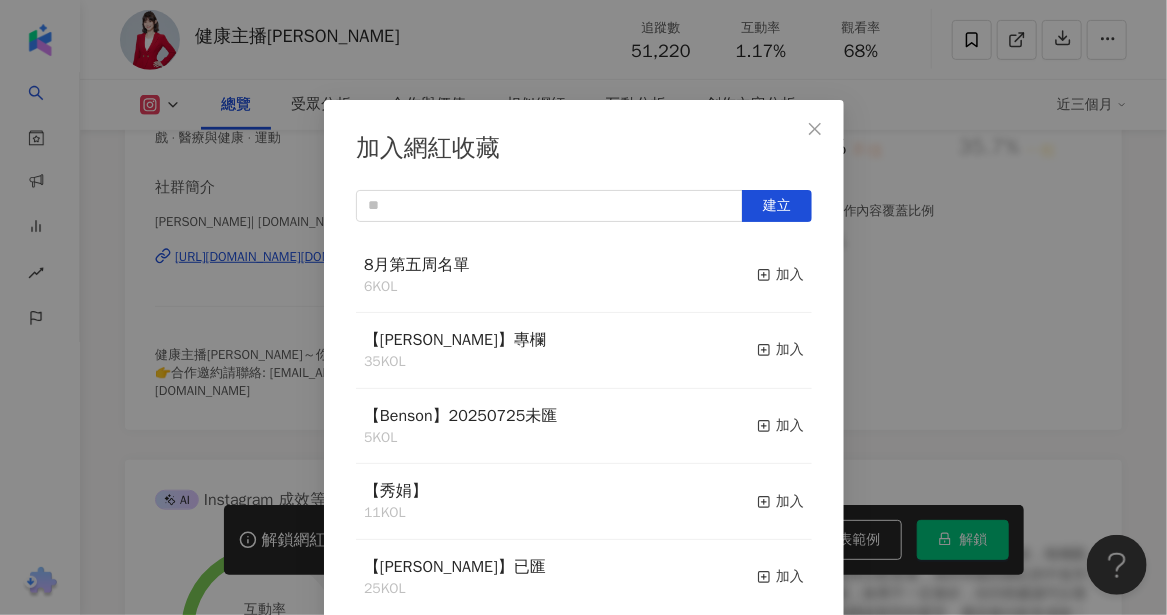 scroll, scrollTop: 6, scrollLeft: 0, axis: vertical 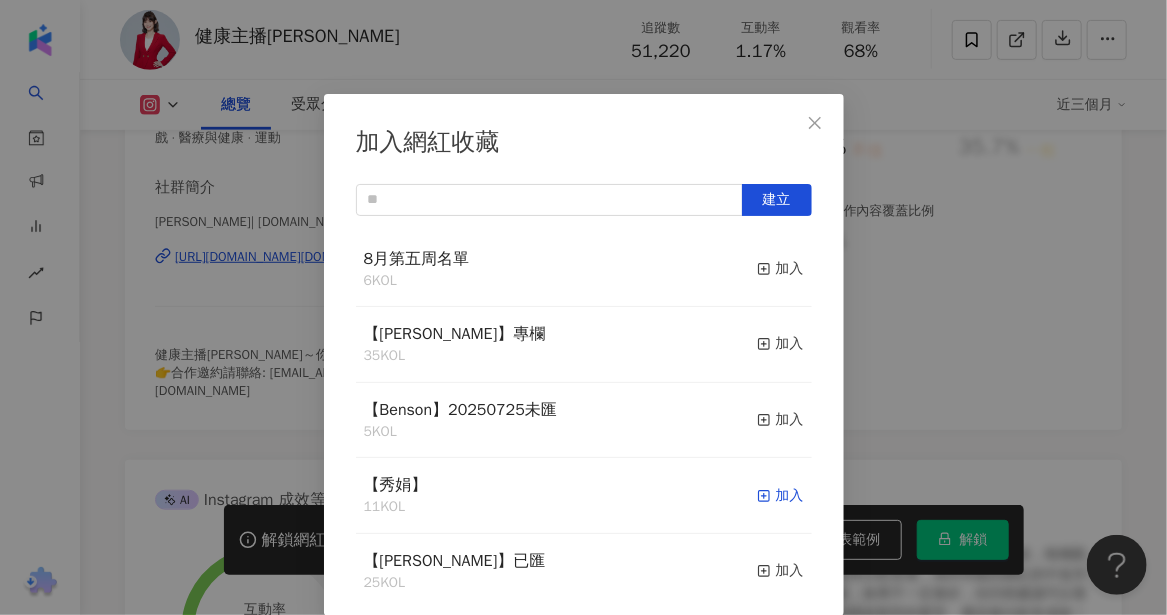 click 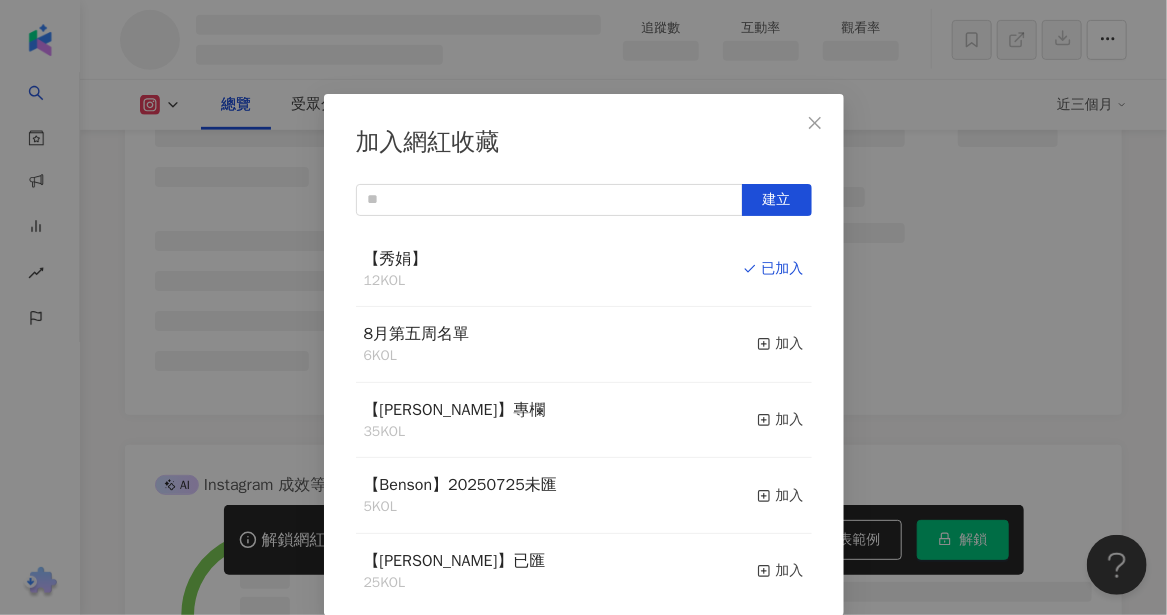 click 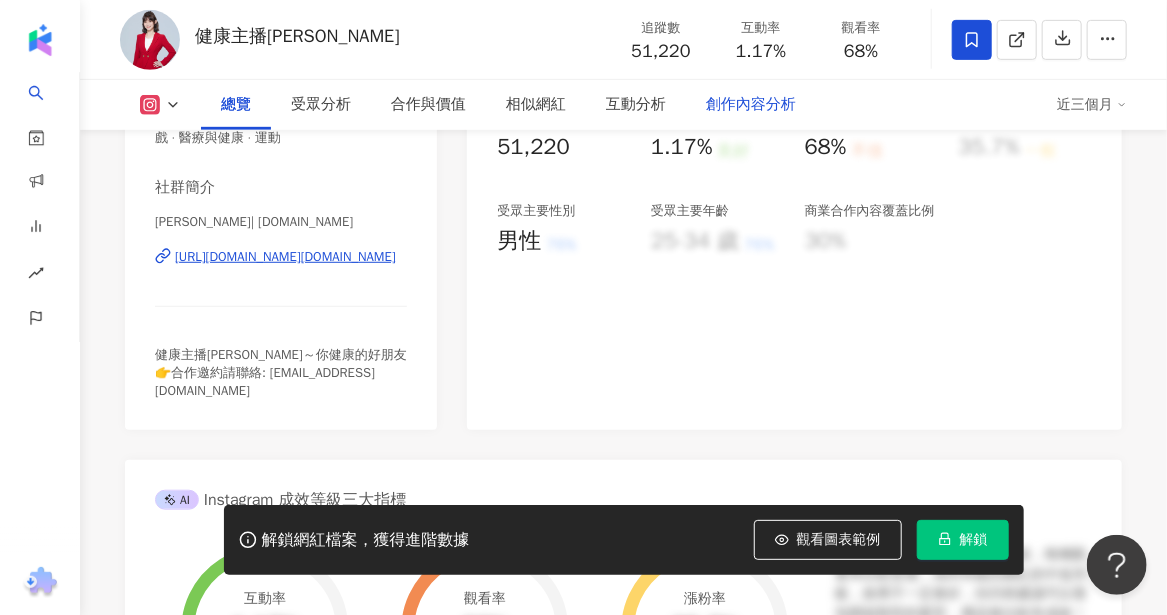 click on "加入網紅收藏 建立 【秀娟】 12  KOL 已加入 8月第五周名單 6  KOL 加入 【RAY】專欄 35  KOL 加入 【Benson】20250725未匯 5  KOL 加入 【RAY】已匯 25  KOL 加入 【Vivi】企劃專欄 32  KOL 加入 【妙】欄位 62  KOL 加入 【Irene】專欄 32  KOL 加入 6月第五週名單 18  KOL 加入 6月第四週名單-1 90  KOL 收藏內網紅人選已達 90 人，目前無法新增 加入" at bounding box center [583, 307] 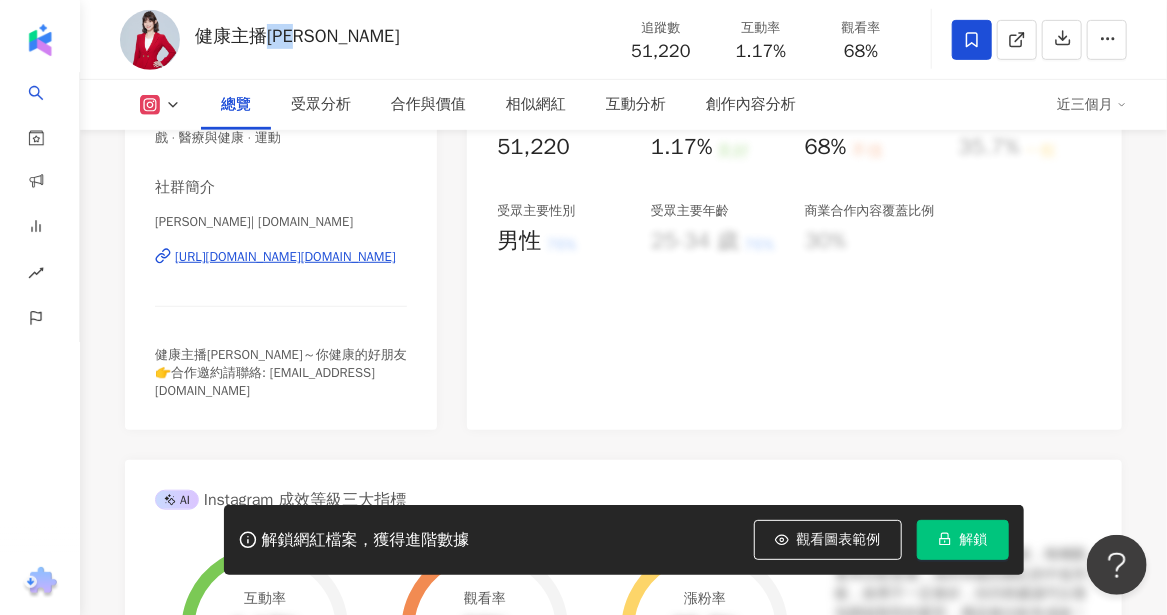 drag, startPoint x: 265, startPoint y: 39, endPoint x: 315, endPoint y: 42, distance: 50.08992 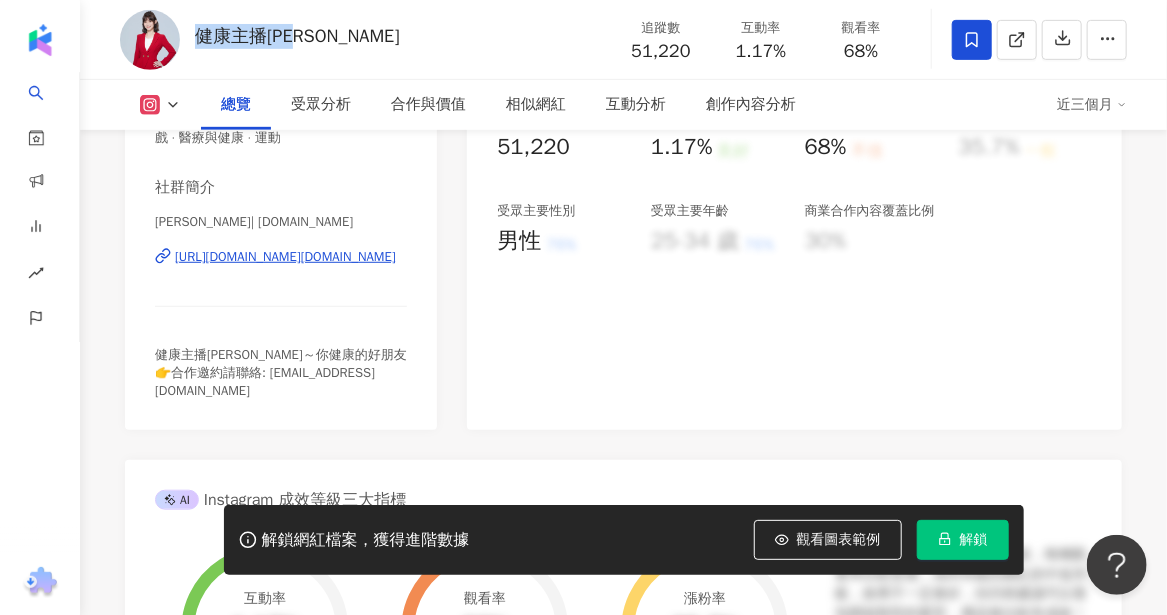 drag, startPoint x: 331, startPoint y: 44, endPoint x: 203, endPoint y: 42, distance: 128.01562 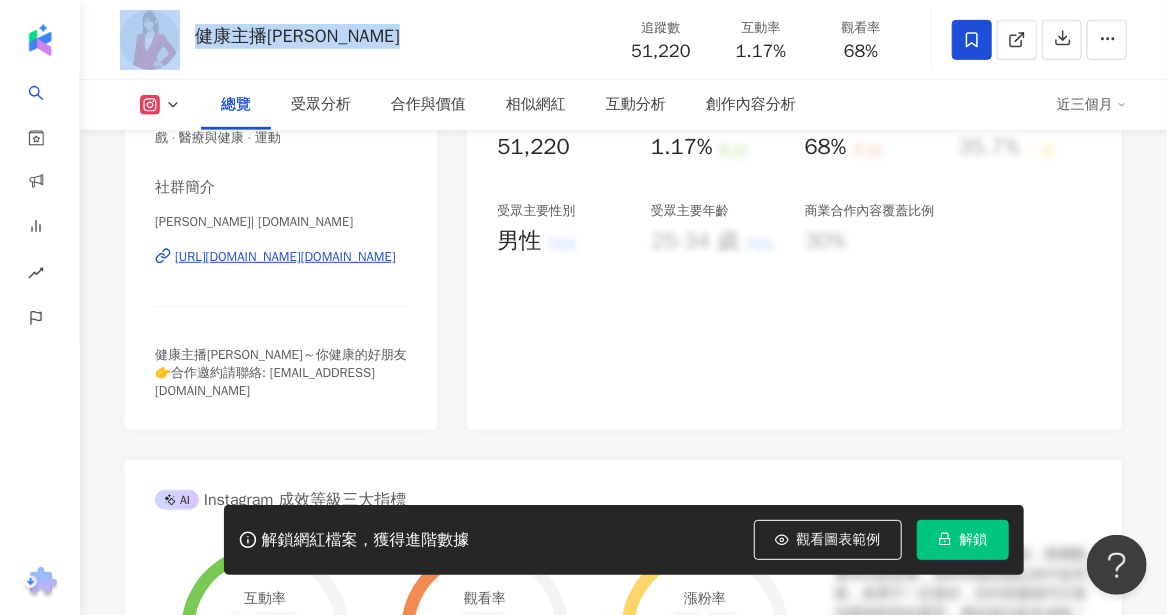 drag, startPoint x: 339, startPoint y: 38, endPoint x: 176, endPoint y: 41, distance: 163.0276 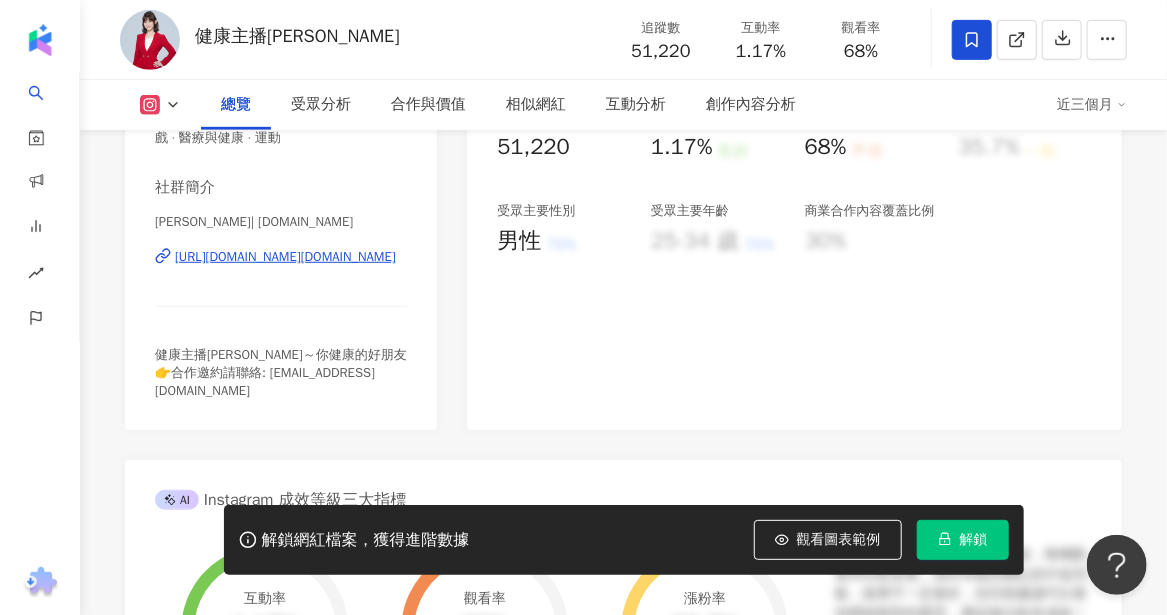 click on "健康主播鄭凱云 追蹤數 51,220 互動率 1.17% 觀看率 68%" at bounding box center [623, 39] 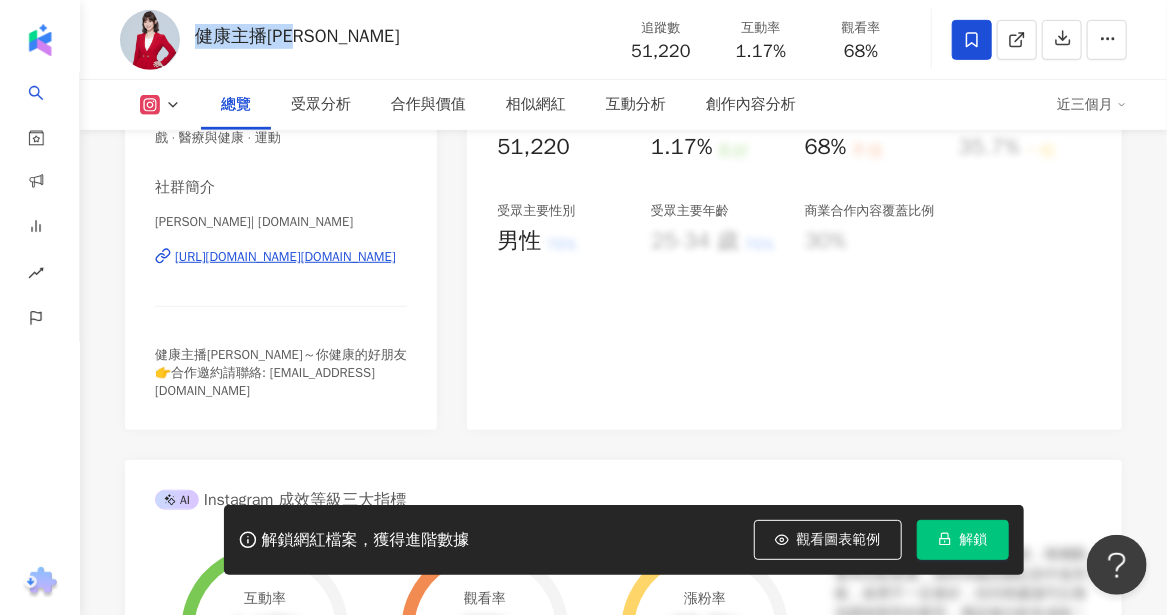 drag, startPoint x: 388, startPoint y: 41, endPoint x: 202, endPoint y: 50, distance: 186.21762 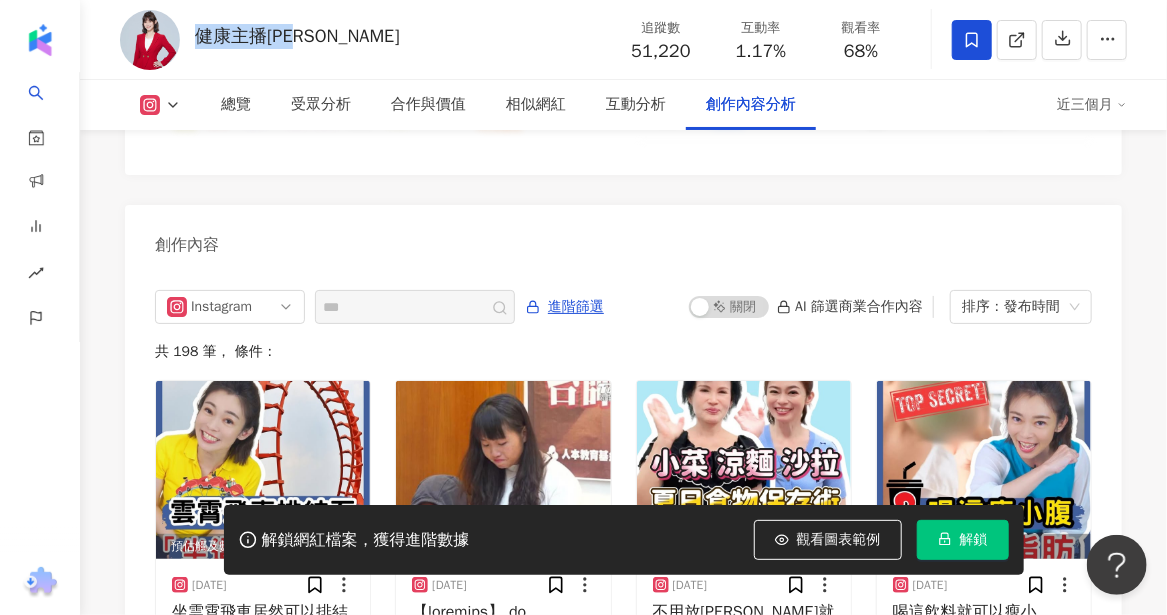 scroll, scrollTop: 6100, scrollLeft: 0, axis: vertical 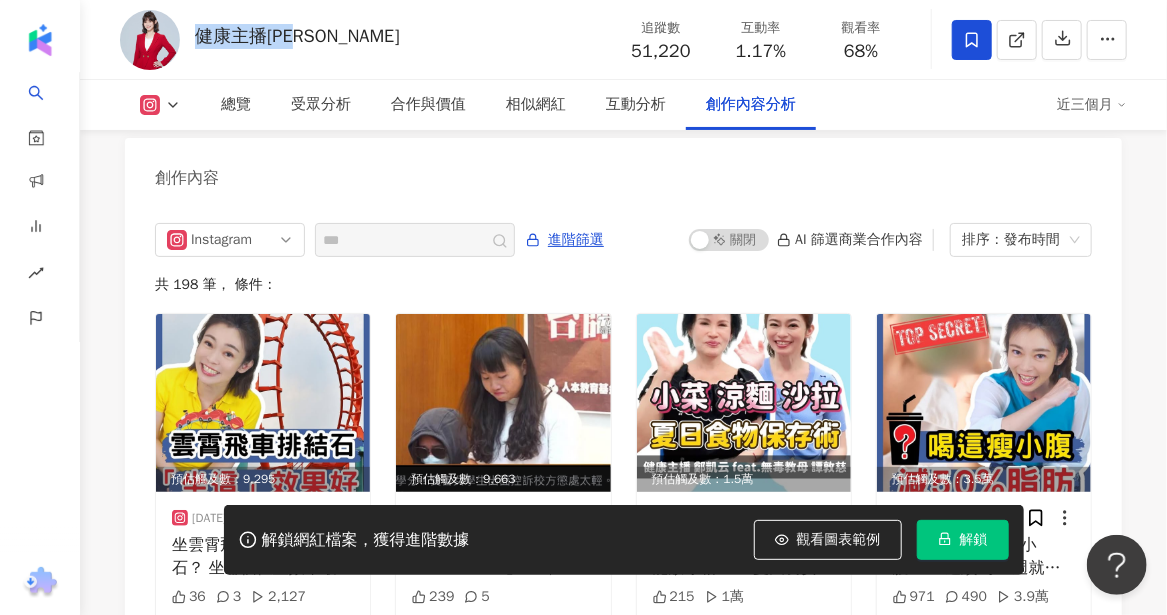click on "創作內容" at bounding box center [623, 170] 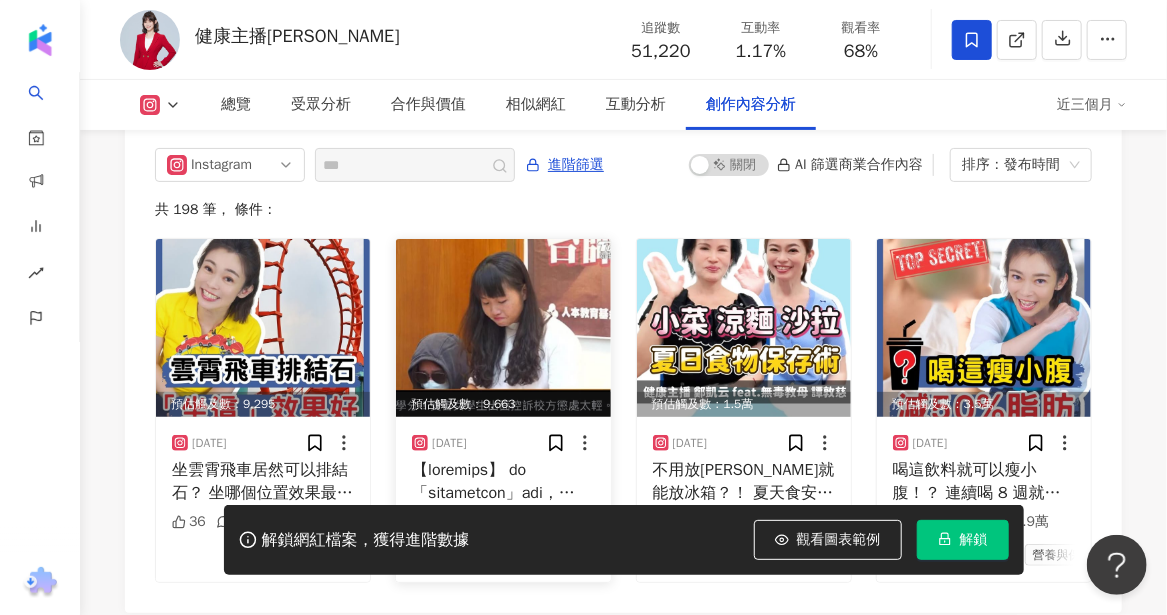 scroll, scrollTop: 6200, scrollLeft: 0, axis: vertical 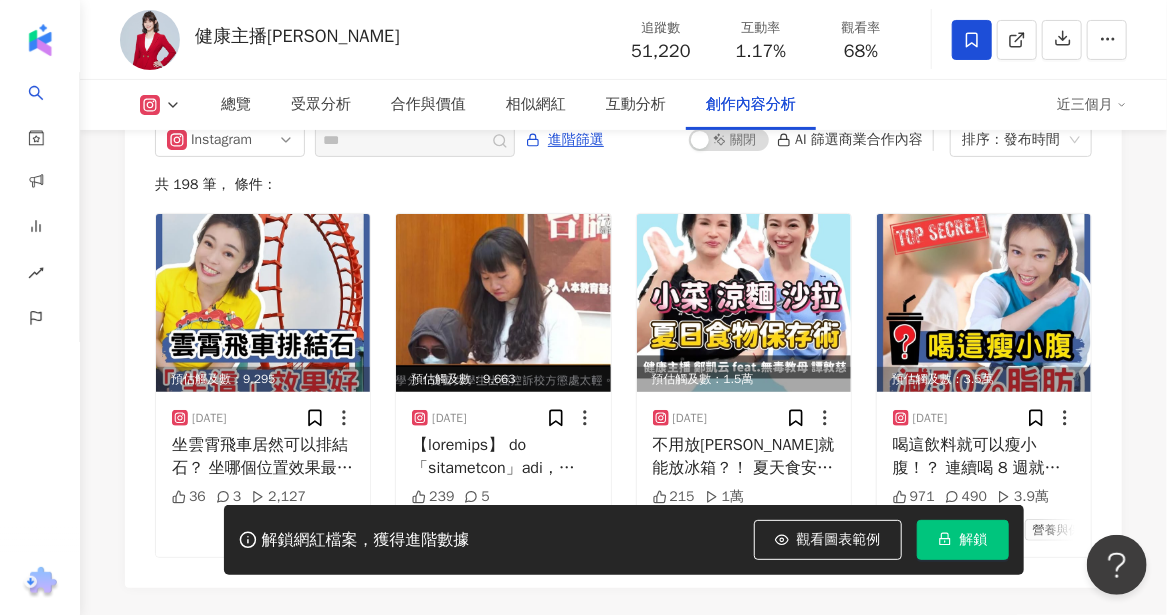 click on "總覽 最後更新日期：[DATE] 近三個月 Instagram 網紅基本資料 性別   女 主要語言   繁體中文 92.2% 網紅類型 手機遊戲 · 營養與保健 · 日常話題 · 美食 · 遊戲 · 醫療與健康 · 運動 社群簡介 [PERSON_NAME] | [DOMAIN_NAME] [URL][DOMAIN_NAME][DOMAIN_NAME] 健康主播[PERSON_NAME]～你健康的好朋友
👉合作邀約請聯絡: [EMAIL_ADDRESS][DOMAIN_NAME] Instagram 數據總覽 95 K-Score :   優良 近期一到三個月積極發文，且漲粉率與互動率高。 查看說明 追蹤數   51,220 互動率   1.17% 良好 觀看率   68% 不佳 漲粉率   35.7% 一般 受眾主要性別   男性 76% 受眾主要年齡   25-34 歲 76% 商業合作內容覆蓋比例   30% AI Instagram 成效等級三大指標 互動率 1.17% 良好 同等級網紅的互動率中位數為  0.19% 觀看率 68% 不佳 同等級網紅的觀看率中位數為  35.5% 漲粉率 35.7% 一般 同等級網紅的漲粉率中位數為  0.8% 成效等級 ： 優秀 良好 普通 不佳" at bounding box center [623, -2685] 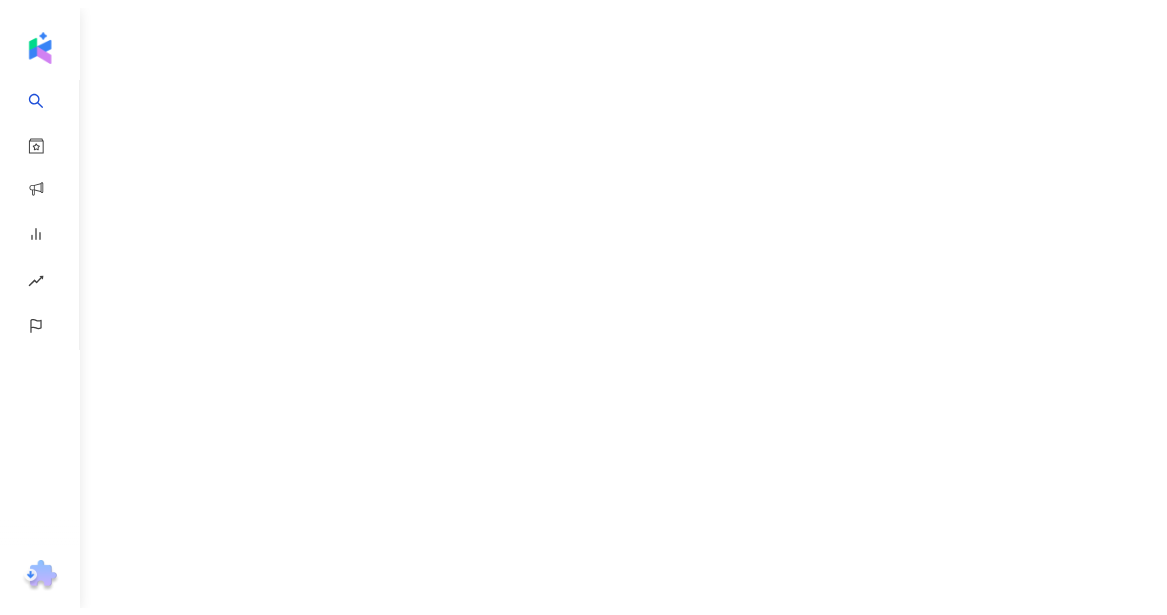 scroll, scrollTop: 0, scrollLeft: 0, axis: both 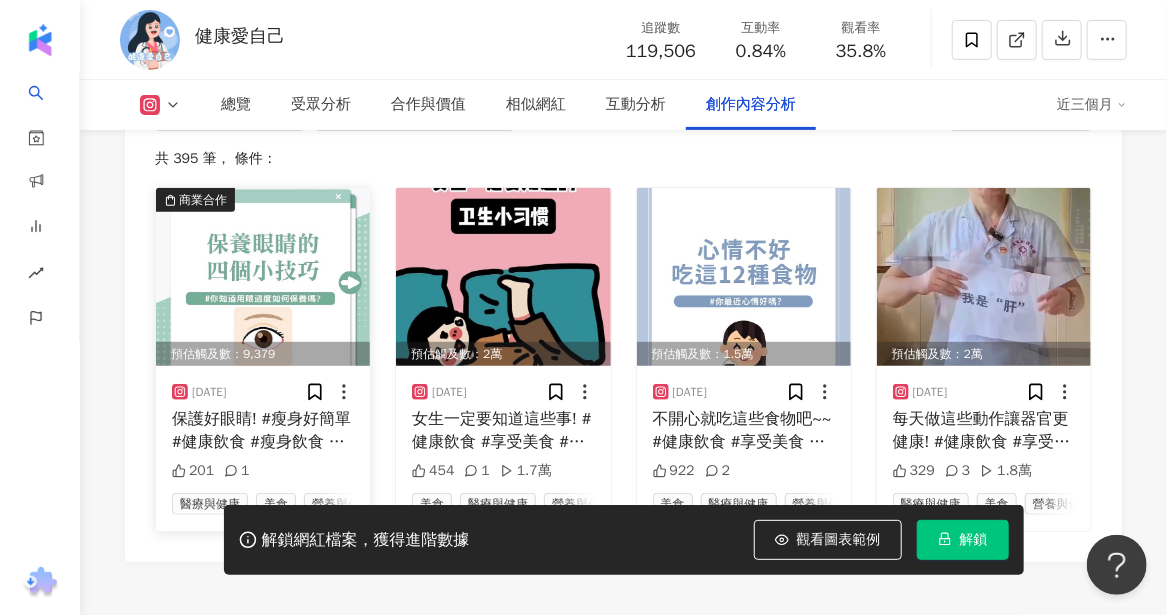click at bounding box center (263, 277) 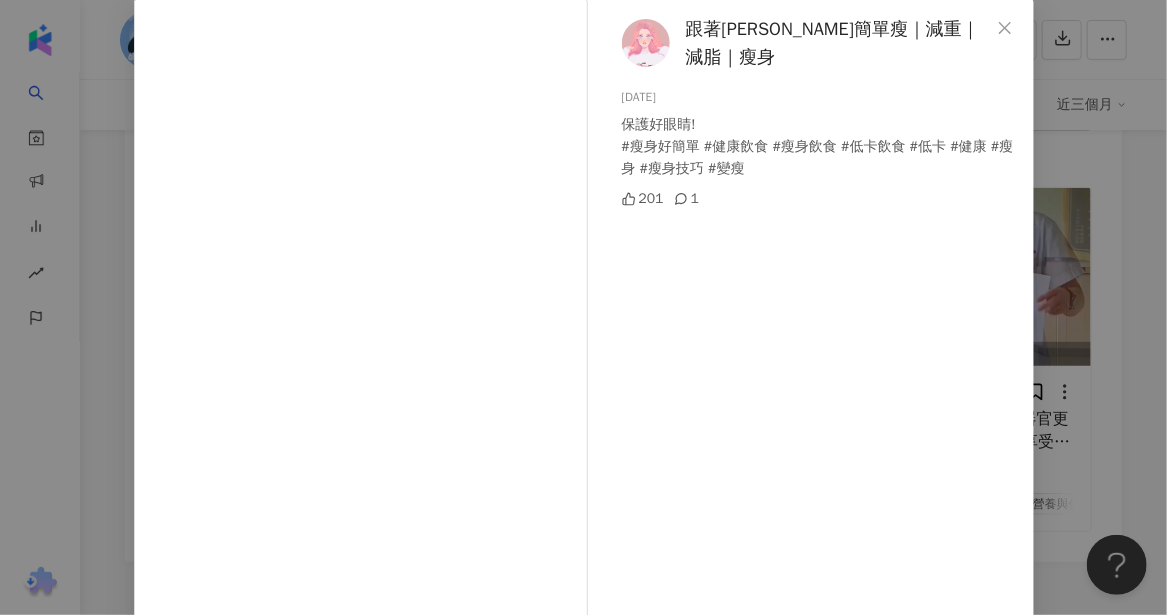 scroll, scrollTop: 0, scrollLeft: 0, axis: both 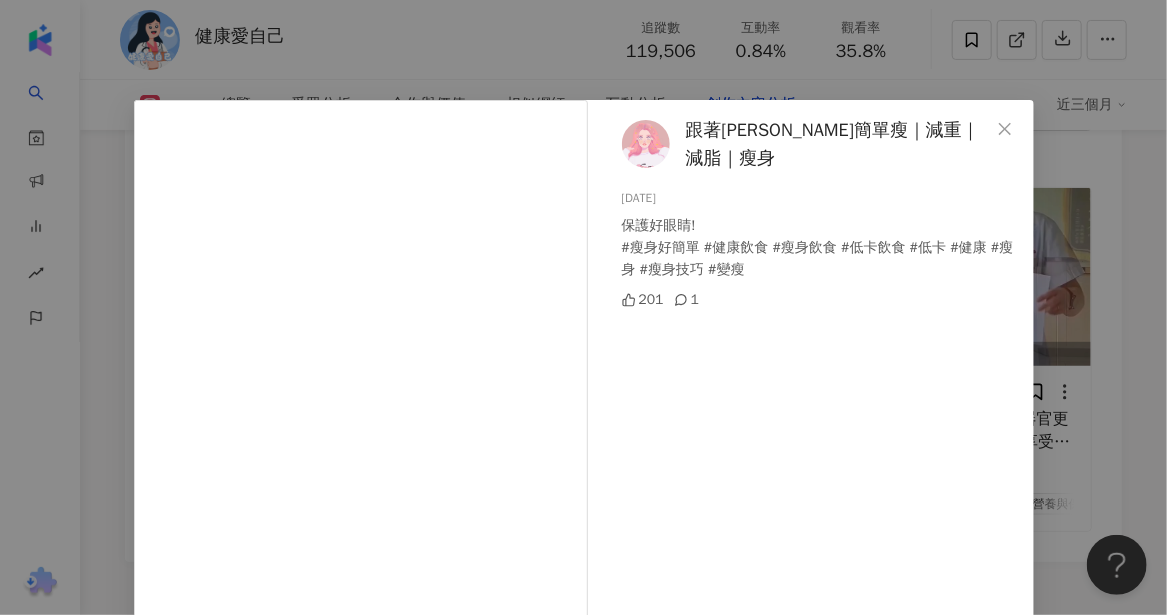 click on "跟著艾薇簡單瘦｜減重｜減脂｜瘦身 2025/7/18 保護好眼睛!
#瘦身好簡單 #健康飲食 #瘦身飲食 #低卡飲食 #低卡 #健康 #瘦身 #瘦身技巧 #變瘦 201 1 查看原始貼文" at bounding box center (584, 487) 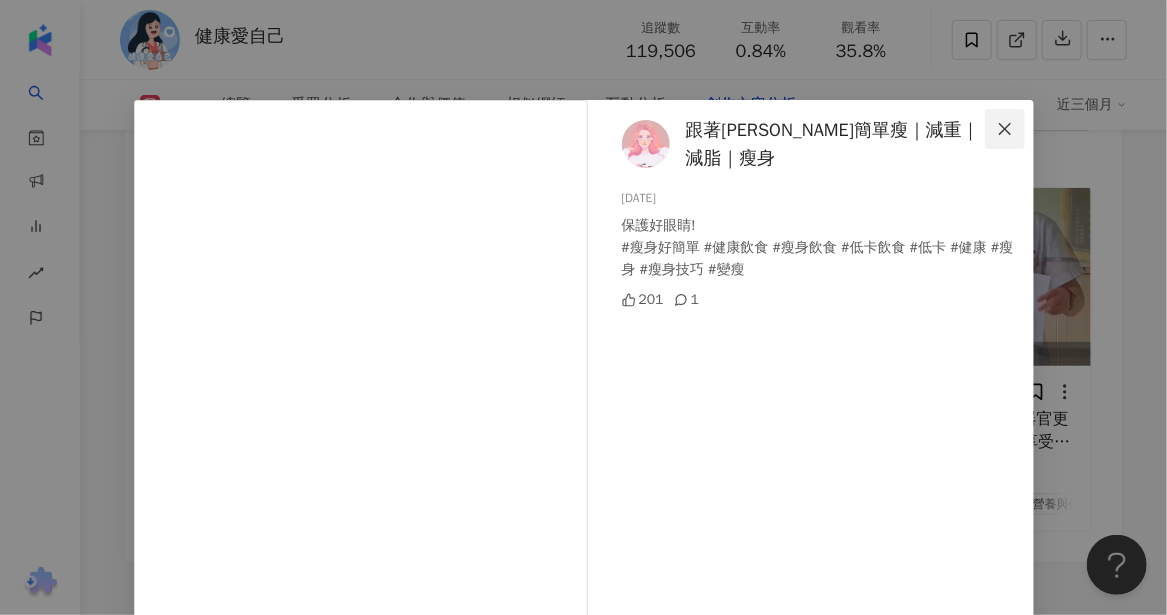 click 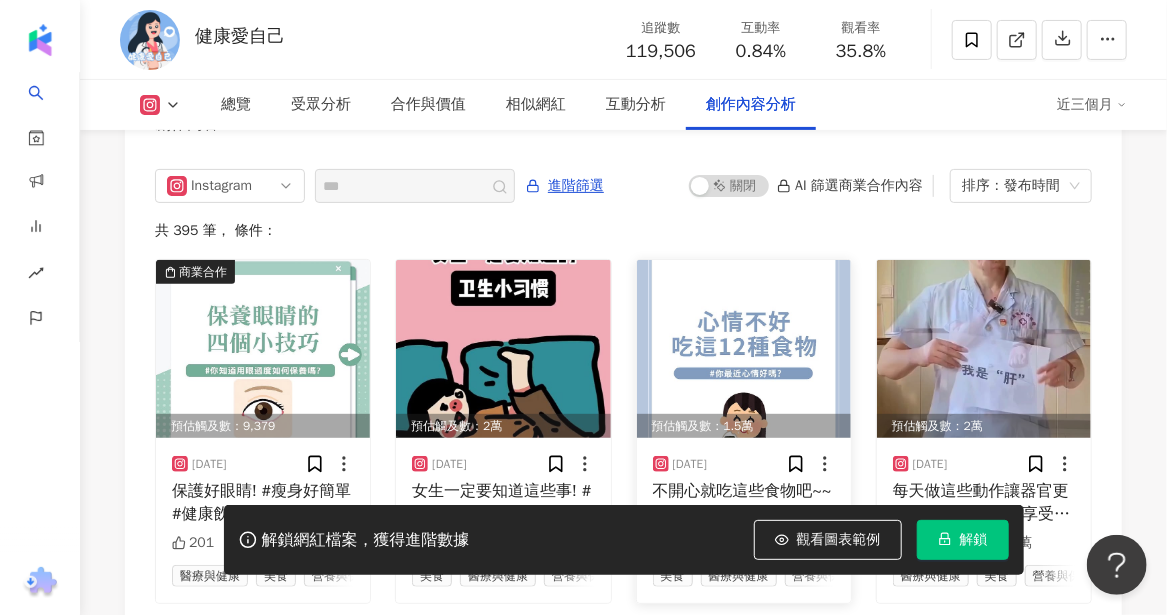 scroll, scrollTop: 6200, scrollLeft: 0, axis: vertical 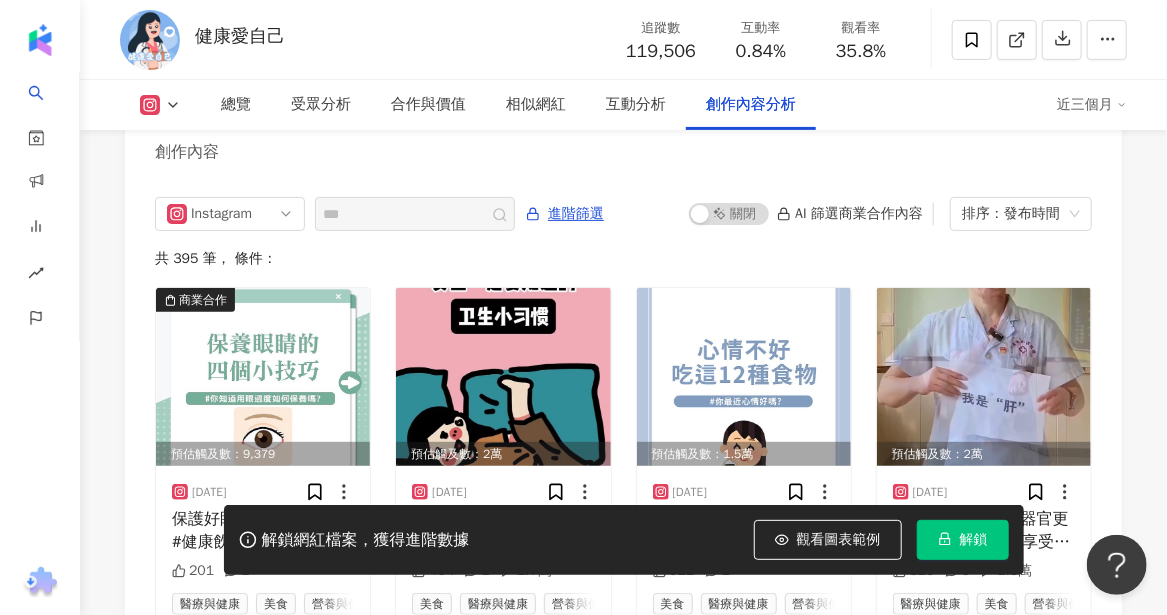click on "總覽 最後更新日期：2025/7/23 近三個月 Instagram 網紅基本資料 性別   其他 主要語言   繁體中文 92.9% 網紅類型 營養與保健 · 日常話題 · 美食 · 命理占卜 · 醫療與健康 社群簡介 健康愛自己 | in_goodhealthy https://www.instagram.com/in_goodhealthy/ 各種愛自己小知識
變美/飲食/保養/心靈❤️
-
👇🏻👇🏻 按下追蹤看更多隱藏內容吧 看更多 Instagram 數據總覽 95 K-Score :   優良 近期一到三個月積極發文，且漲粉率與互動率高。 查看說明 追蹤數   119,506 互動率   0.84% 良好 觀看率   35.8% 不佳 漲粉率   35.7% 一般 受眾主要性別   女性 76% 受眾主要年齡   25-34 歲 76% 商業合作內容覆蓋比例   30% AI Instagram 成效等級三大指標 互動率 0.84% 良好 同等級網紅的互動率中位數為  0.19% 觀看率 35.8% 不佳 同等級網紅的觀看率中位數為  35.5% 漲粉率 35.7% 一般 同等級網紅的漲粉率中位數為  0.8% 成效等級 ：" at bounding box center (623, -2648) 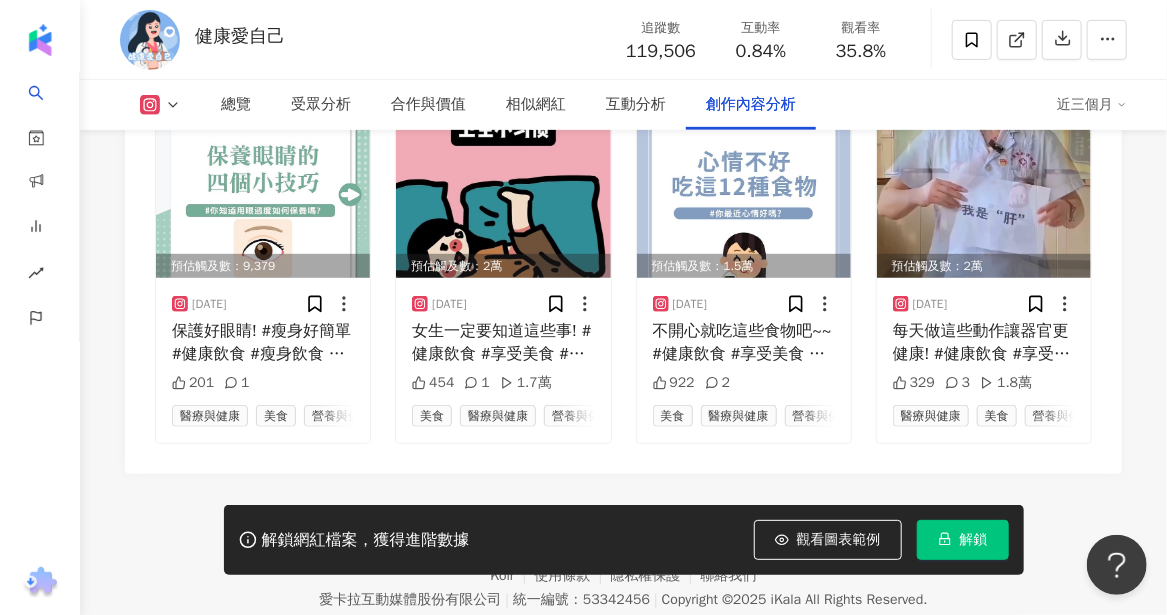 scroll, scrollTop: 6400, scrollLeft: 0, axis: vertical 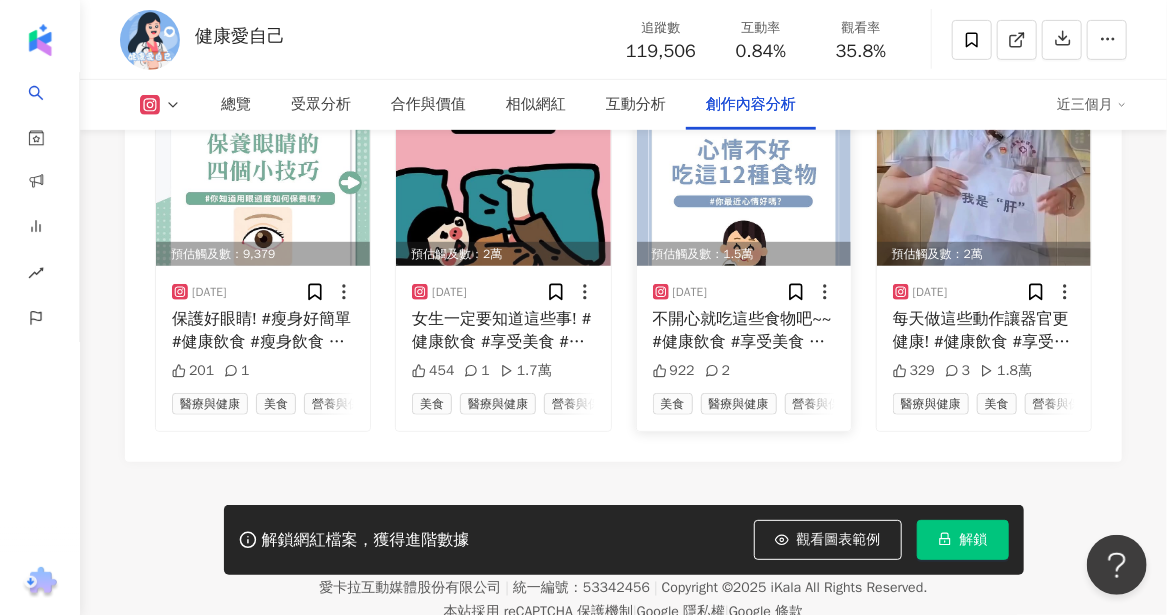 click on "不開心就吃這些食物吧~~
#健康飲食 #享受美食 #健康愛自己" at bounding box center [744, 330] 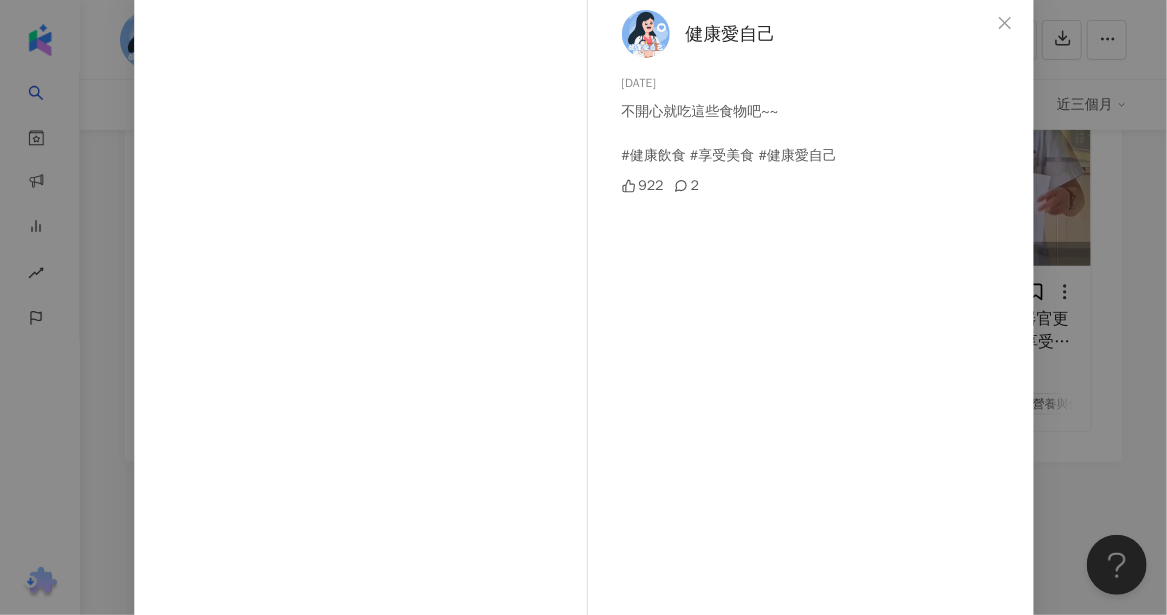 scroll, scrollTop: 282, scrollLeft: 0, axis: vertical 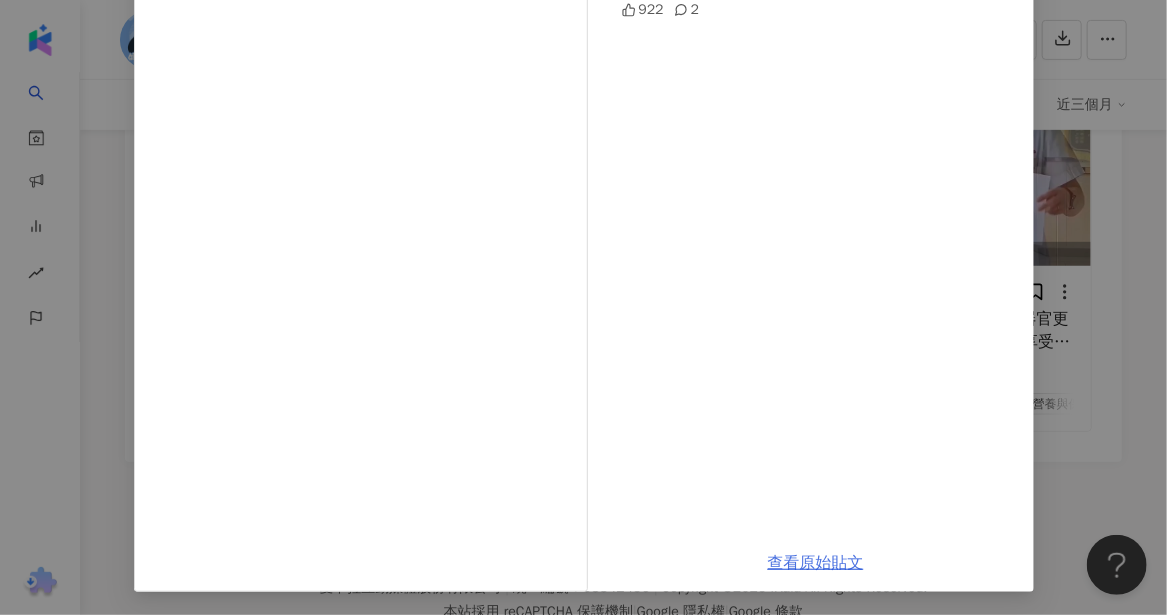click on "查看原始貼文" at bounding box center [816, 563] 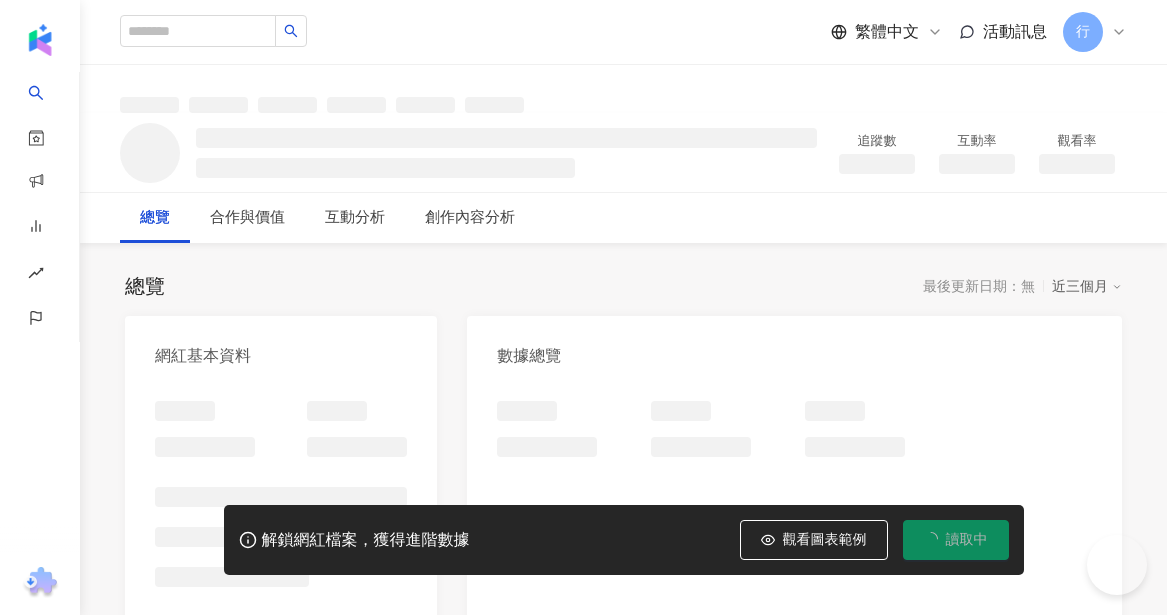 scroll, scrollTop: 0, scrollLeft: 0, axis: both 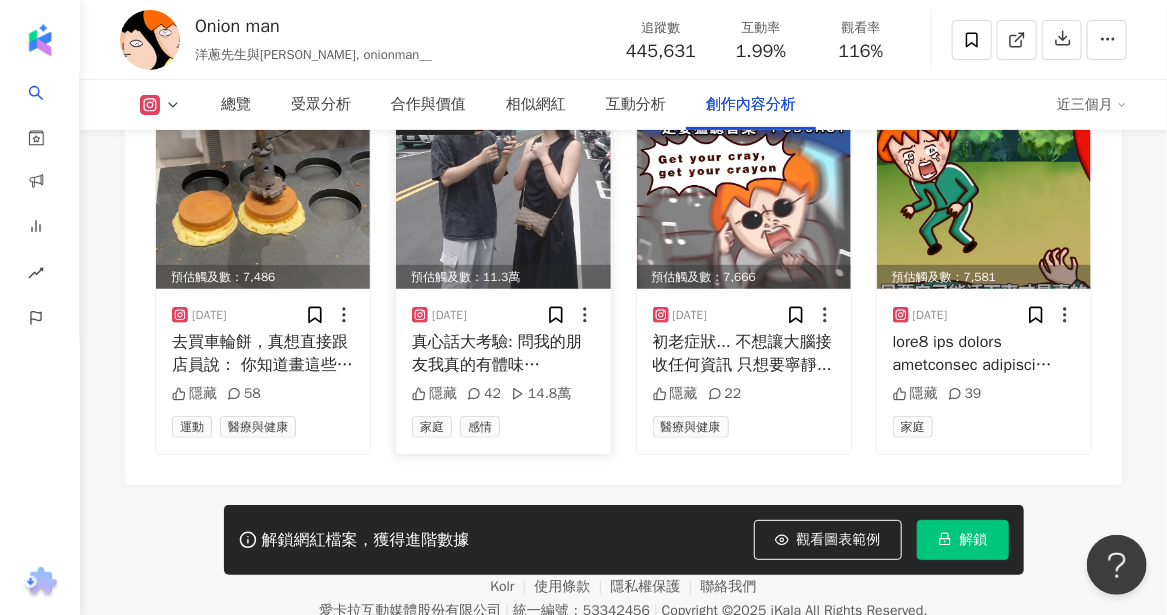click on "真心話大考驗:
問我的朋友我真的有體味([PERSON_NAME])嗎？
願意說出真心話我就給他1000元
---
一起來用這款可以爆講真心話的交友平台Zlip (非約會類型)
Zlip主打「解放真實自我」、「珍惜當下」
1.發文24小時就會消失，因此更要把握機會互動!!
貼文消失你就再也找不到那個人啦!
2.Zlip 主打匿名發文，可以在上面聊職場/戀愛/婚姻/友情，暢所欲言無包袱無負擔
一起享受這真實不加濾鏡的表達空間、匿名性帶來的自由感吧!!
Zlip下載連結： [URL][DOMAIN_NAME]
@zlip.hktw
#Zlip #24小時真實社交 #掌握每一刻" at bounding box center (503, 353) 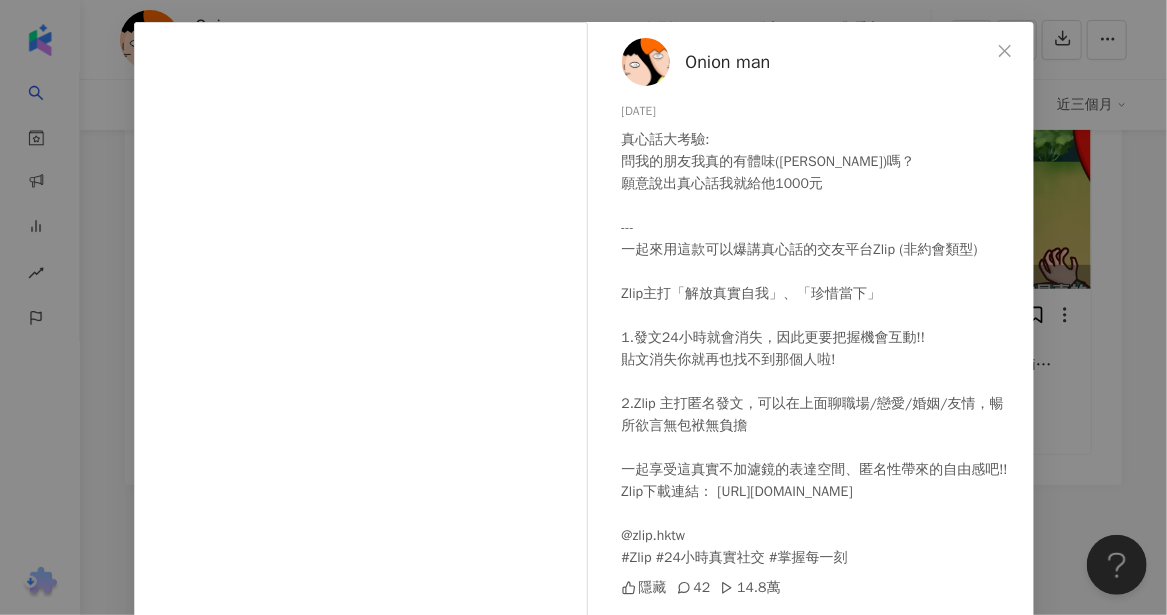 scroll, scrollTop: 0, scrollLeft: 0, axis: both 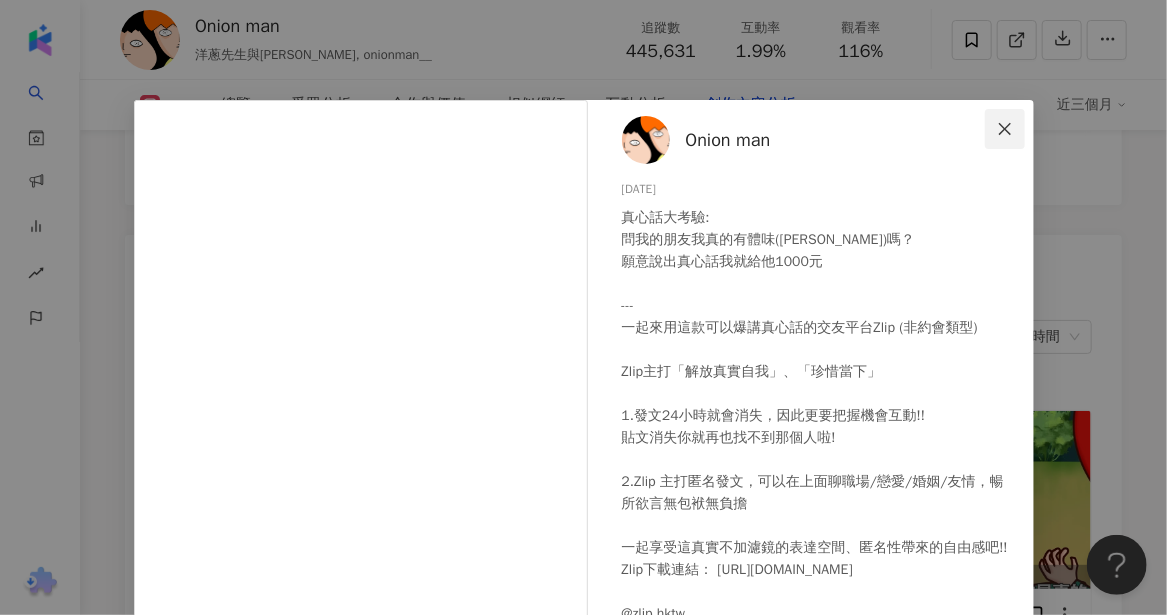 click 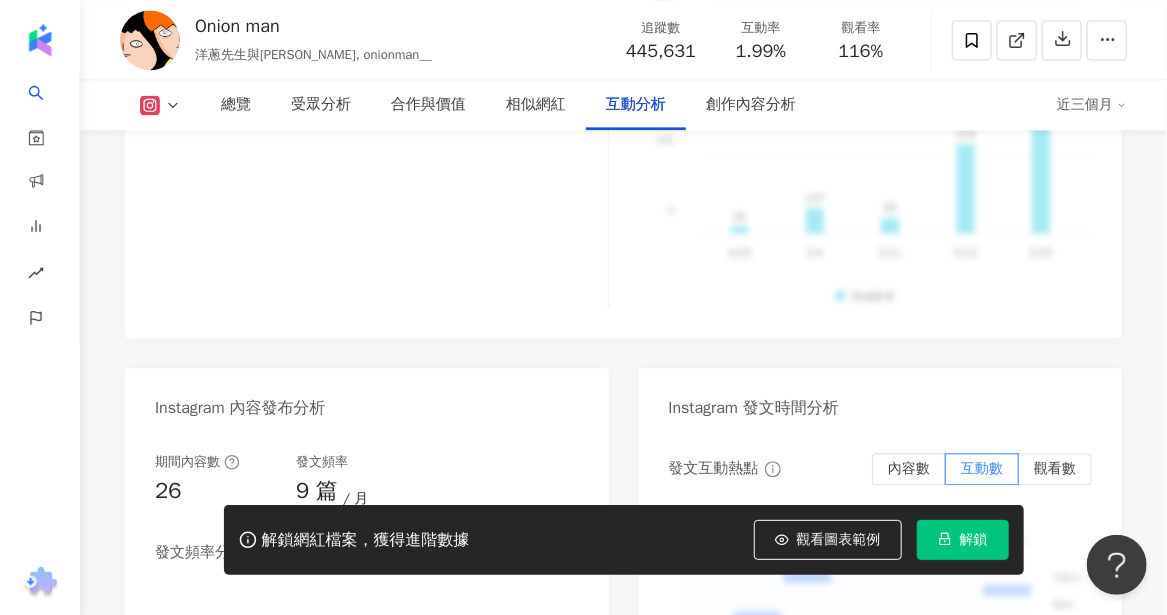 scroll, scrollTop: 4700, scrollLeft: 0, axis: vertical 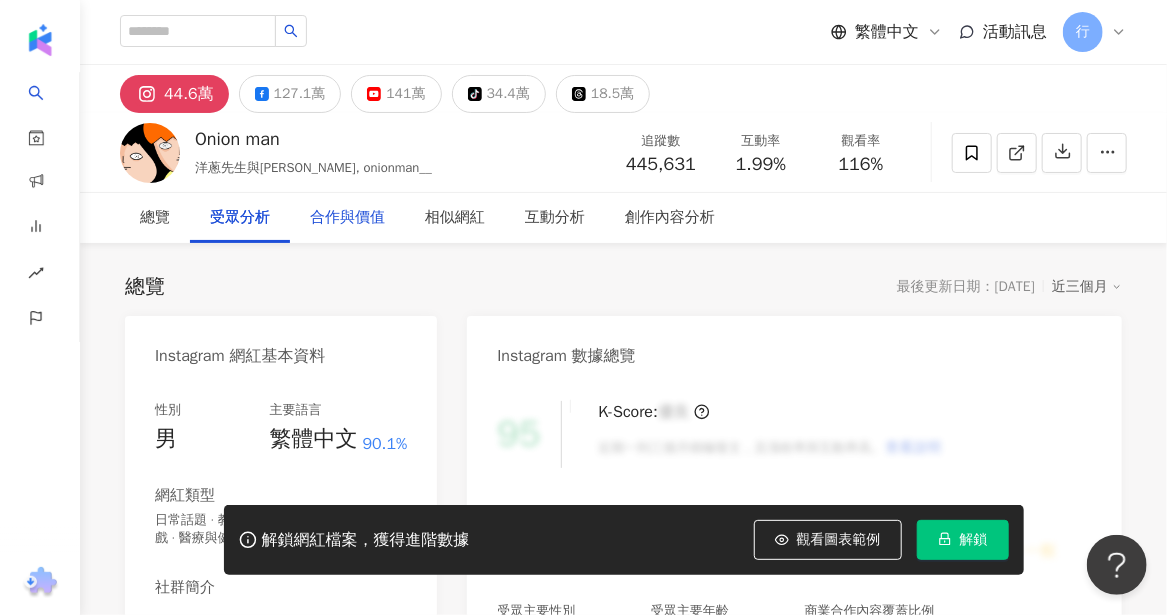 click on "合作與價值" at bounding box center (347, 218) 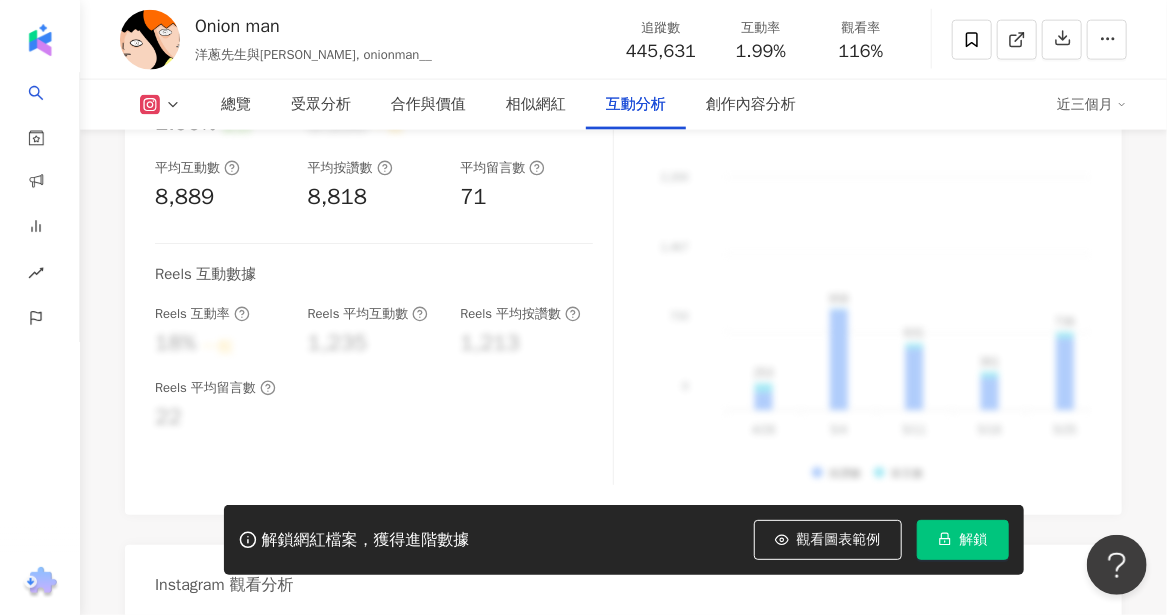 scroll, scrollTop: 4005, scrollLeft: 0, axis: vertical 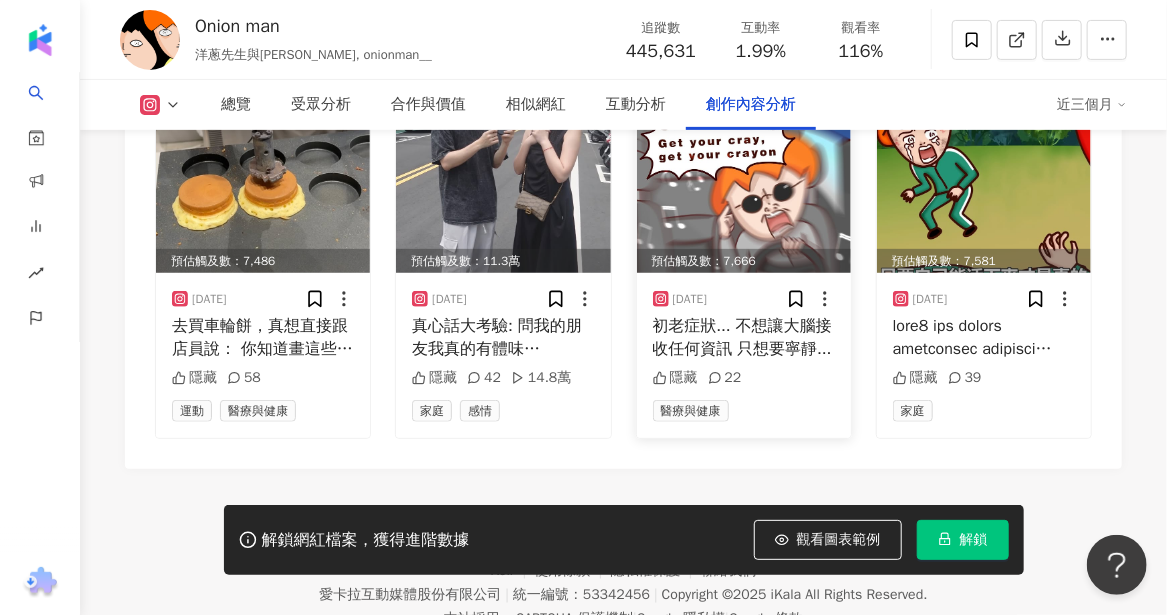 click at bounding box center [744, 184] 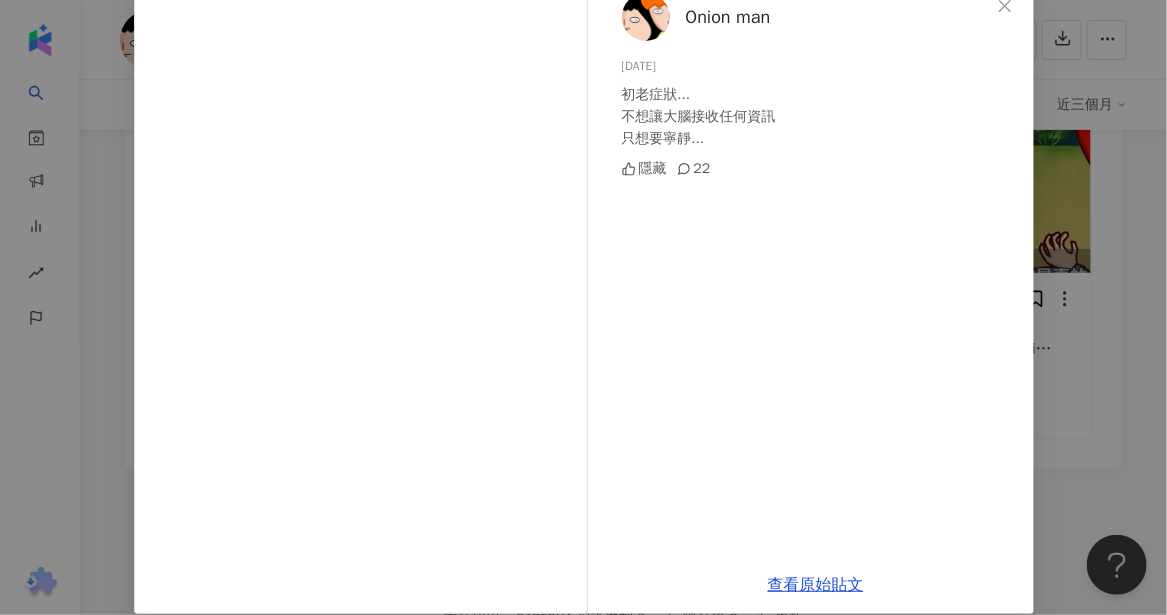 scroll, scrollTop: 145, scrollLeft: 0, axis: vertical 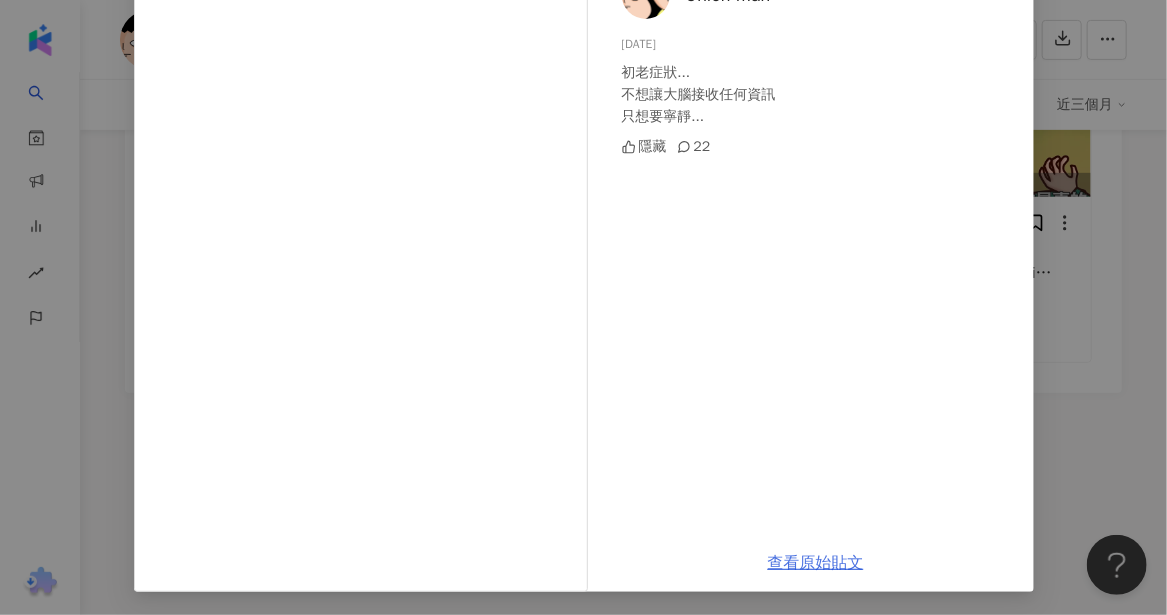 click on "查看原始貼文" at bounding box center (816, 563) 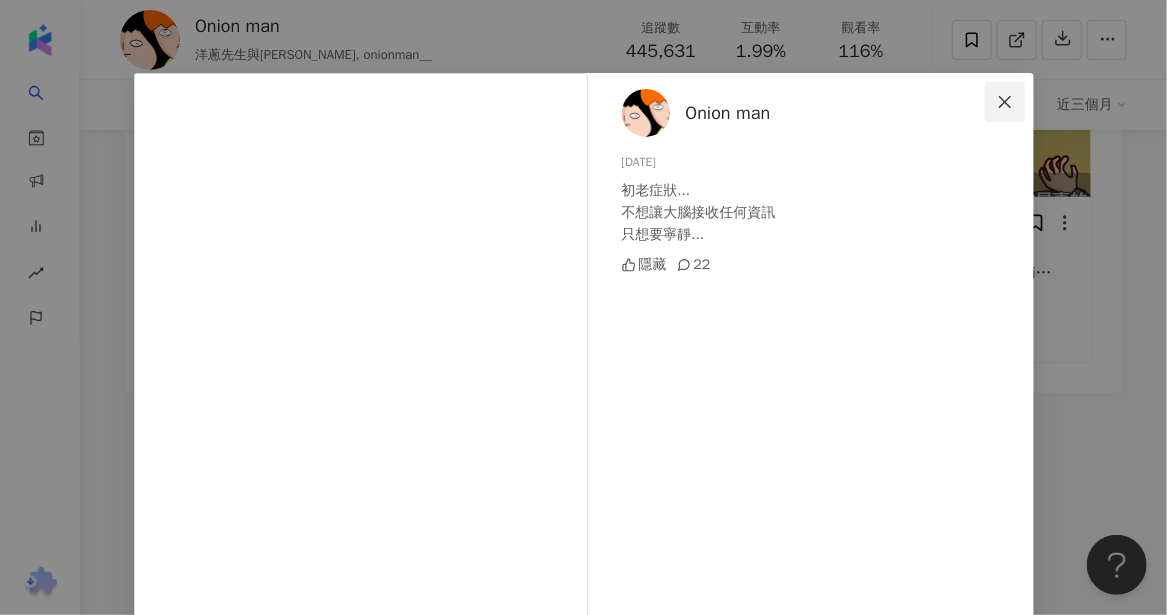 scroll, scrollTop: 0, scrollLeft: 0, axis: both 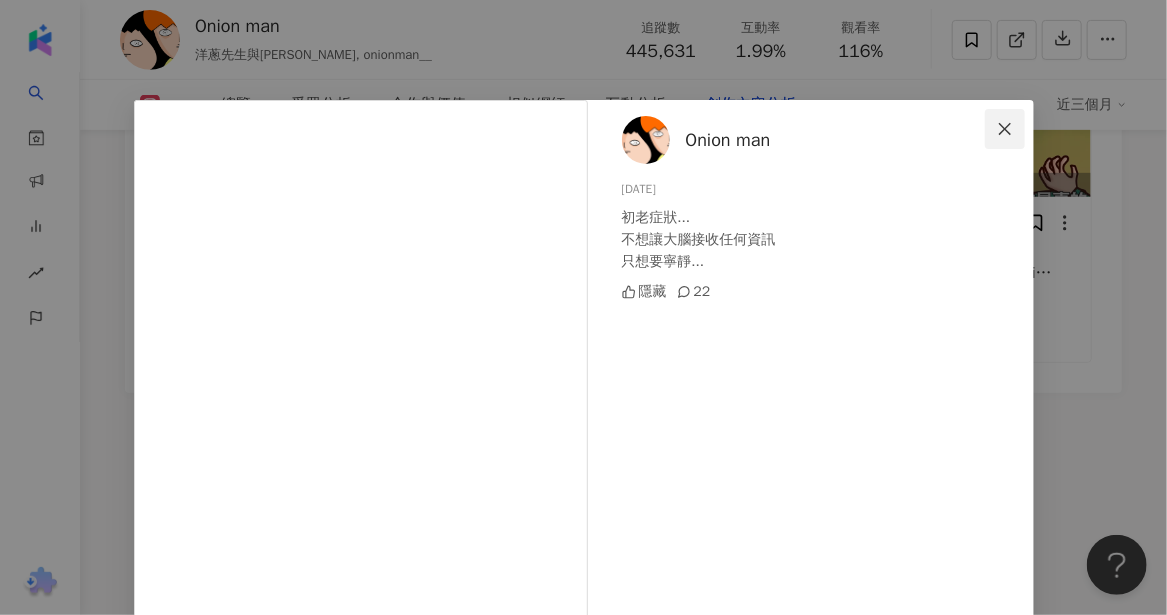 click 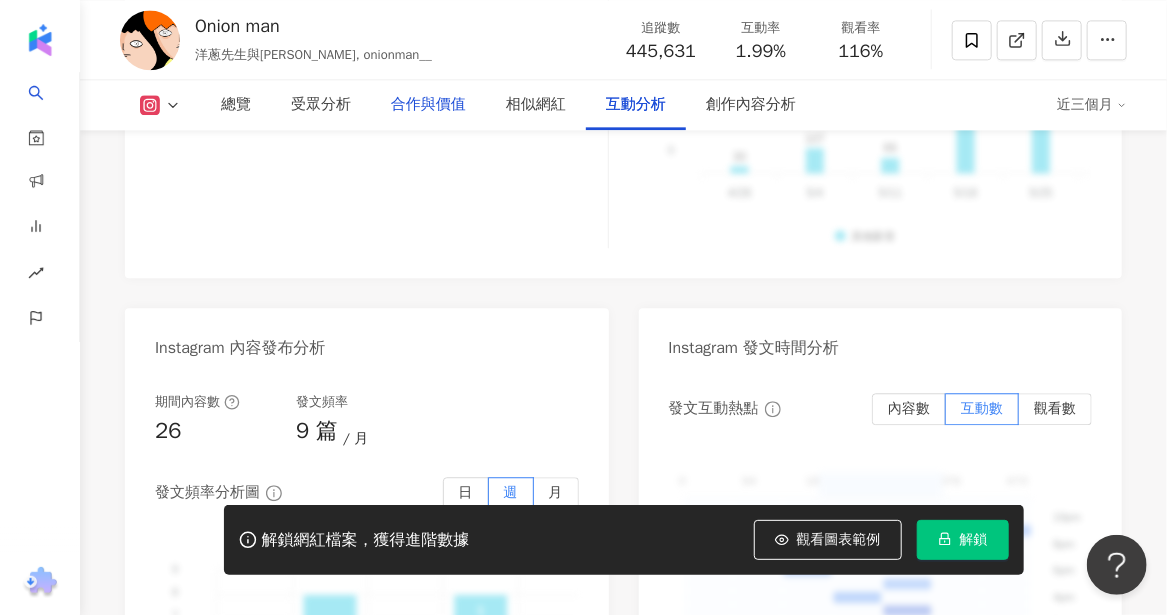 scroll, scrollTop: 4316, scrollLeft: 0, axis: vertical 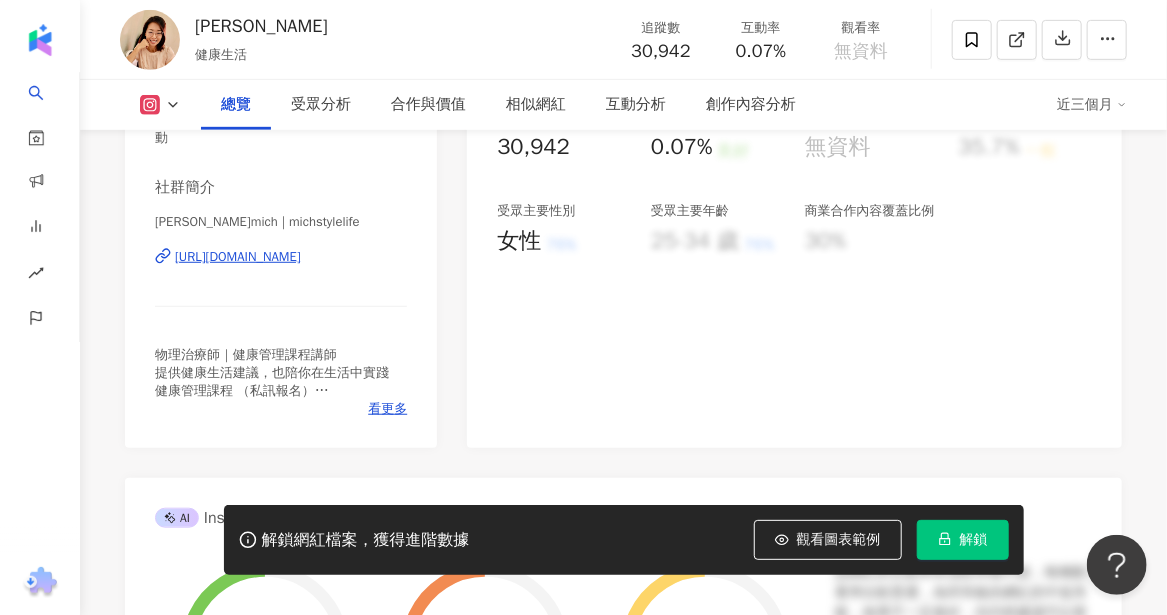 click on "https://www.instagram.com/michstylelife/" at bounding box center [238, 257] 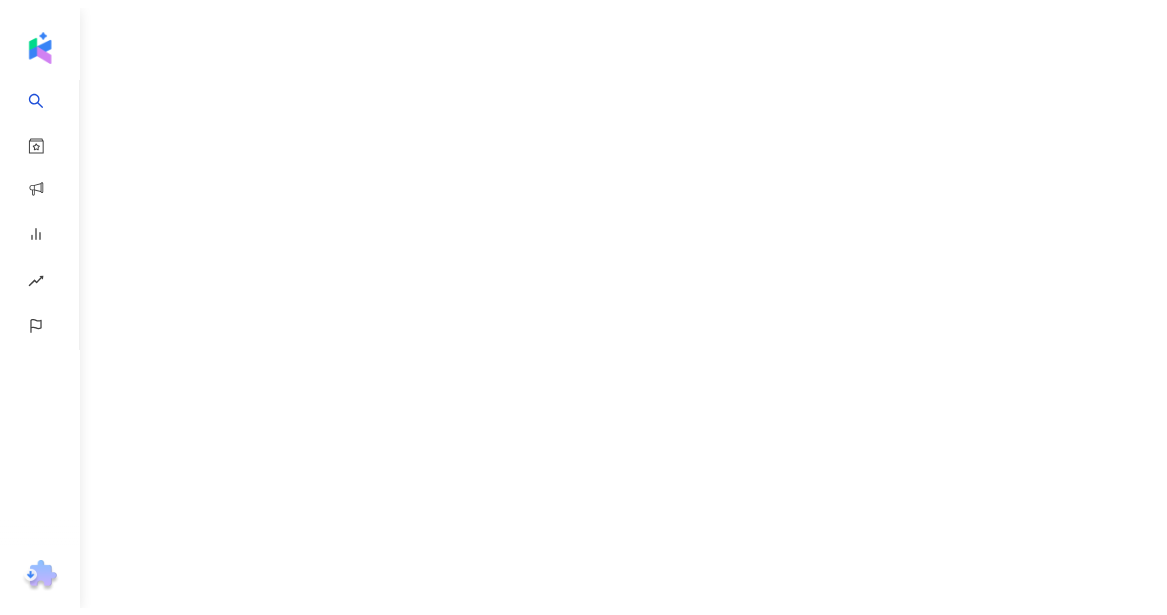 scroll, scrollTop: 0, scrollLeft: 0, axis: both 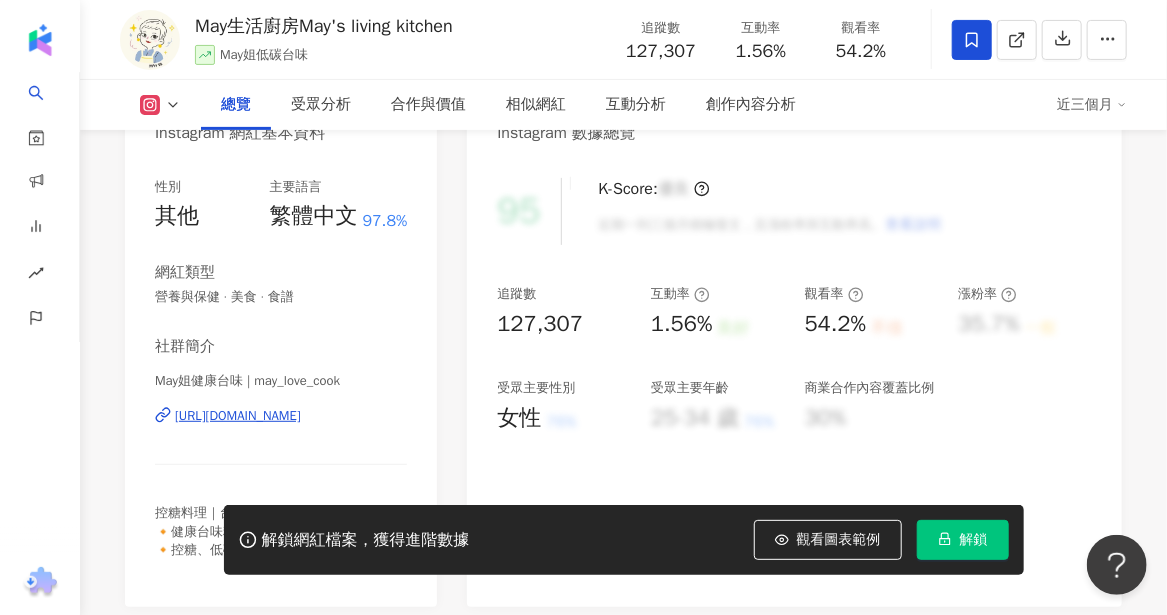 click on "[URL][DOMAIN_NAME]" at bounding box center (238, 416) 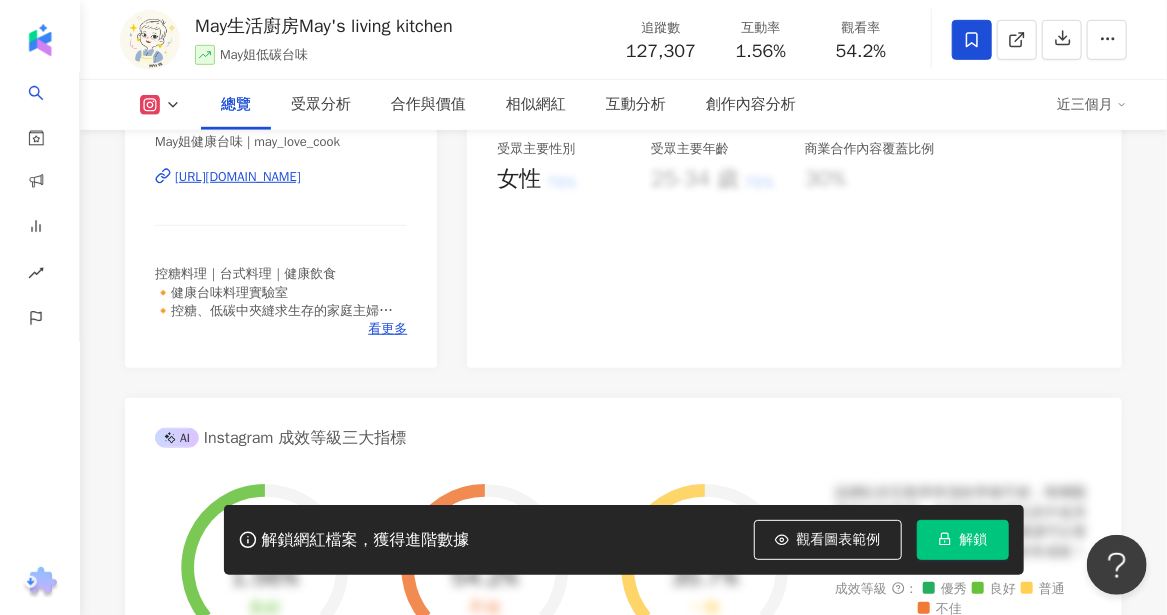 scroll, scrollTop: 523, scrollLeft: 0, axis: vertical 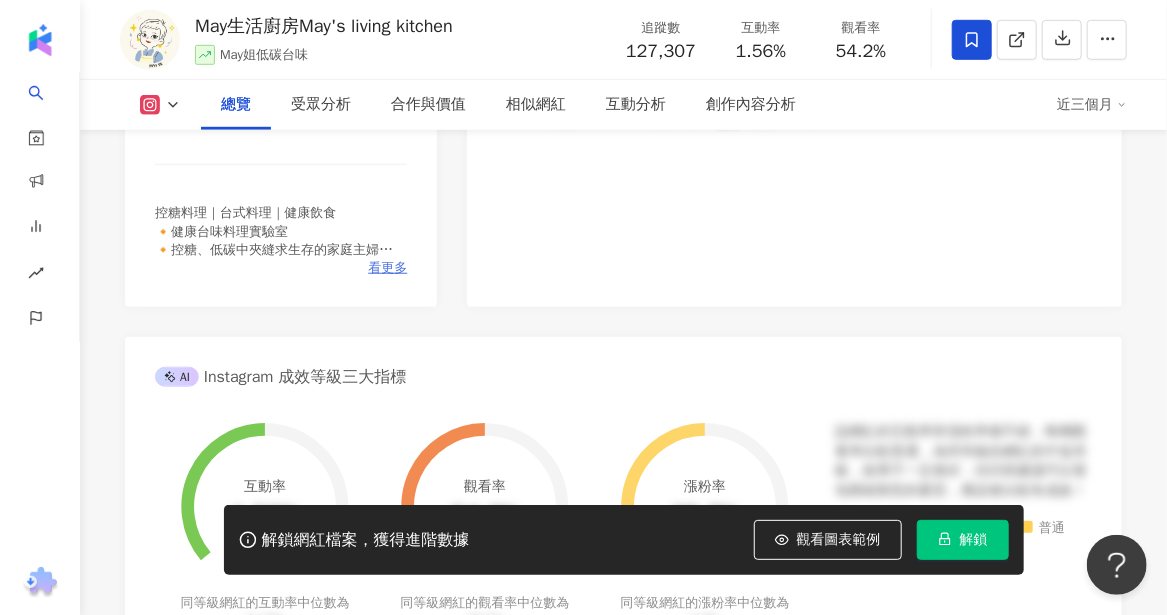 click on "看更多" at bounding box center (387, 268) 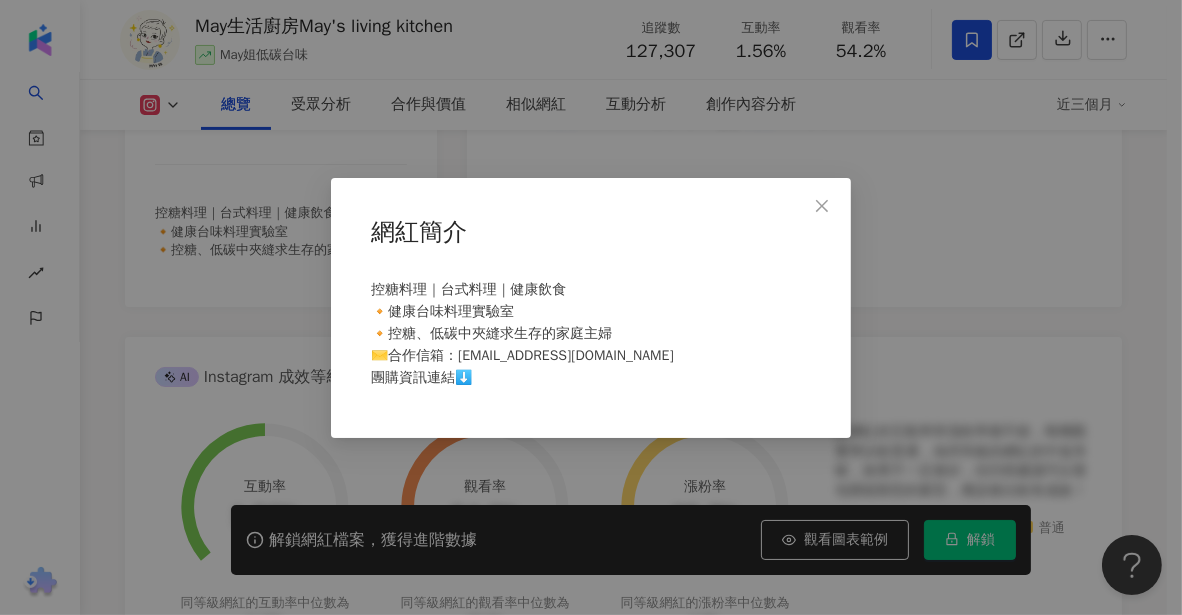click on "網紅簡介 控糖料理｜台式料理｜健康飲食
🔸健康台味料理實驗室
🔸控糖、低碳中夾縫求生存的家庭主婦
✉️合作信箱：maykitchen1220@gmail.com
團購資訊連結⬇️" at bounding box center [591, 307] 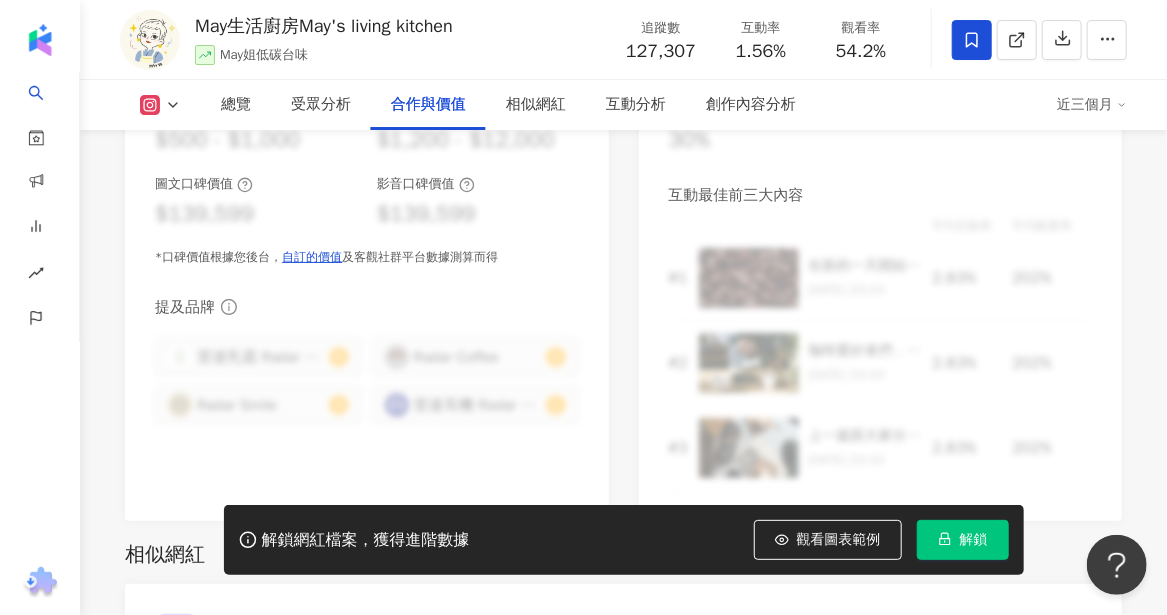 scroll, scrollTop: 3223, scrollLeft: 0, axis: vertical 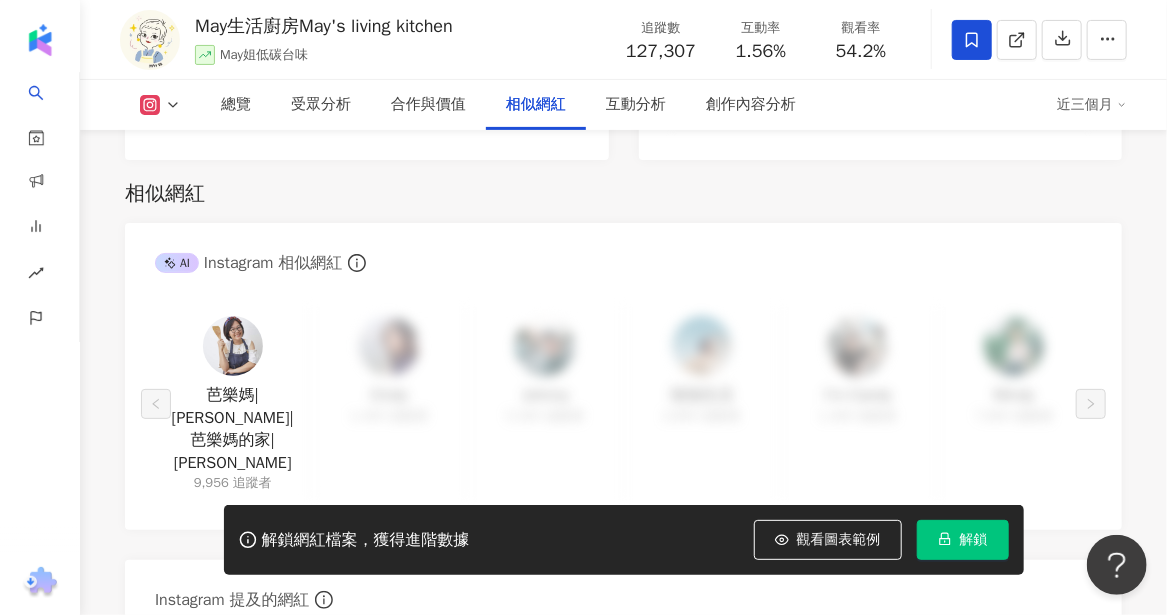 click on "AI Instagram 相似網紅" at bounding box center (623, 255) 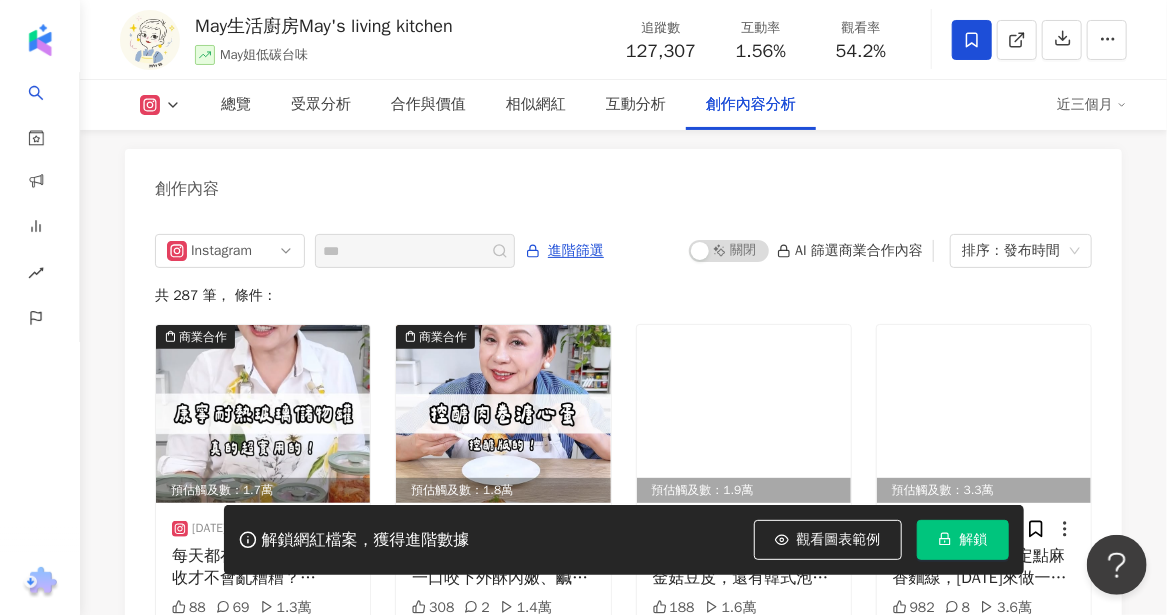 scroll, scrollTop: 6023, scrollLeft: 0, axis: vertical 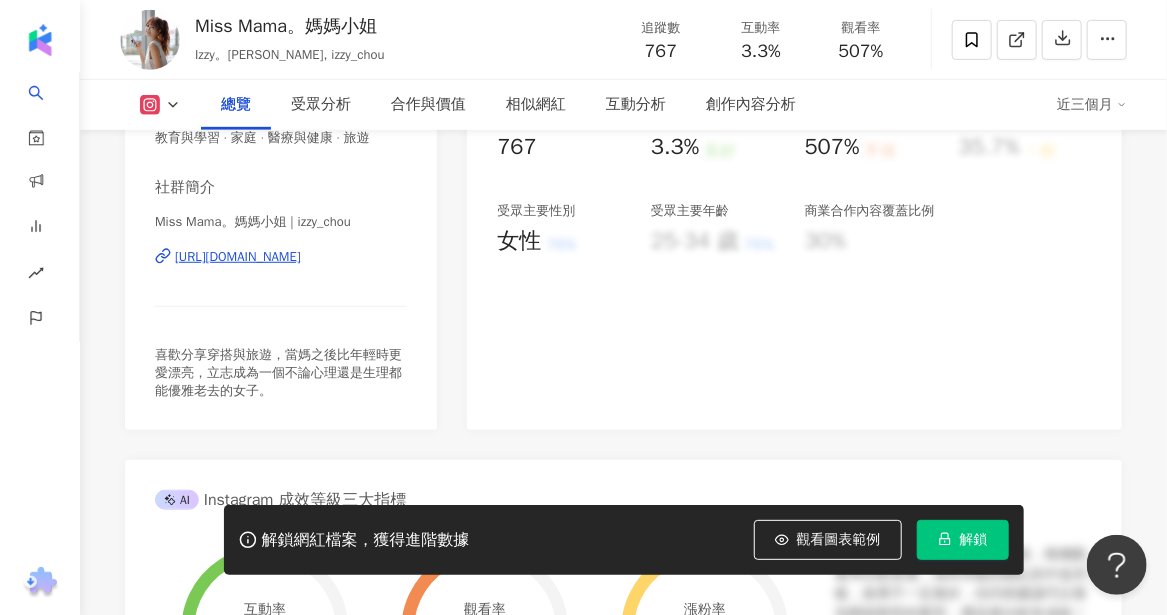 click on "[URL][DOMAIN_NAME]" at bounding box center [238, 257] 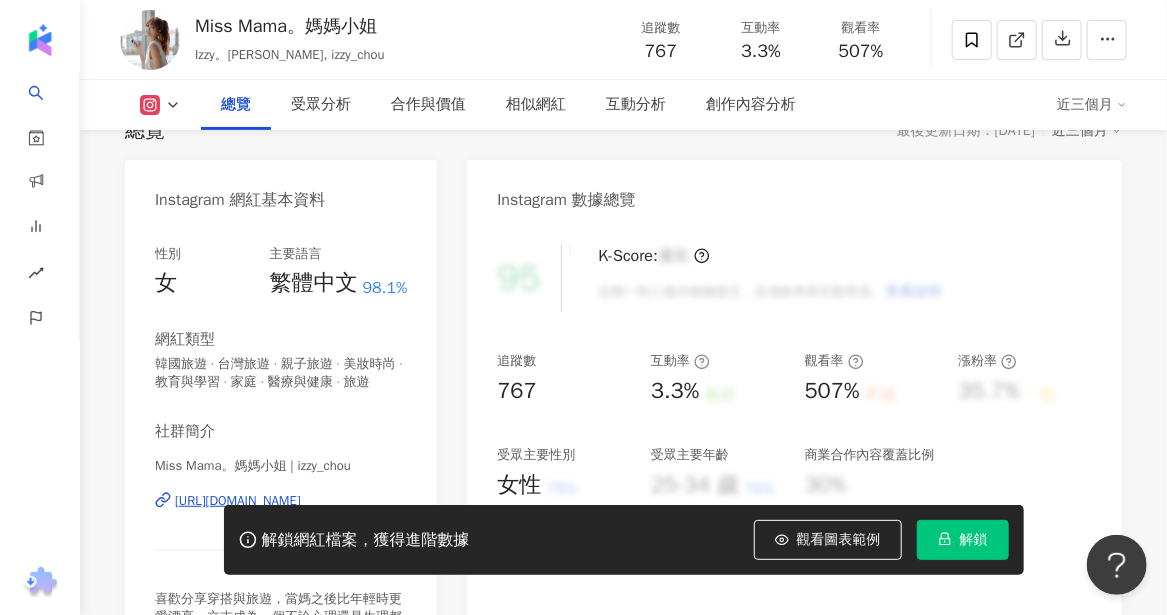 scroll, scrollTop: 193, scrollLeft: 0, axis: vertical 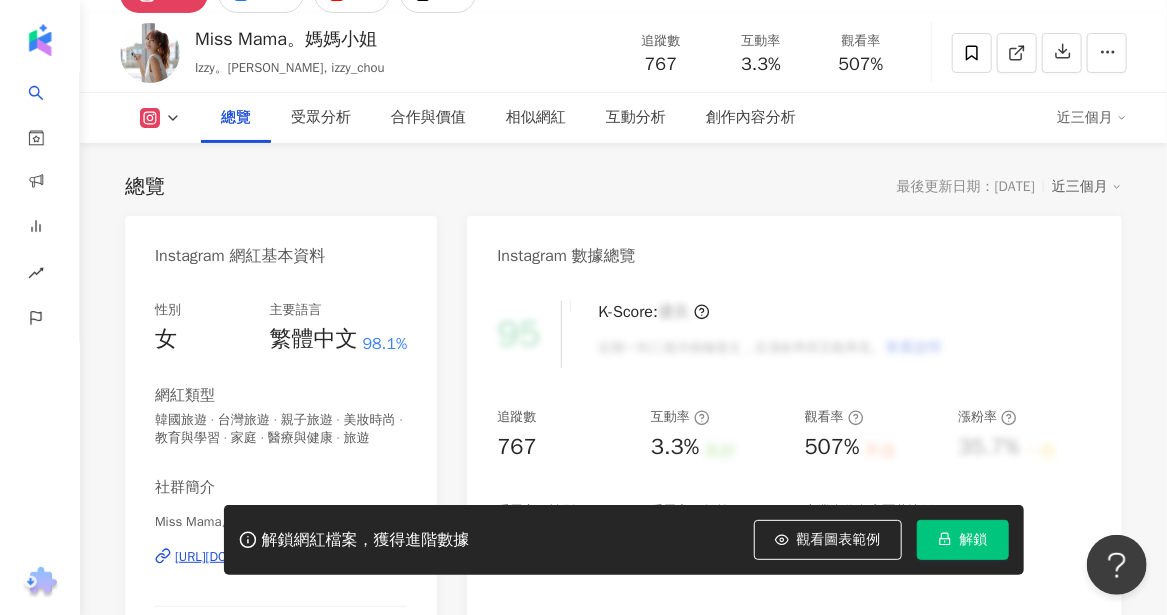 click 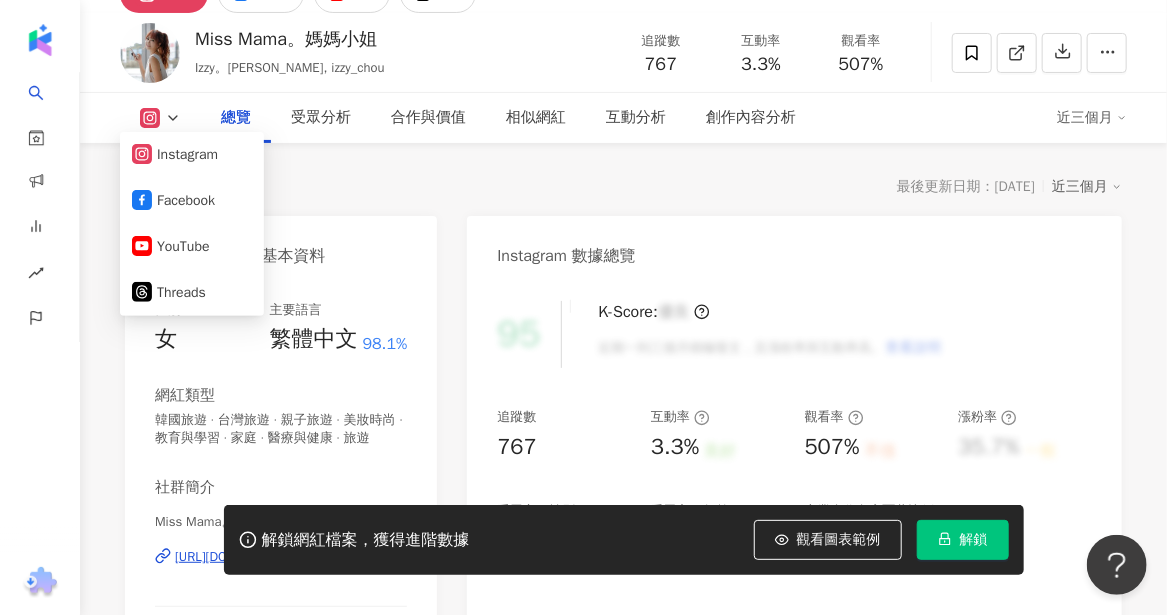click on "總覽 最後更新日期：2025/7/27 近三個月" at bounding box center [623, 187] 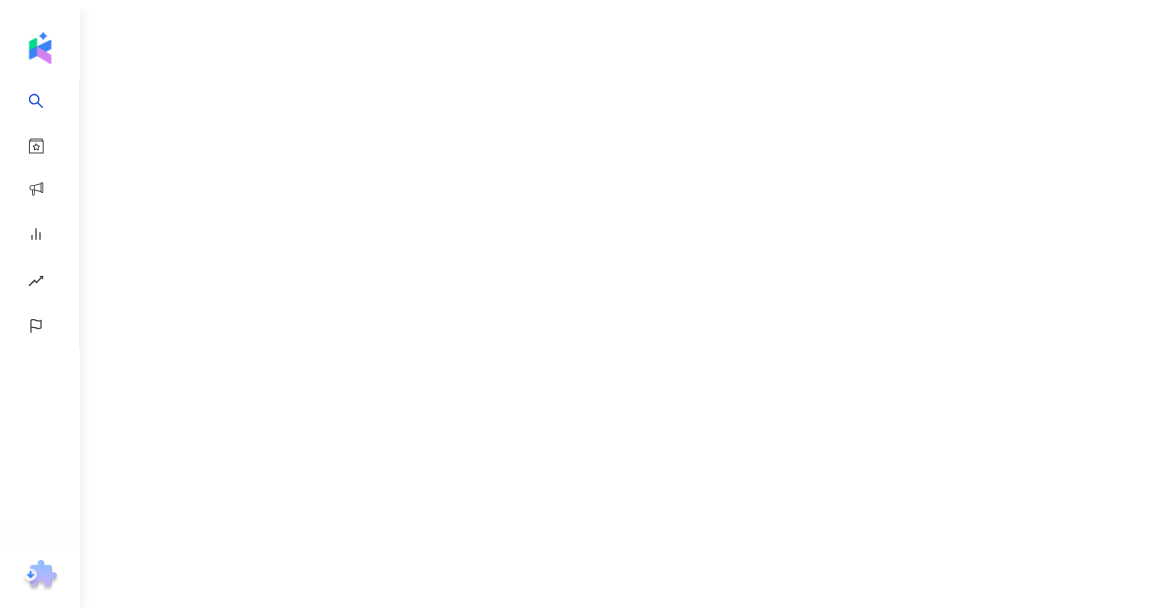 scroll, scrollTop: 0, scrollLeft: 0, axis: both 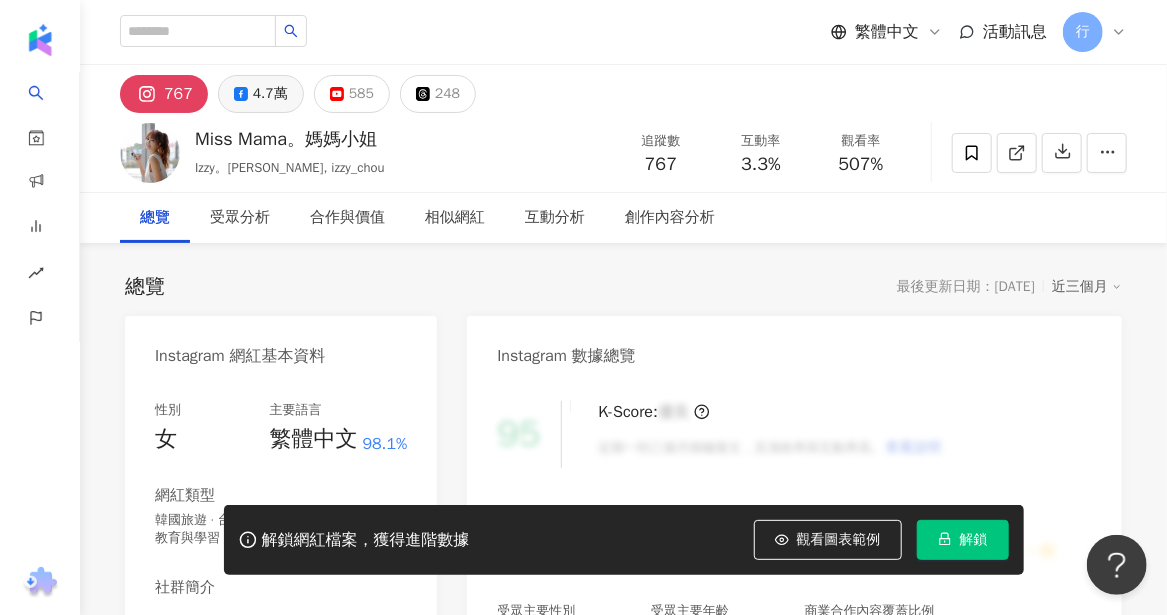 click 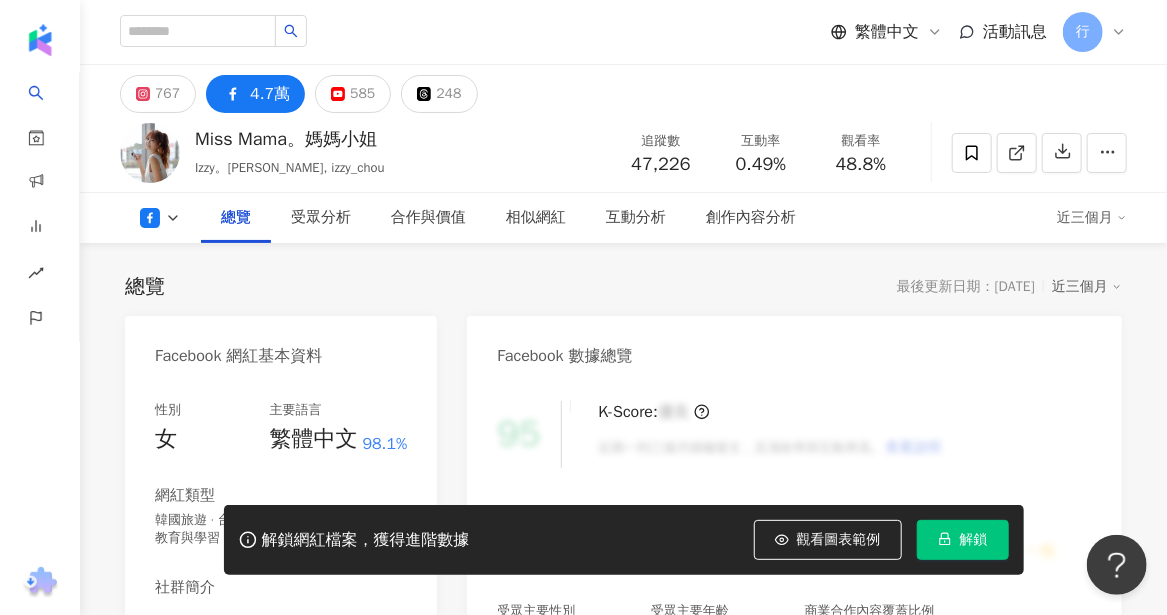 scroll, scrollTop: 200, scrollLeft: 0, axis: vertical 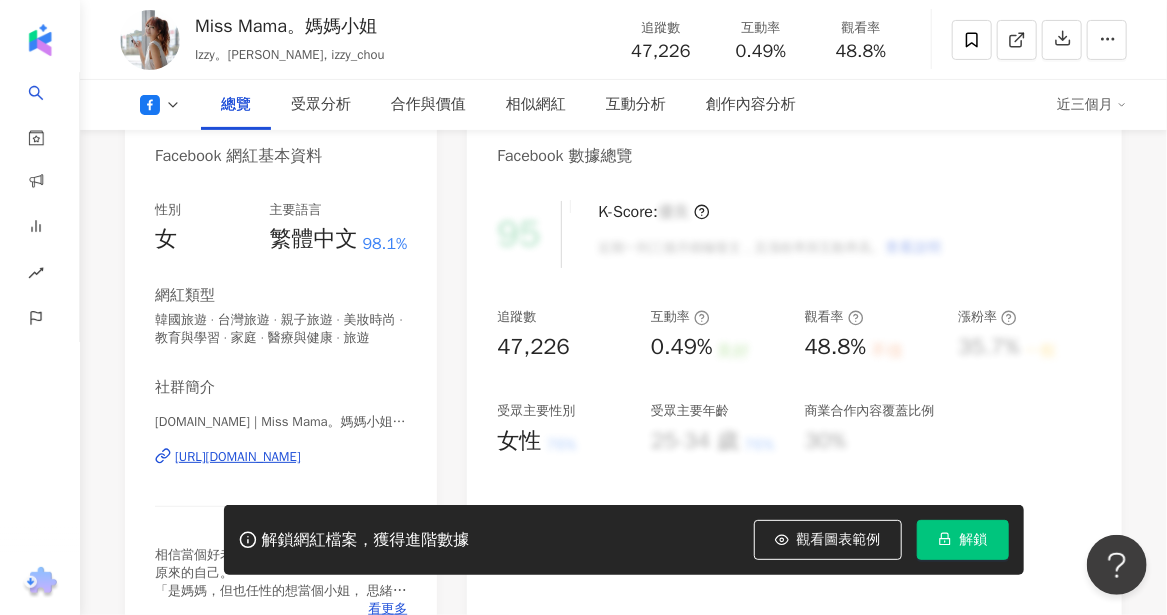 click on "https://www.facebook.com/832487090119014" at bounding box center (238, 457) 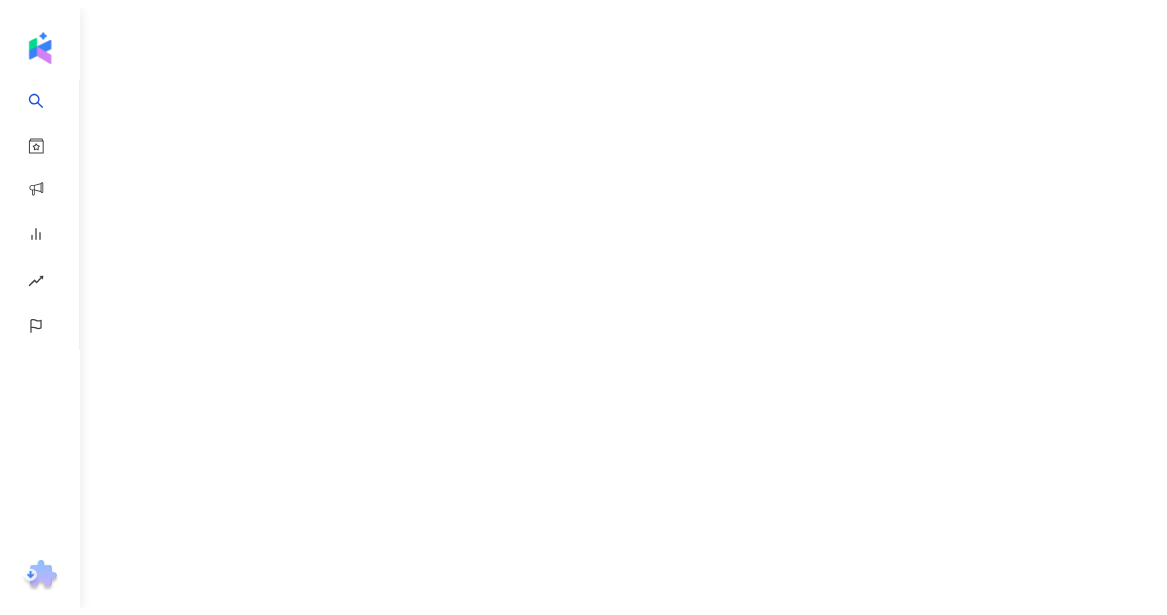 scroll, scrollTop: 0, scrollLeft: 0, axis: both 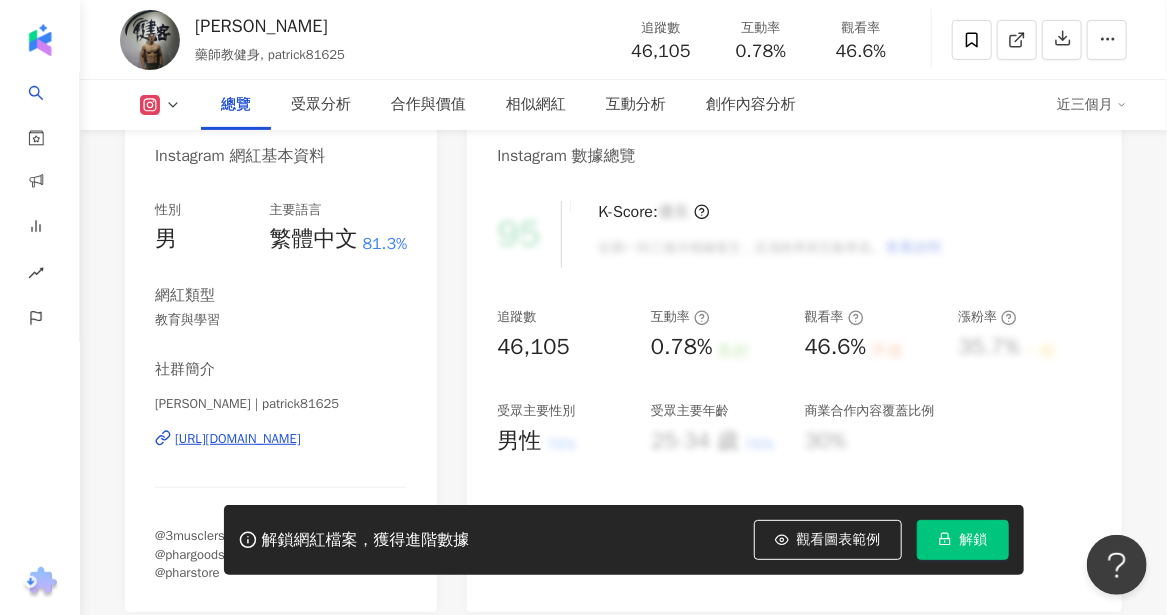 click on "[URL][DOMAIN_NAME]" at bounding box center [238, 439] 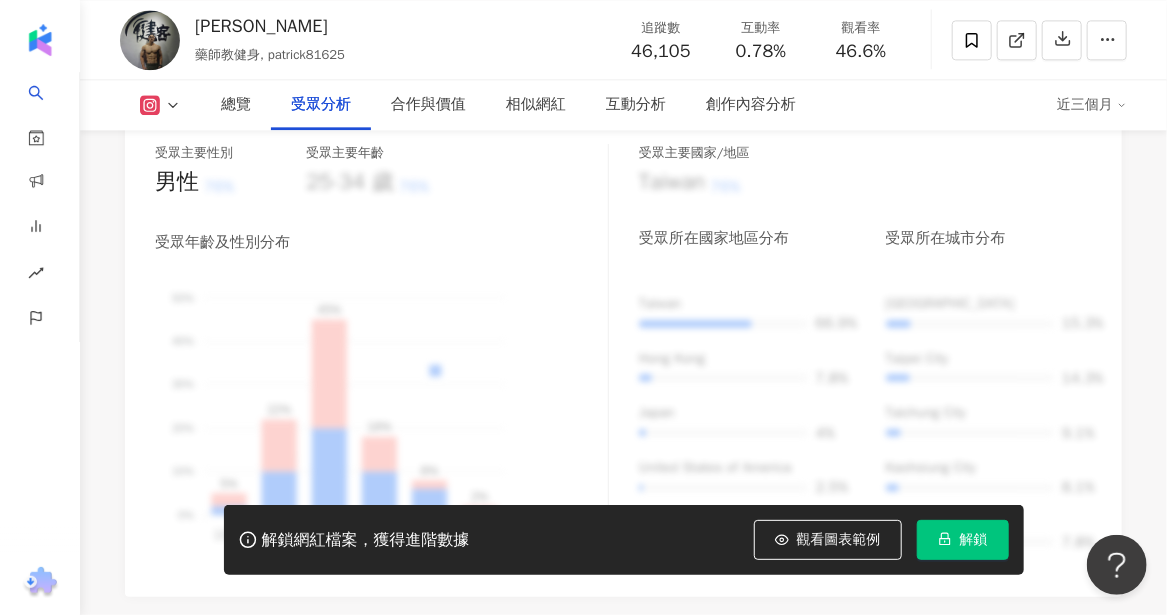scroll, scrollTop: 2000, scrollLeft: 0, axis: vertical 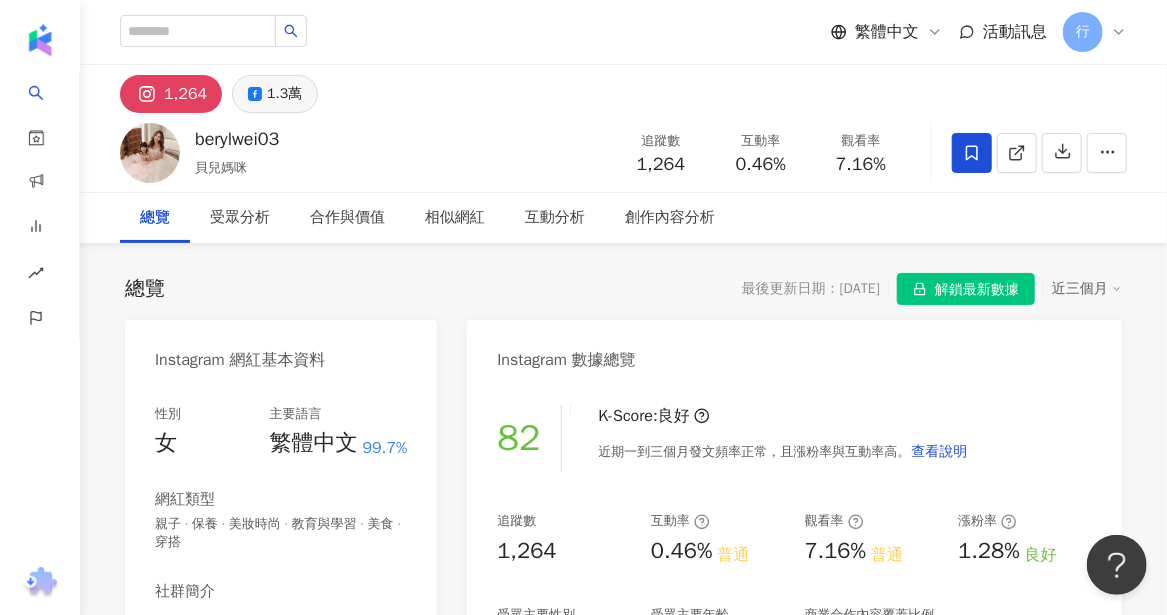 click on "1.3萬" at bounding box center [284, 94] 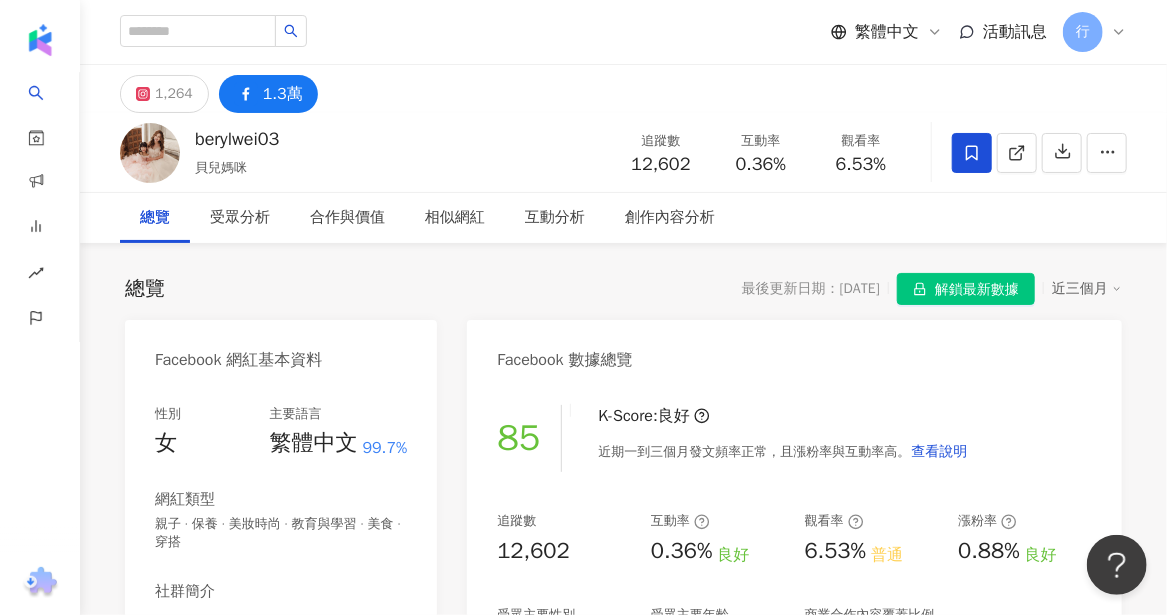 scroll, scrollTop: 300, scrollLeft: 0, axis: vertical 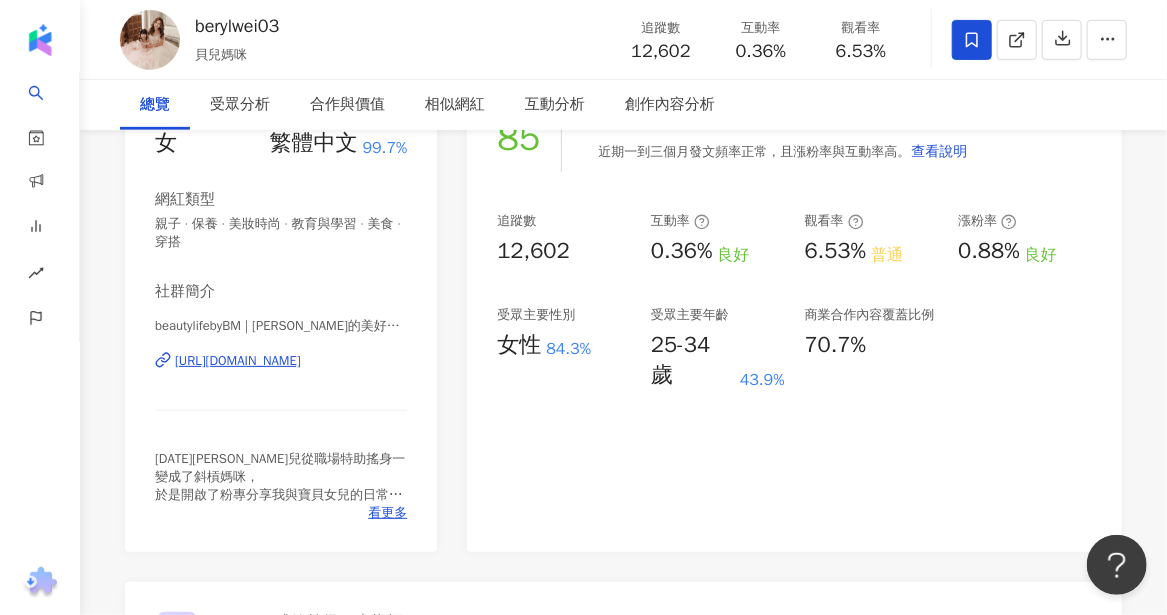 click on "[URL][DOMAIN_NAME]" at bounding box center [238, 361] 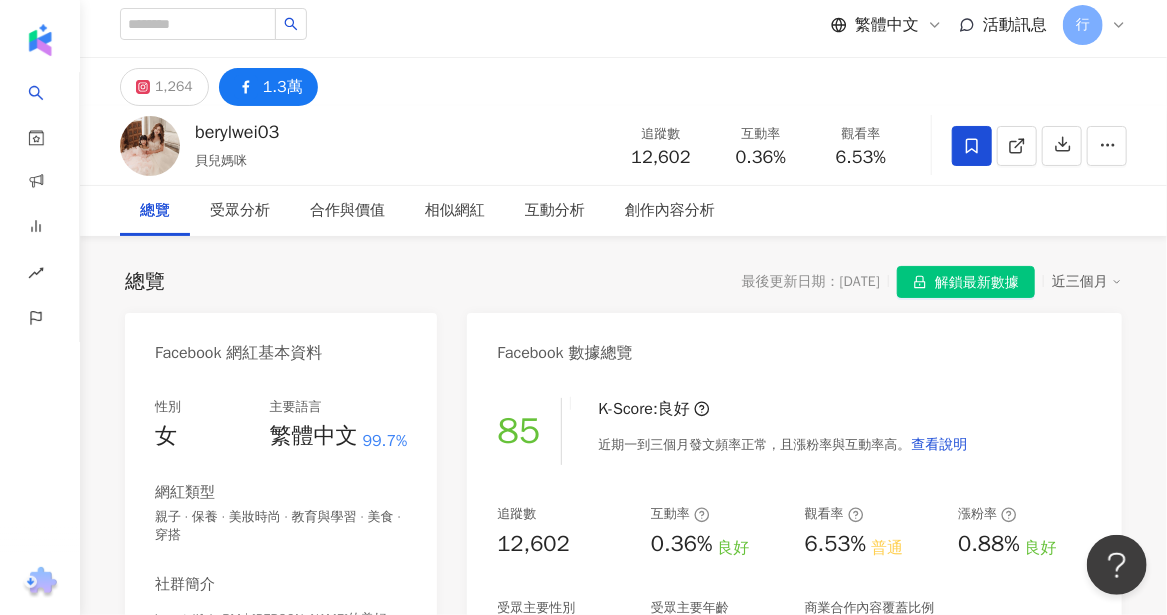scroll, scrollTop: 0, scrollLeft: 0, axis: both 